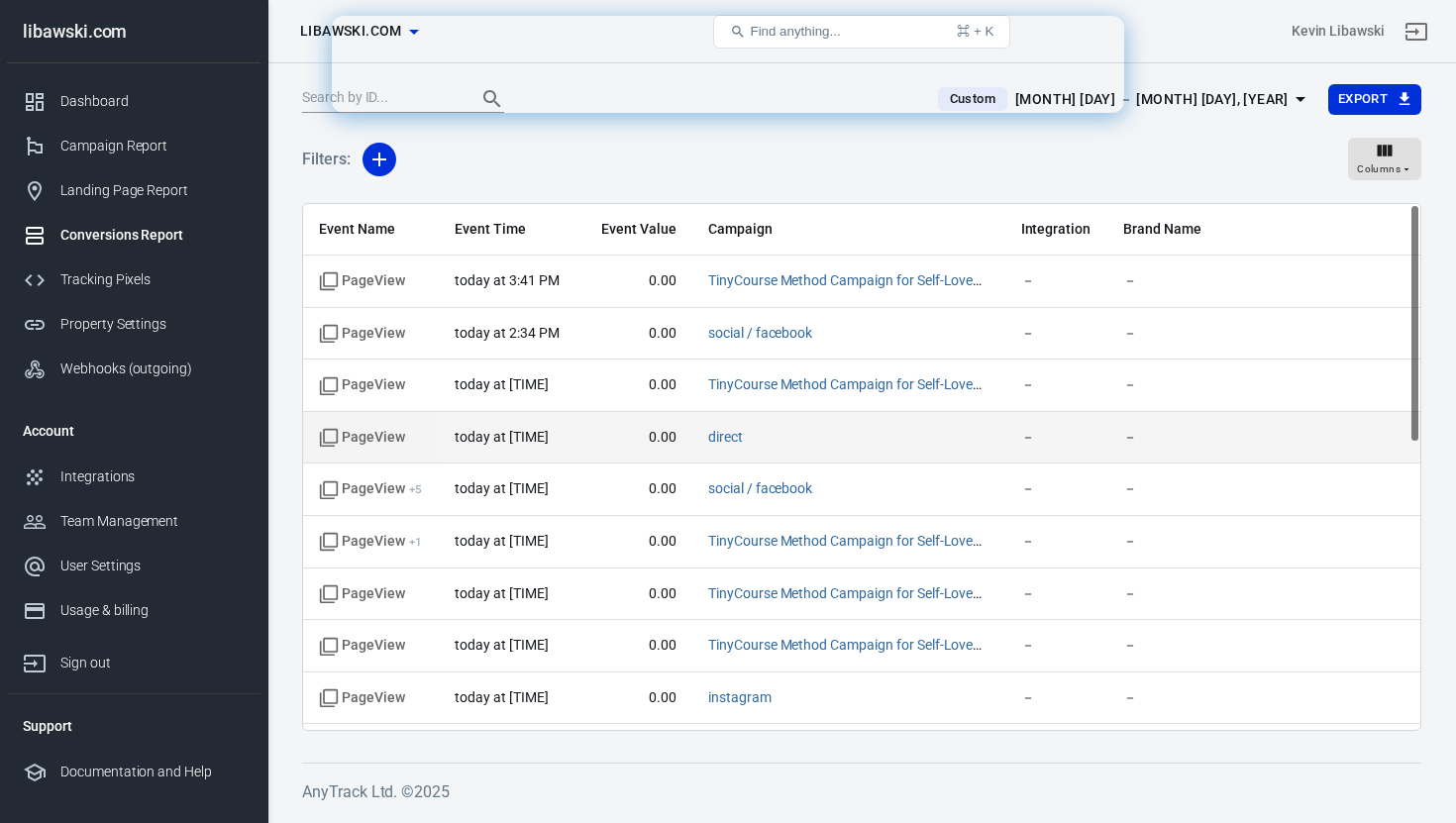 scroll, scrollTop: 0, scrollLeft: 0, axis: both 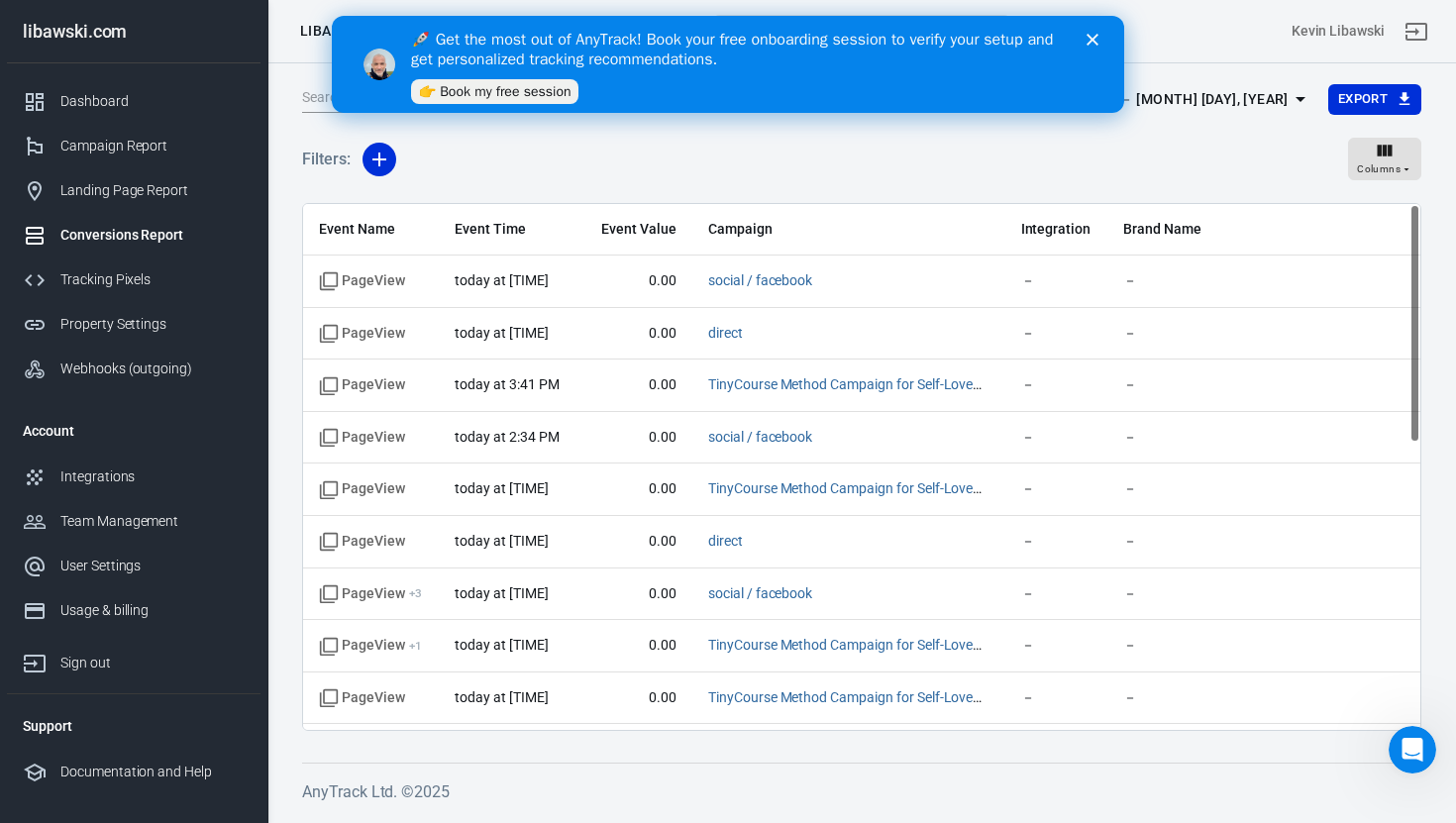 click 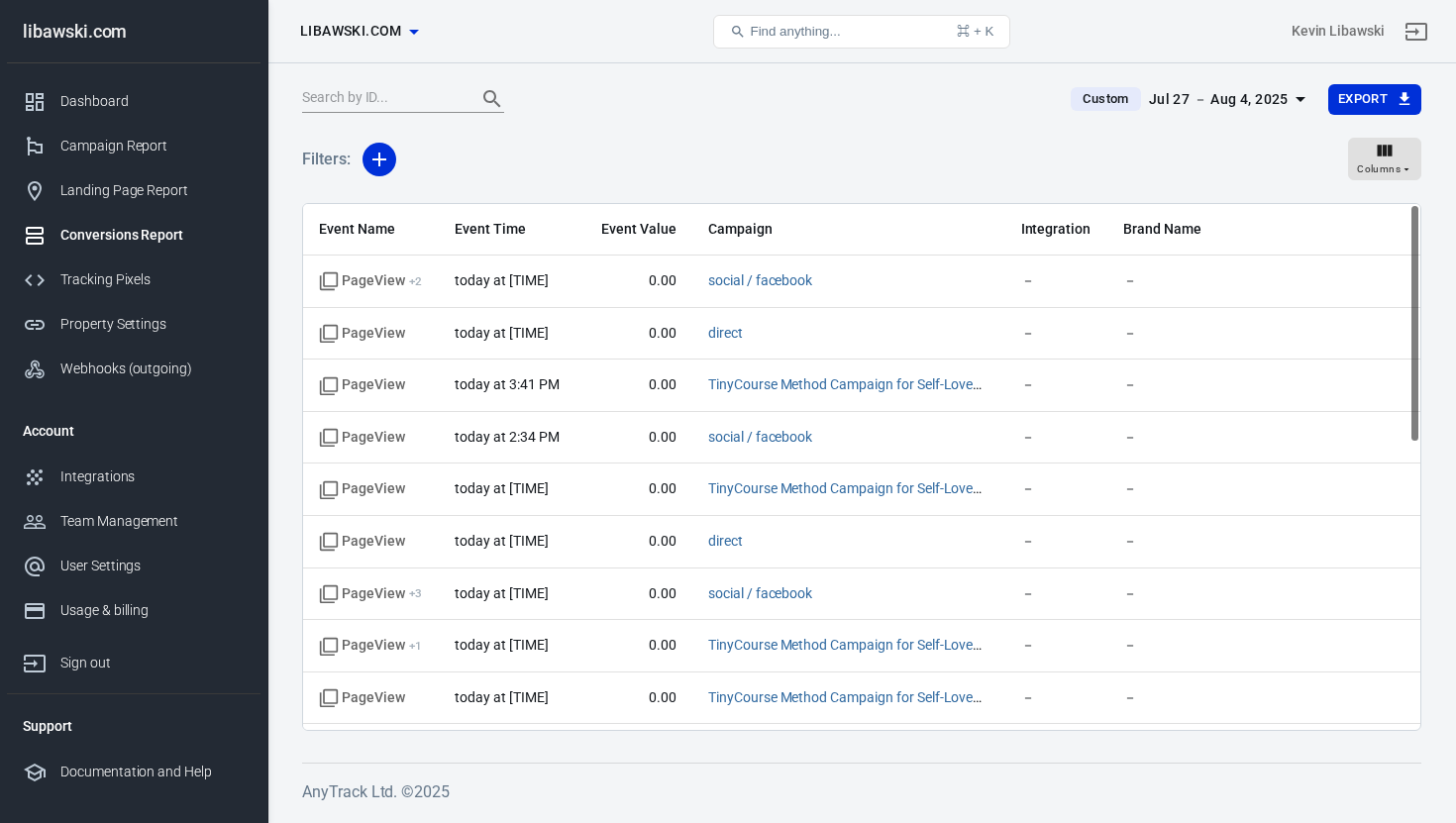 scroll, scrollTop: 0, scrollLeft: 0, axis: both 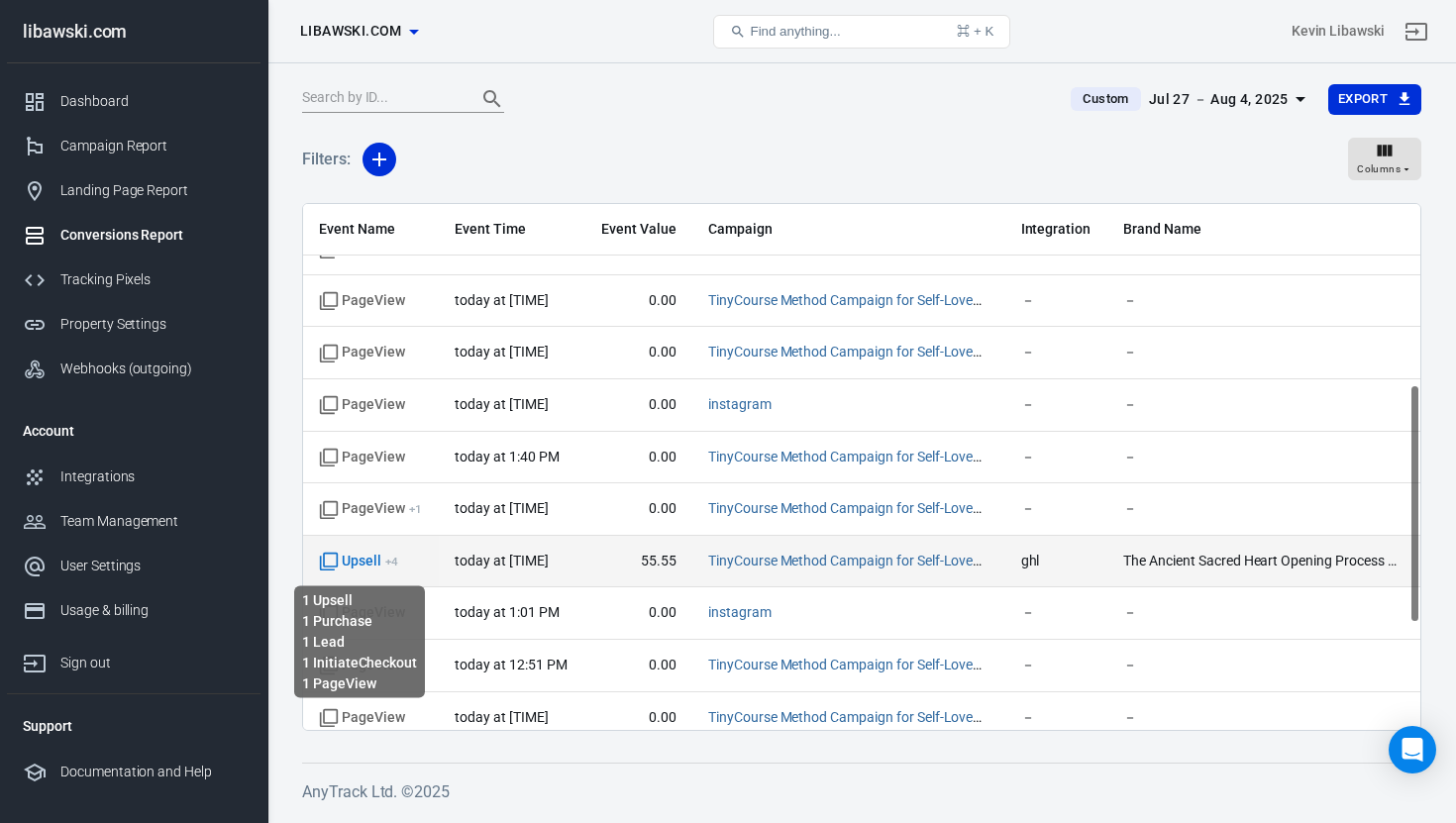 click on "Upsell + 4" at bounding box center (359, 562) 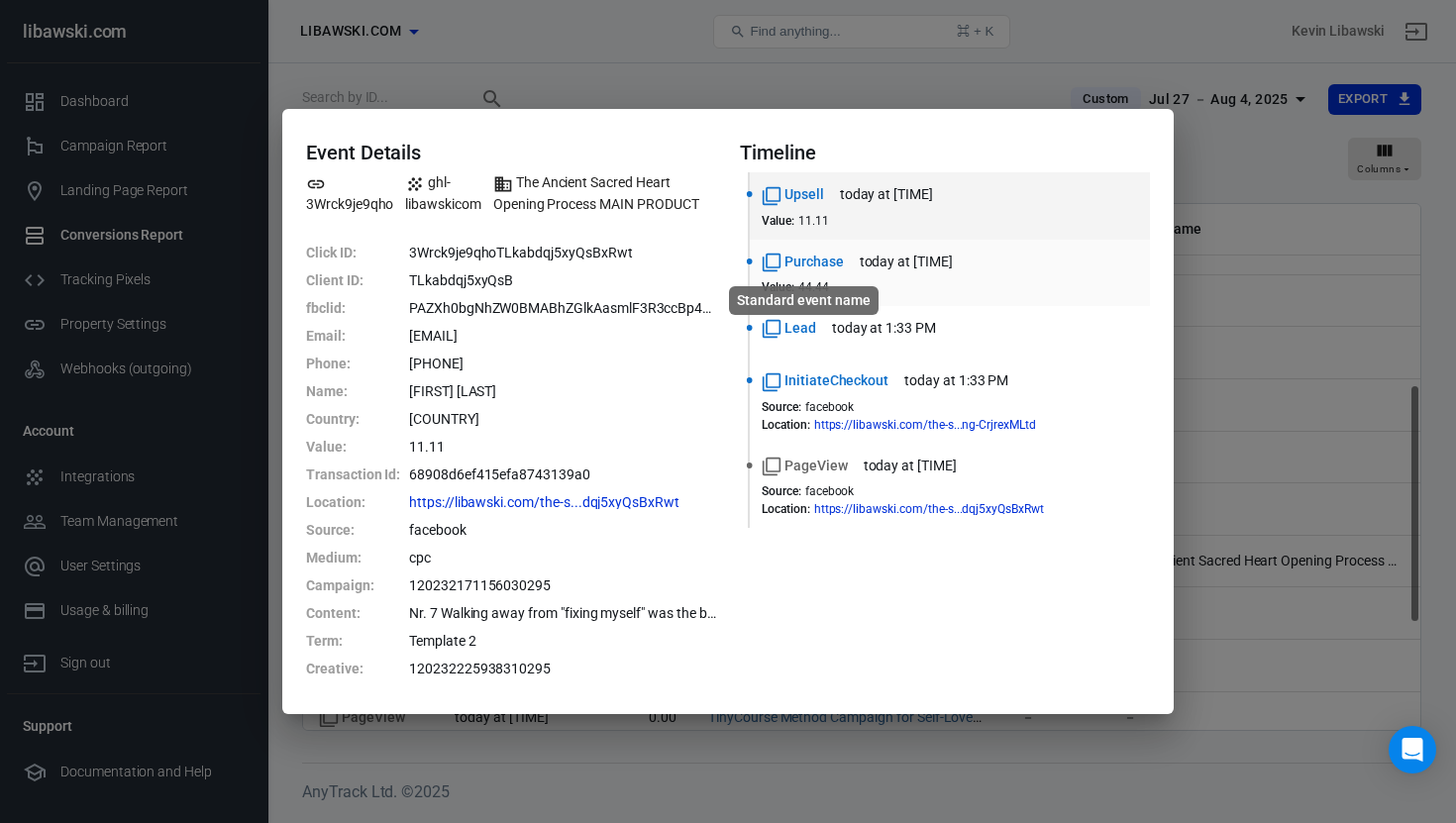 click on "Purchase" at bounding box center (802, 261) 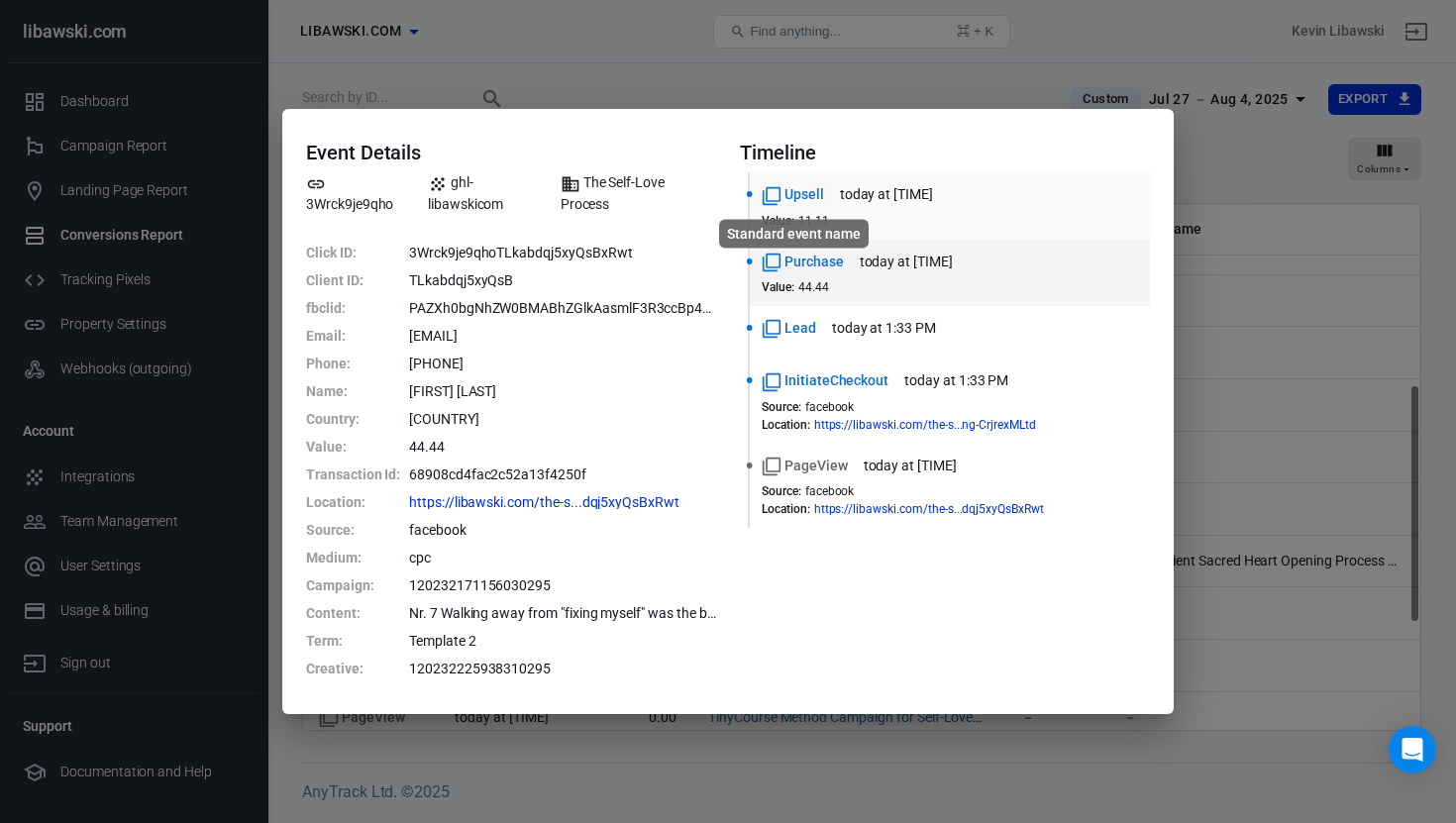 click on "Upsell" at bounding box center [792, 194] 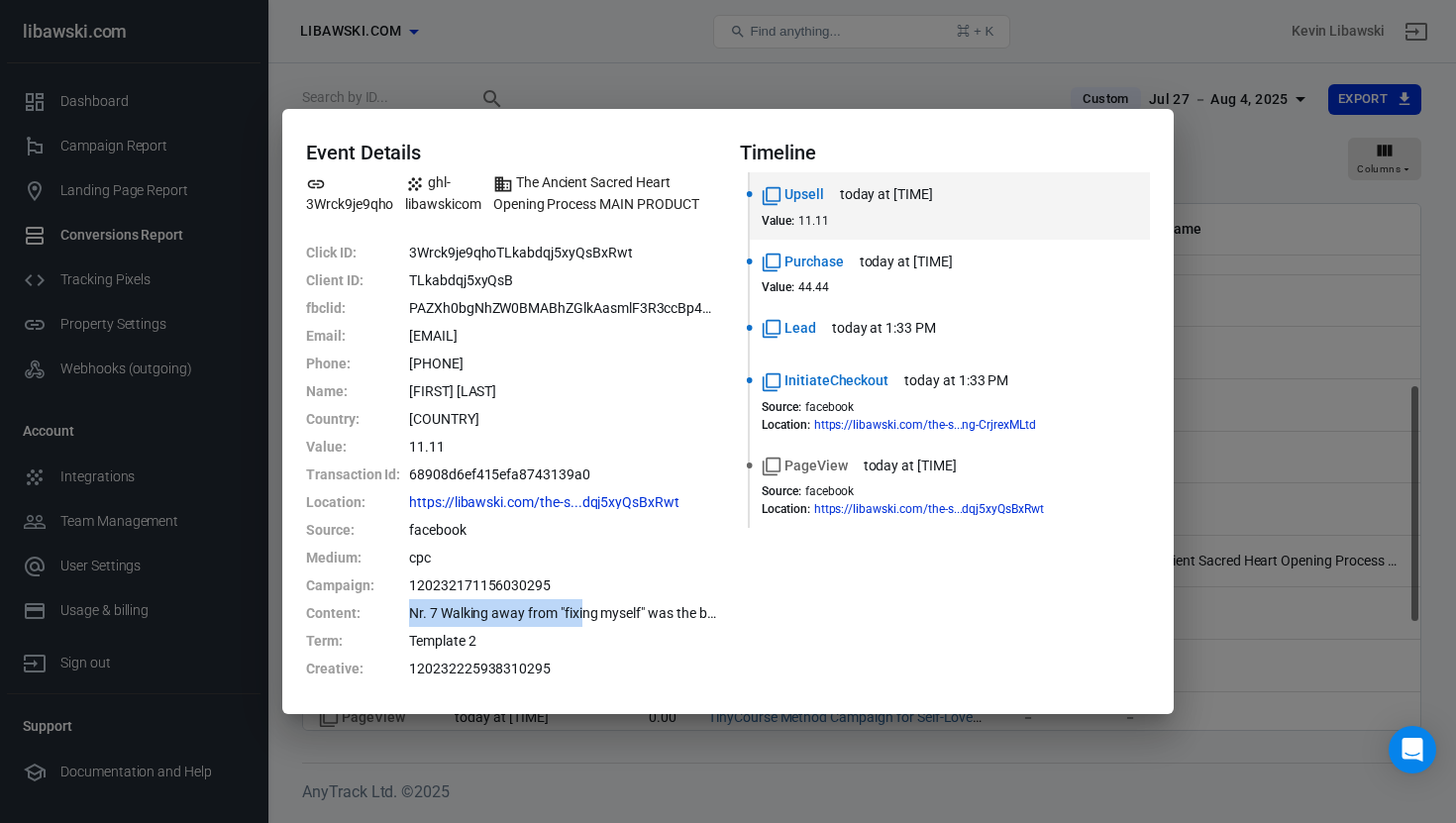 drag, startPoint x: 411, startPoint y: 616, endPoint x: 589, endPoint y: 613, distance: 178.025 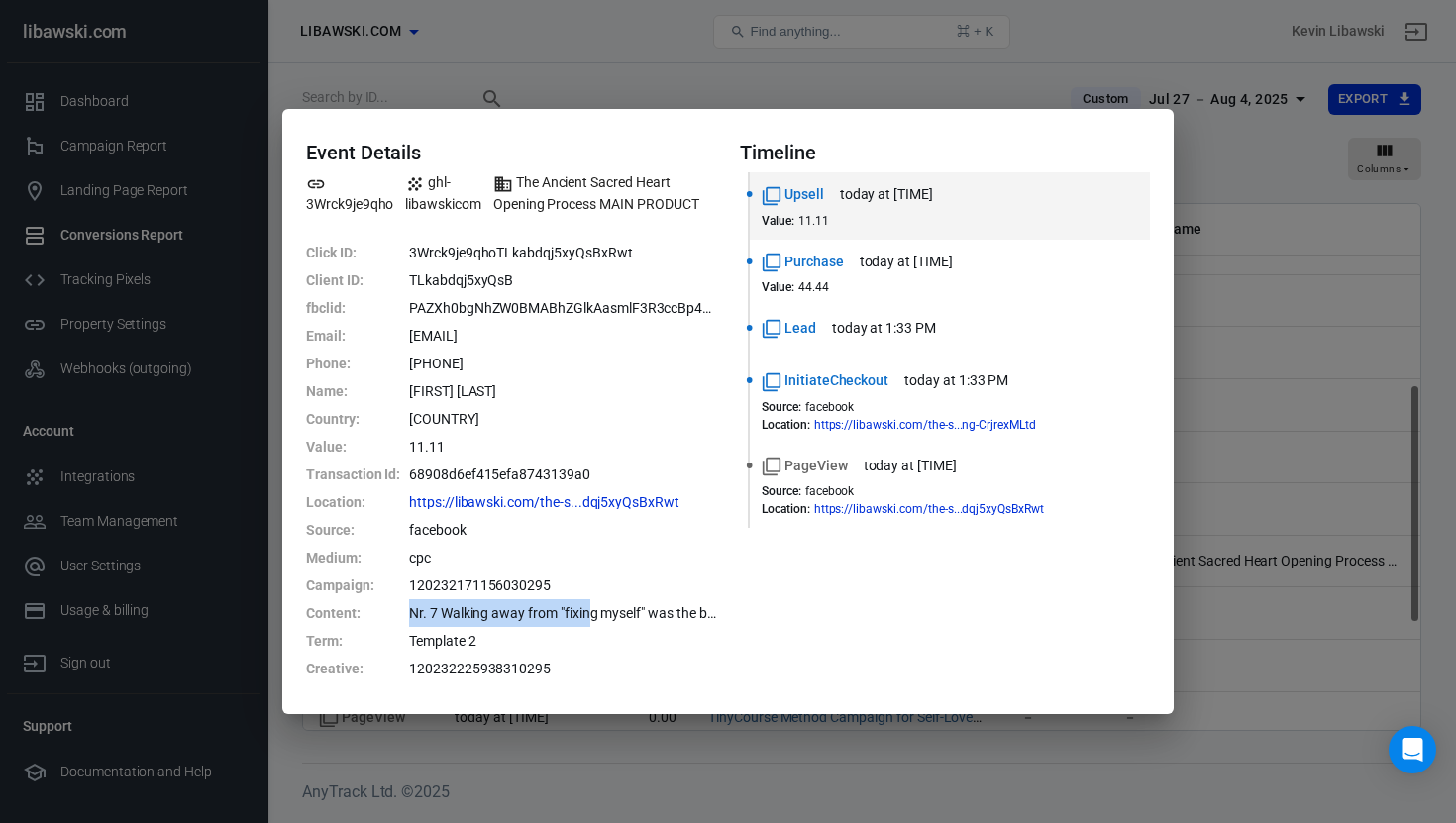 click on "Nr. 7 Walking away from "fixing myself" was the best..." at bounding box center (563, 613) 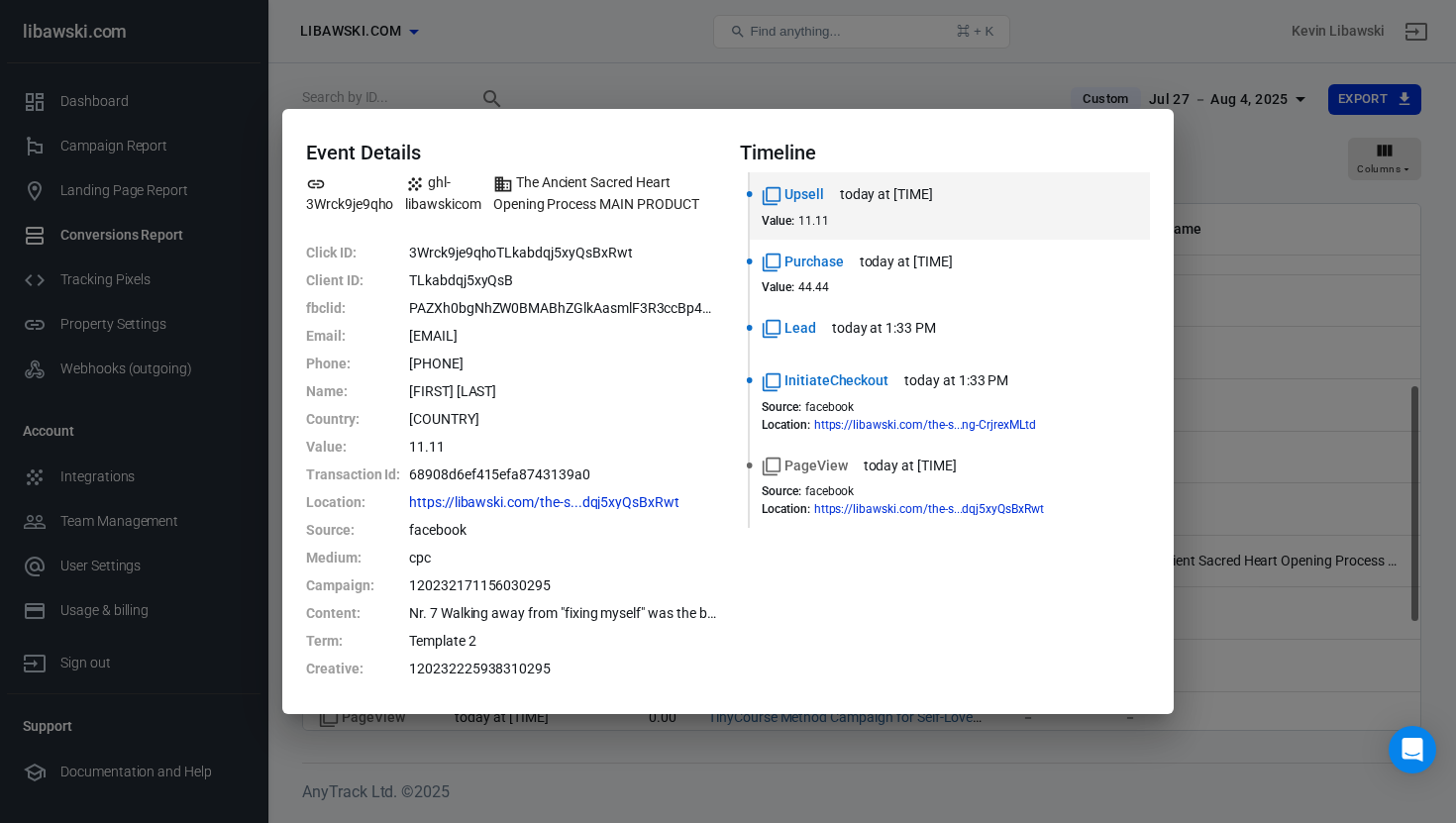 click on "Event Details   [TRANSACTION_ID]   [DOMAIN]   The Ancient Sacred Heart Opening Process MAIN PRODUCT Click ID : [CLICK_ID] Client ID : [CLIENT_ID] fbclid : [FBCLID] Email : [EMAIL] Phone : [PHONE] Name : [FIRST] [LAST] Country : [COUNTRY] Value : 11.11 Transaction Id : [TRANSACTION_ID] Location : [URL] Source : facebook Medium : cpc Campaign : [CAMPAIGN_ID] Content : Nr. 7 Walking away from "fixing myself" was the best... Term : Template 2 Creative : [CREATIVE_ID] Timeline   Upsell today at [TIME] Value : 11.11   Purchase today at [TIME] Value : 44.44   Lead today at [TIME]   InitiateCheckout today at [TIME] Source : facebook Location : [URL] PageView today at [TIME] Source : facebook Location : [URL]" at bounding box center [728, 411] 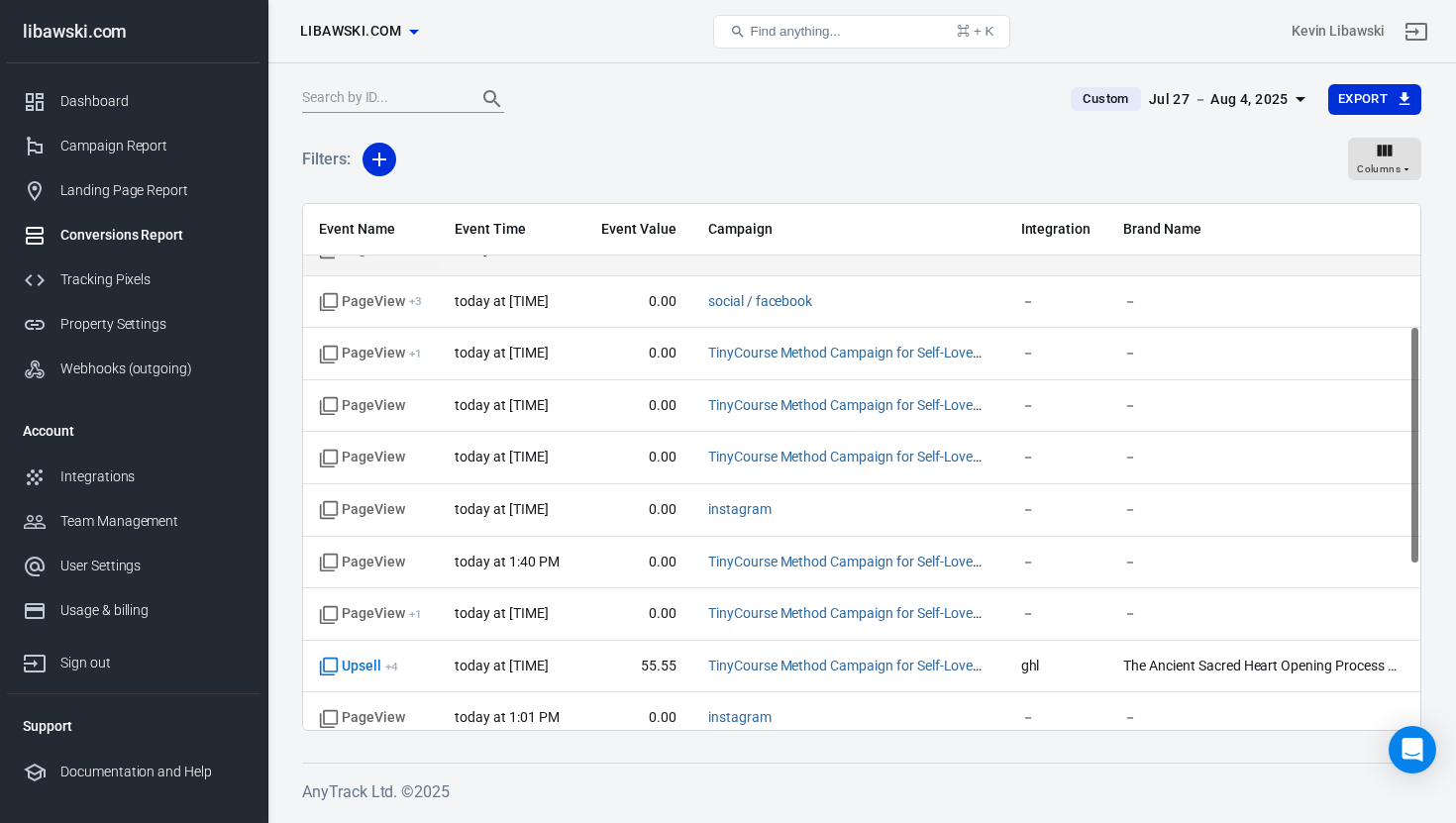 scroll, scrollTop: 0, scrollLeft: 0, axis: both 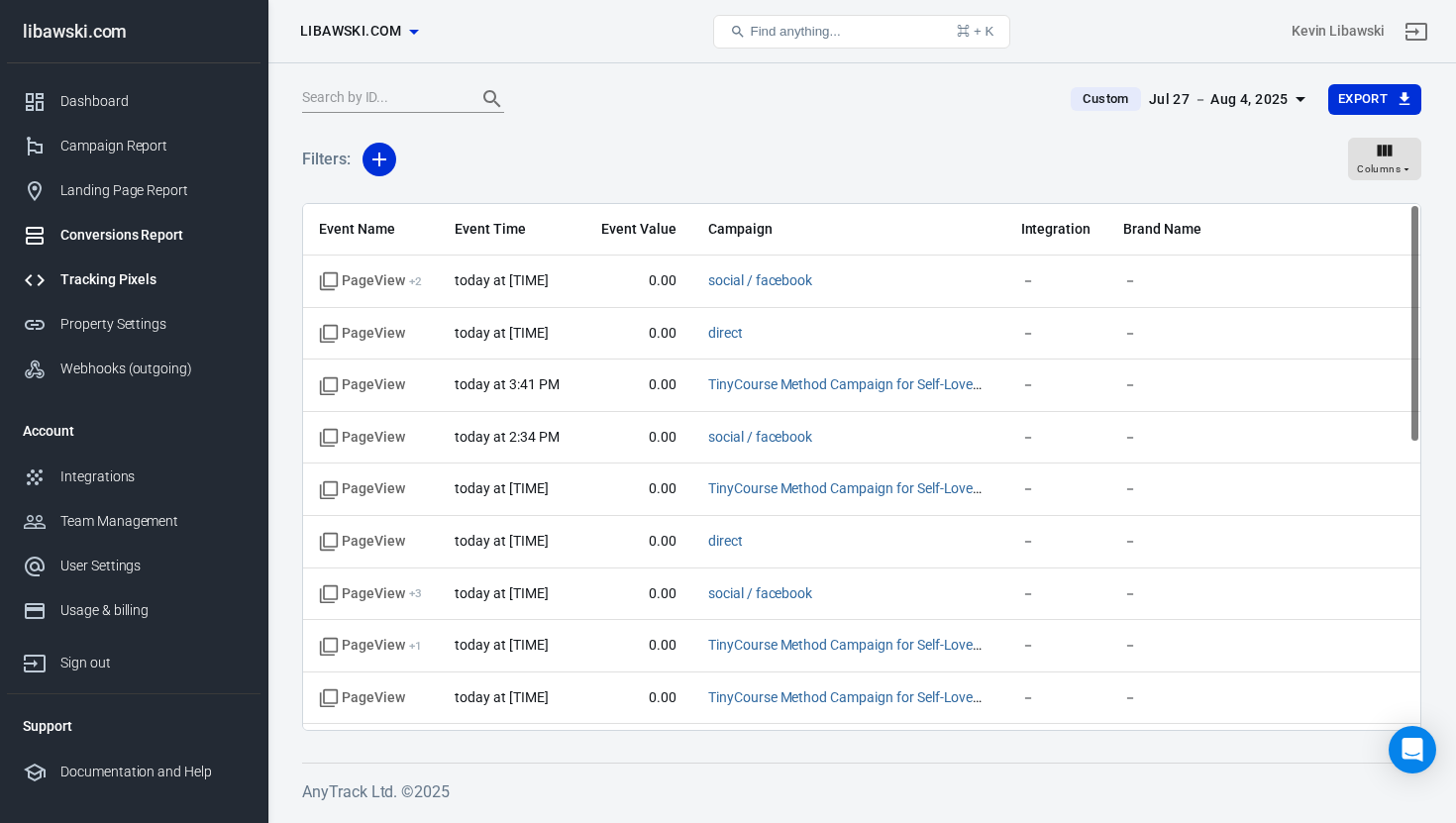 click on "Tracking Pixels" at bounding box center (153, 279) 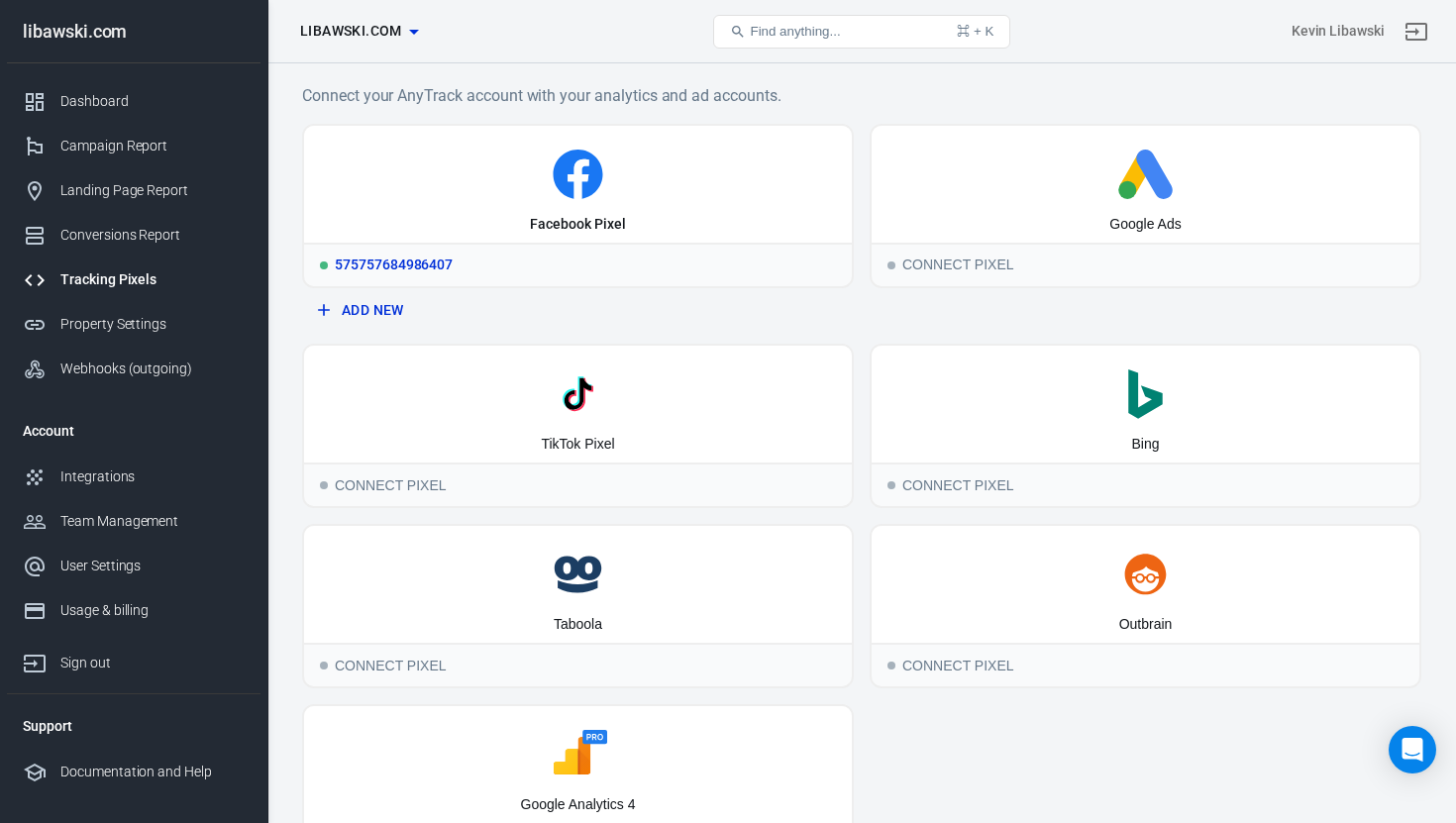 click 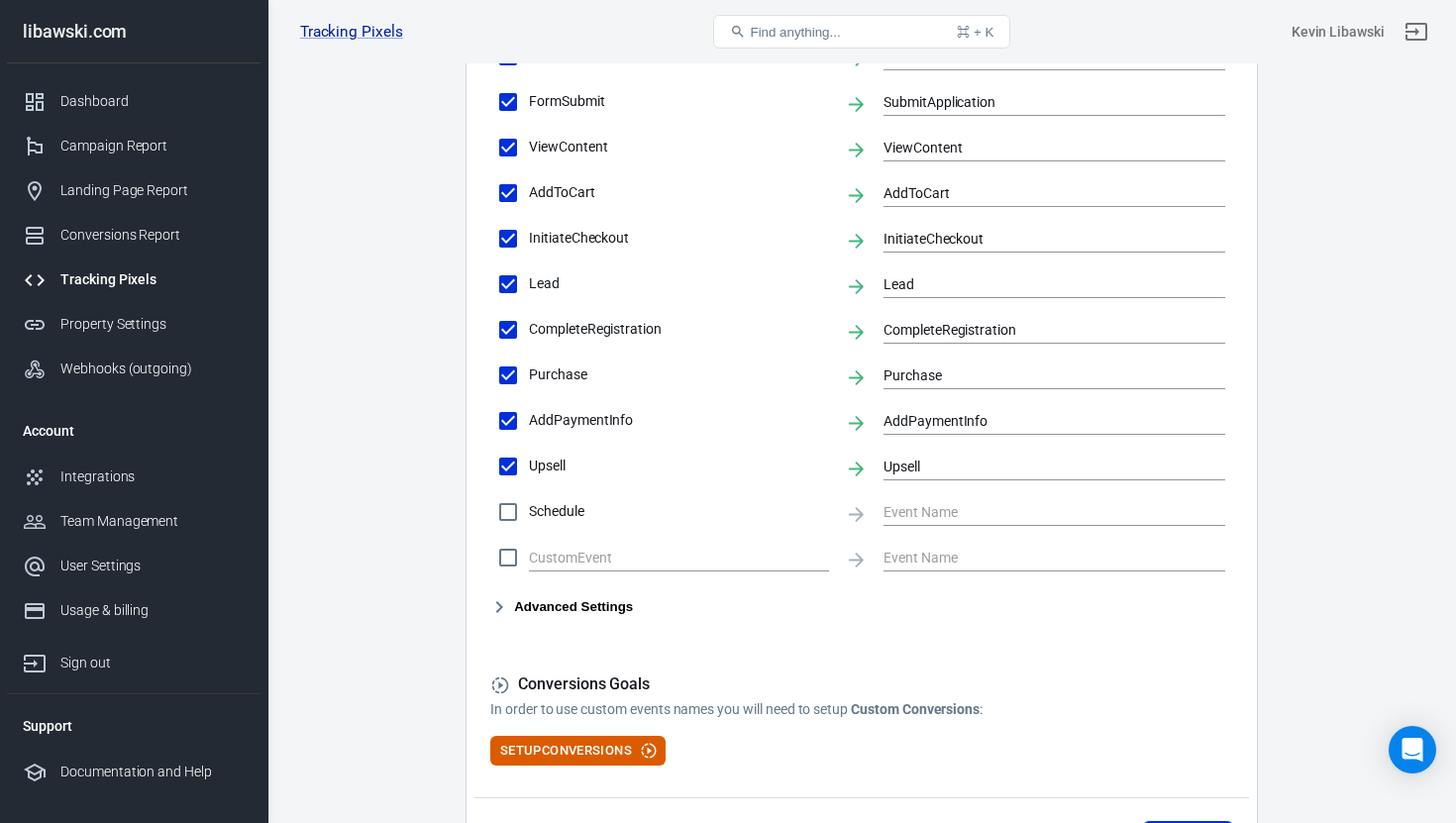 scroll, scrollTop: 779, scrollLeft: 0, axis: vertical 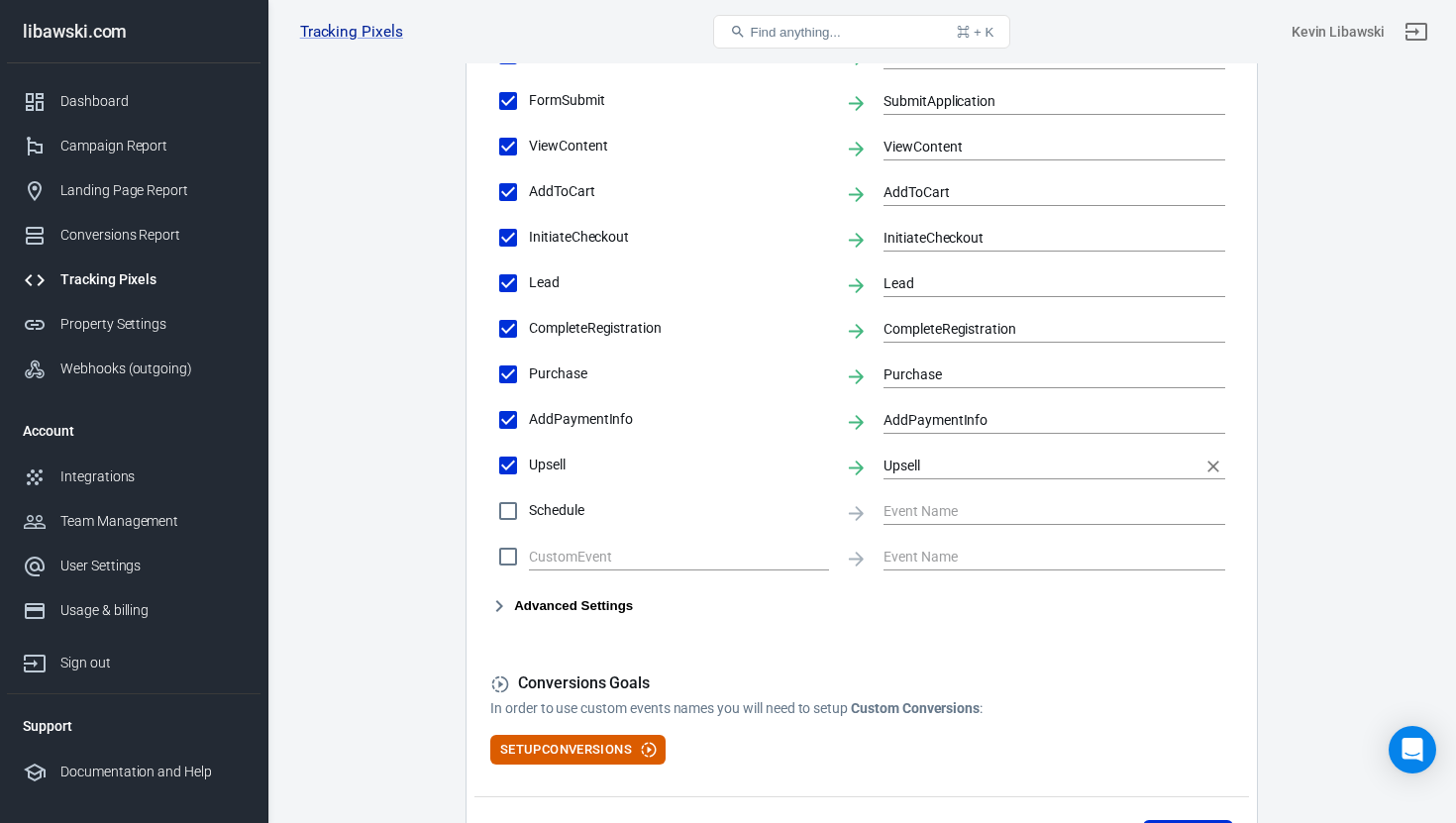 click on "Upsell" at bounding box center [1039, 464] 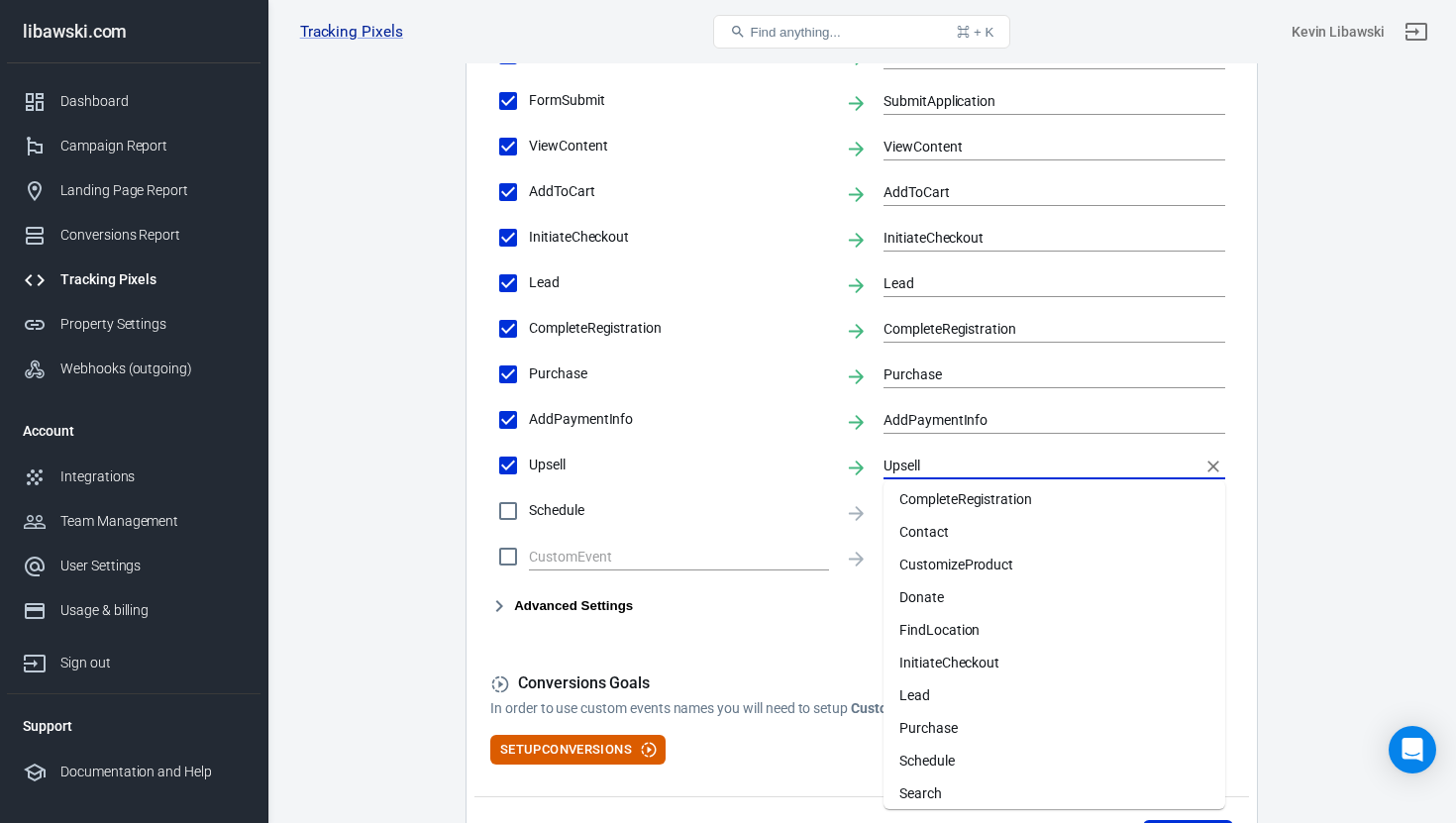 scroll, scrollTop: 104, scrollLeft: 0, axis: vertical 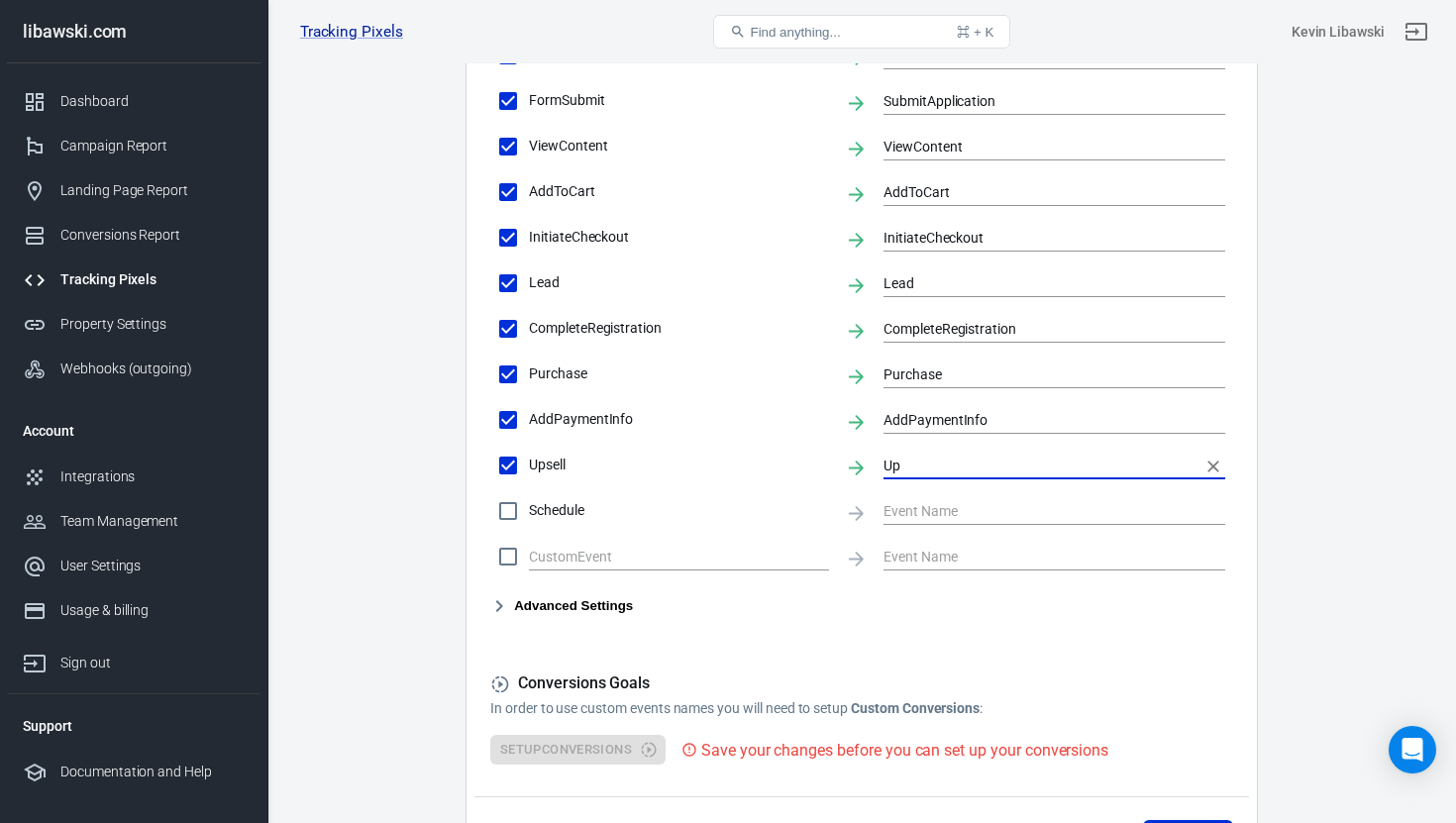 type on "U" 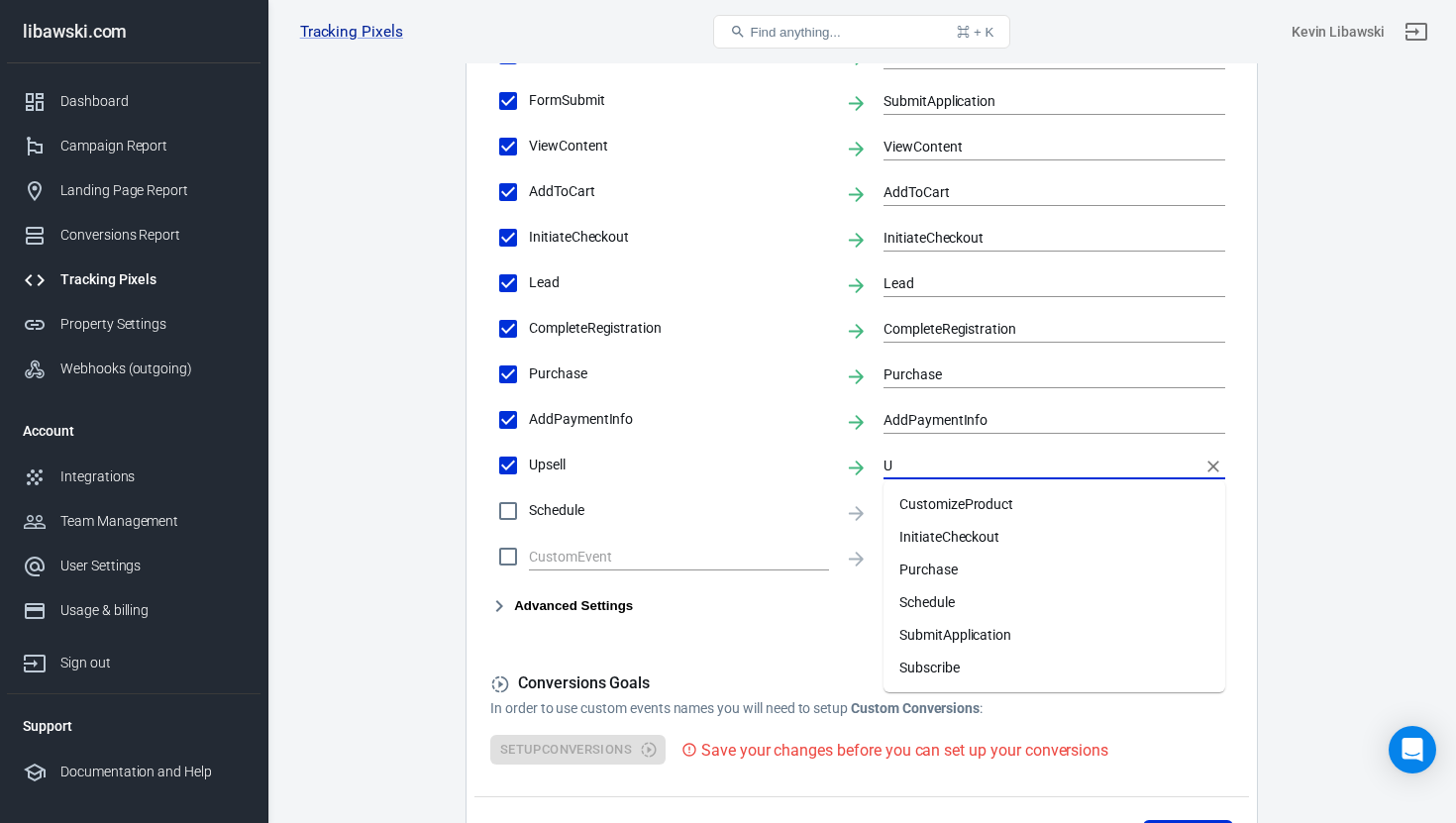 checkbox on "false" 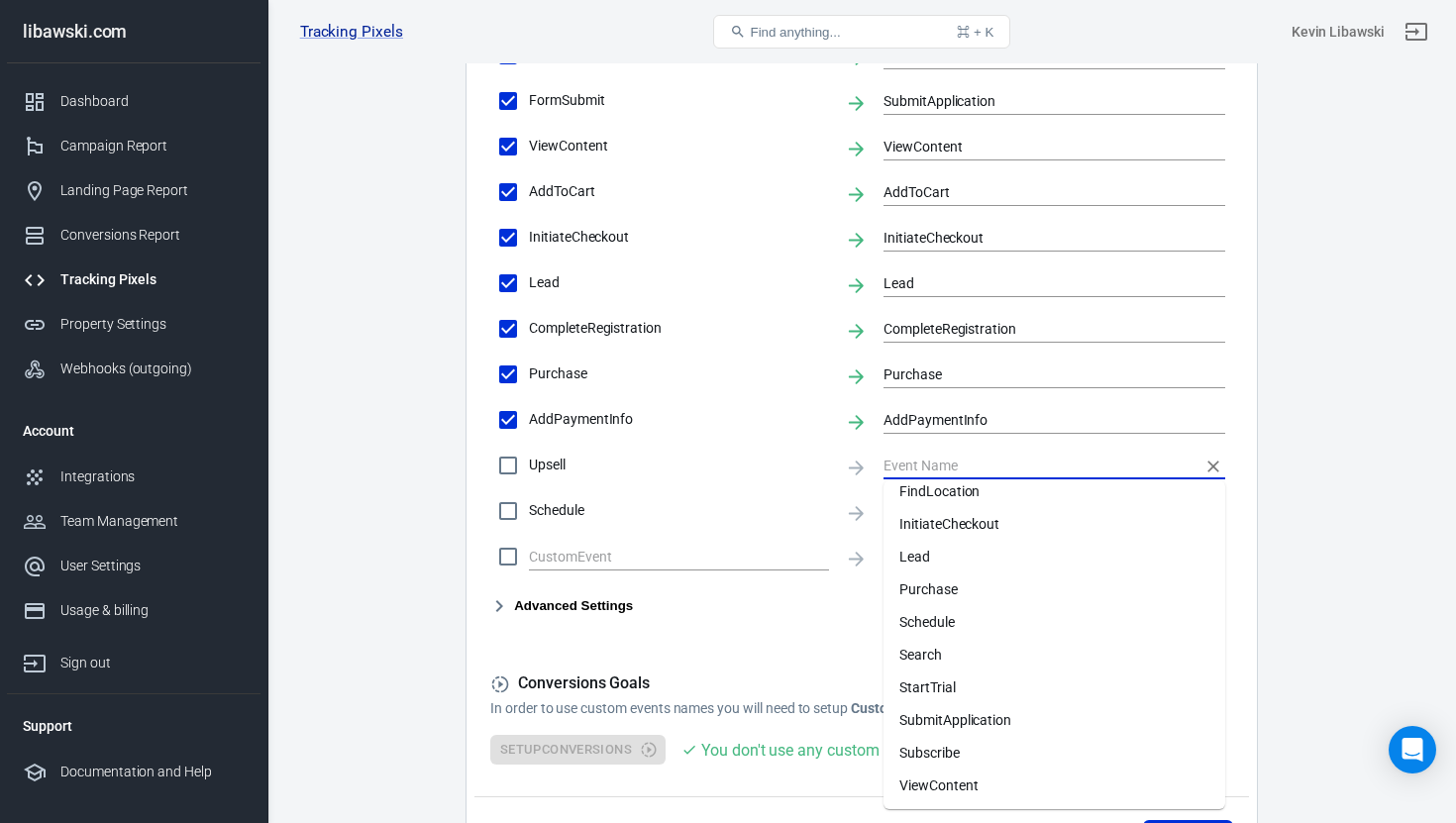 scroll, scrollTop: 242, scrollLeft: 0, axis: vertical 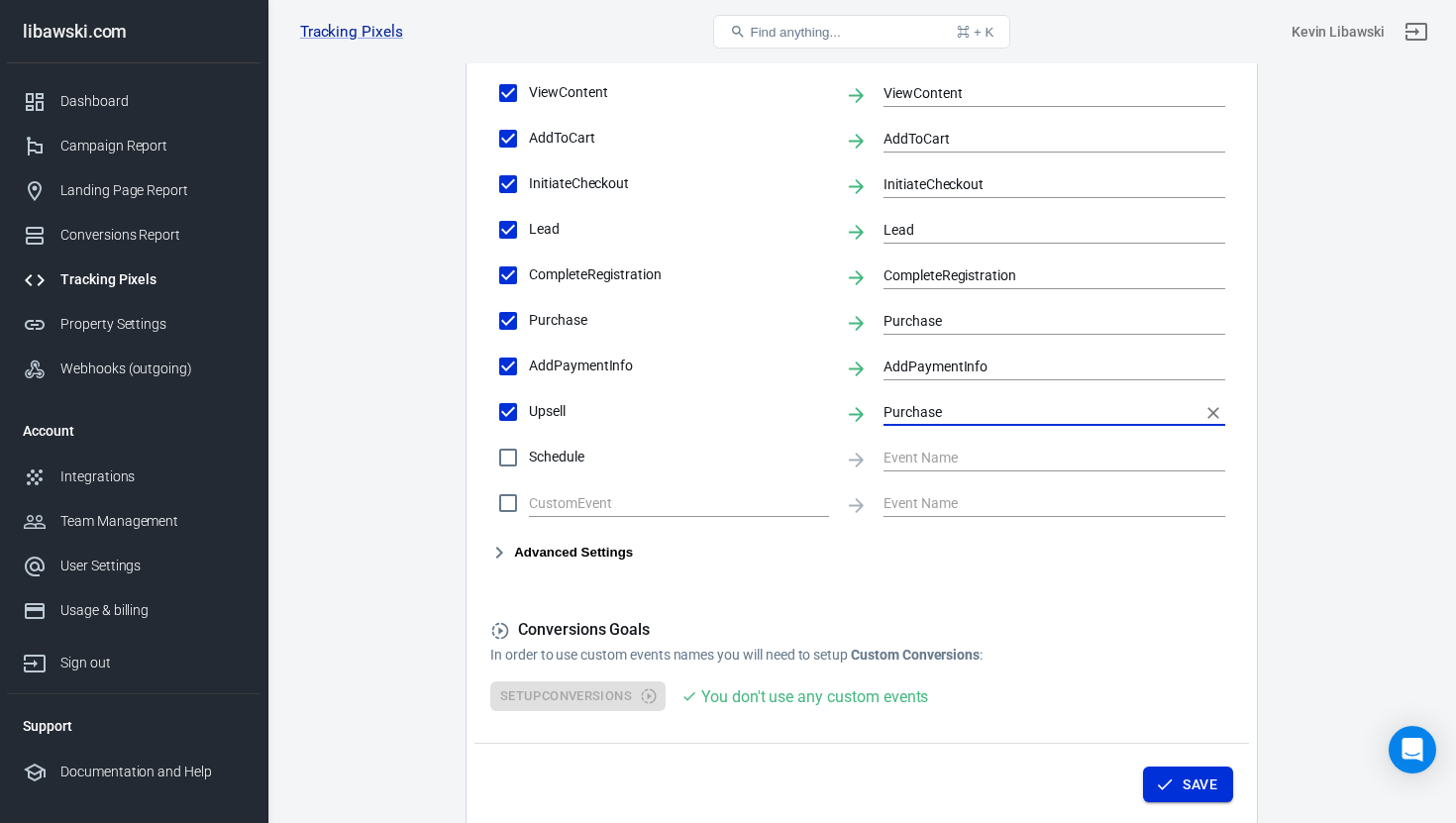 type on "Purchase" 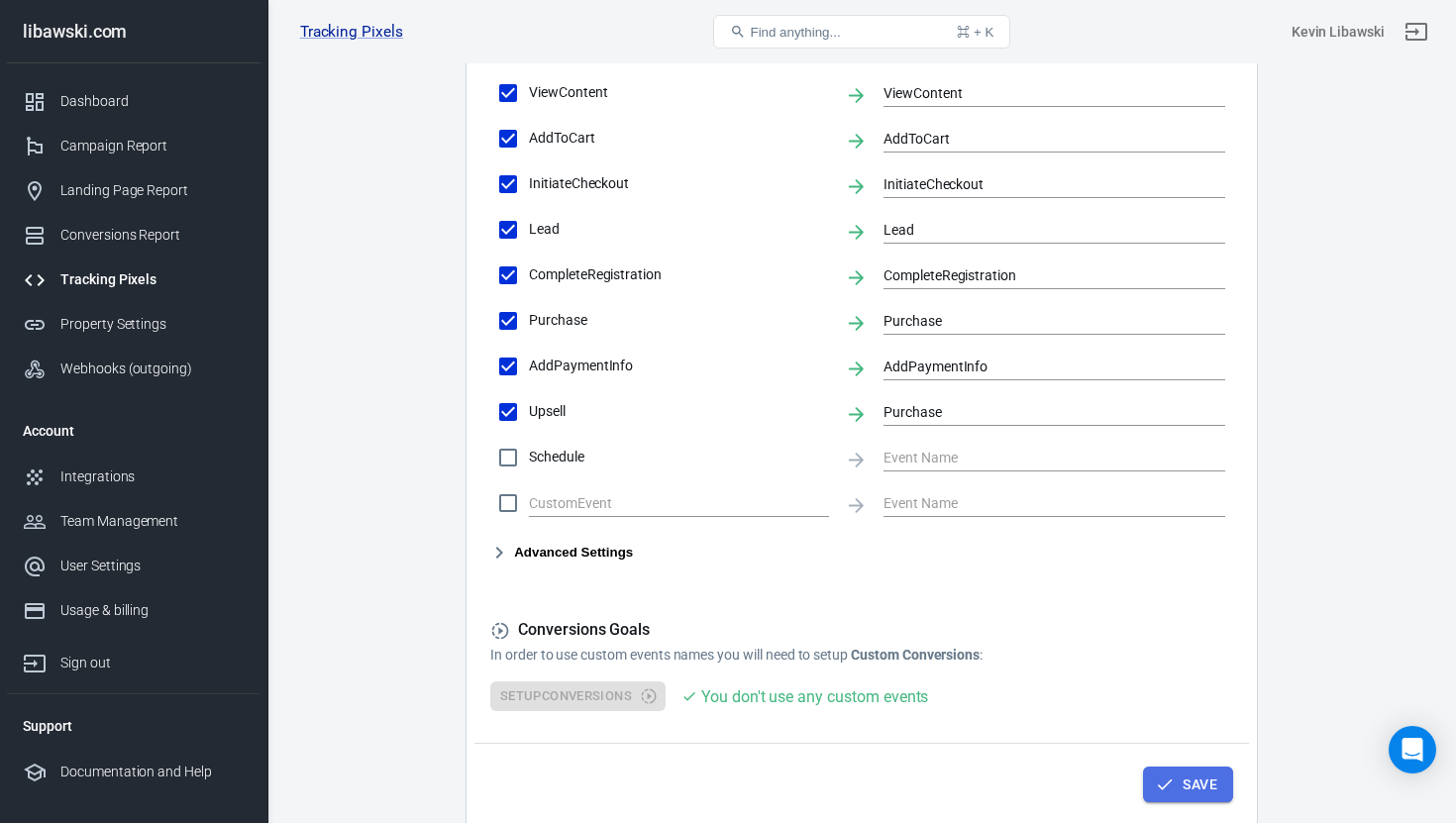 click 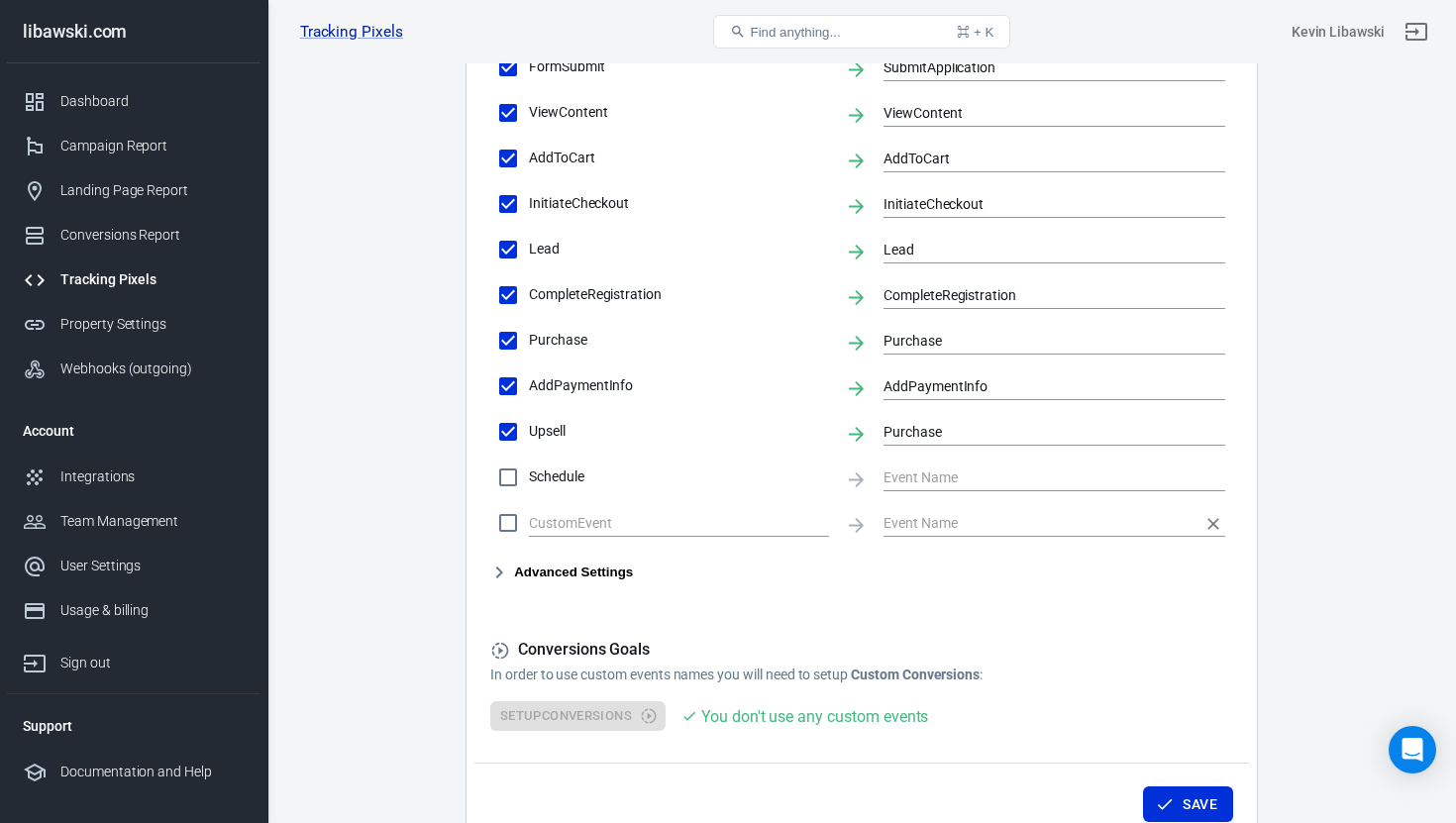 scroll, scrollTop: 834, scrollLeft: 0, axis: vertical 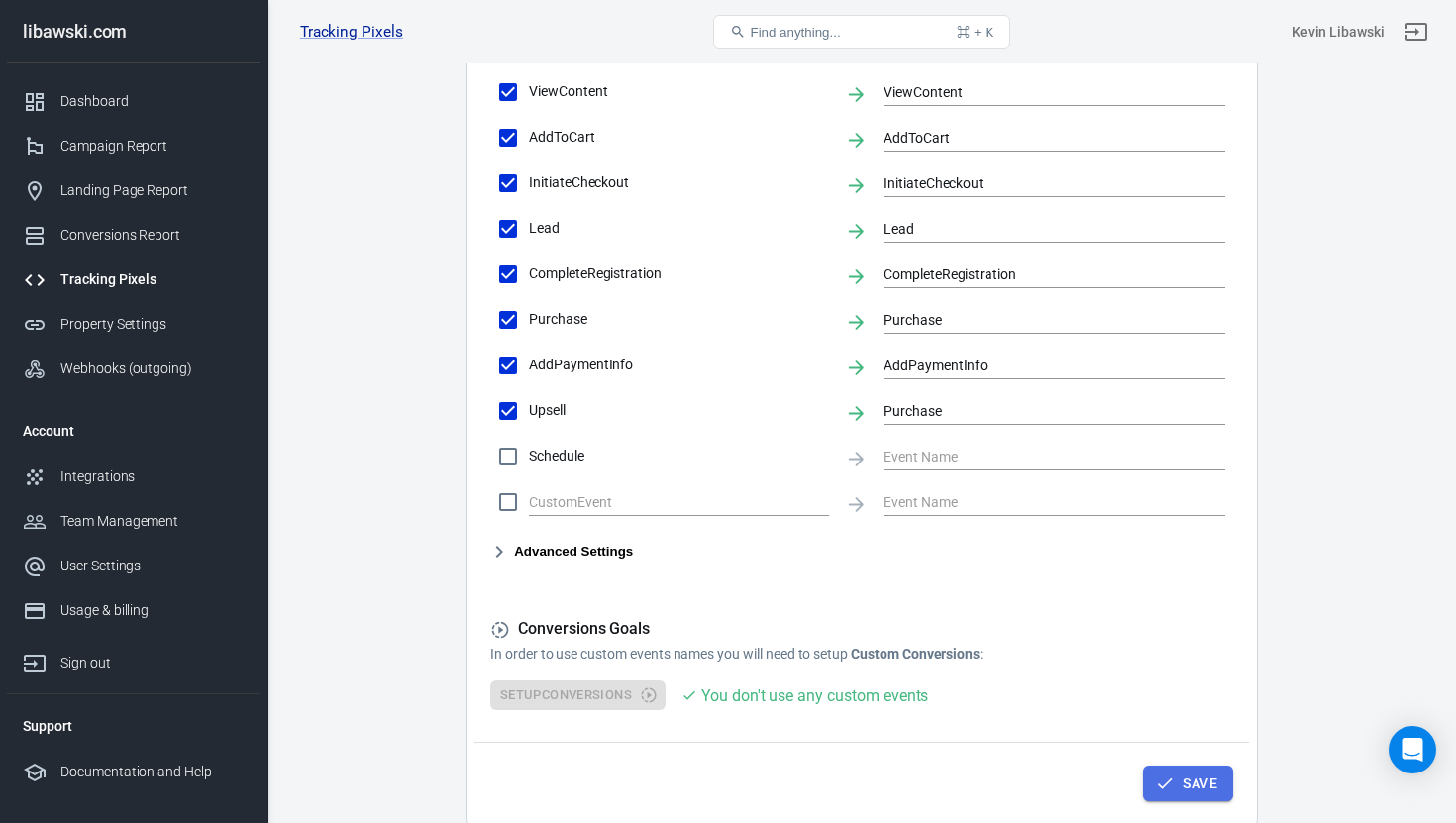 click on "Save" at bounding box center [1188, 783] 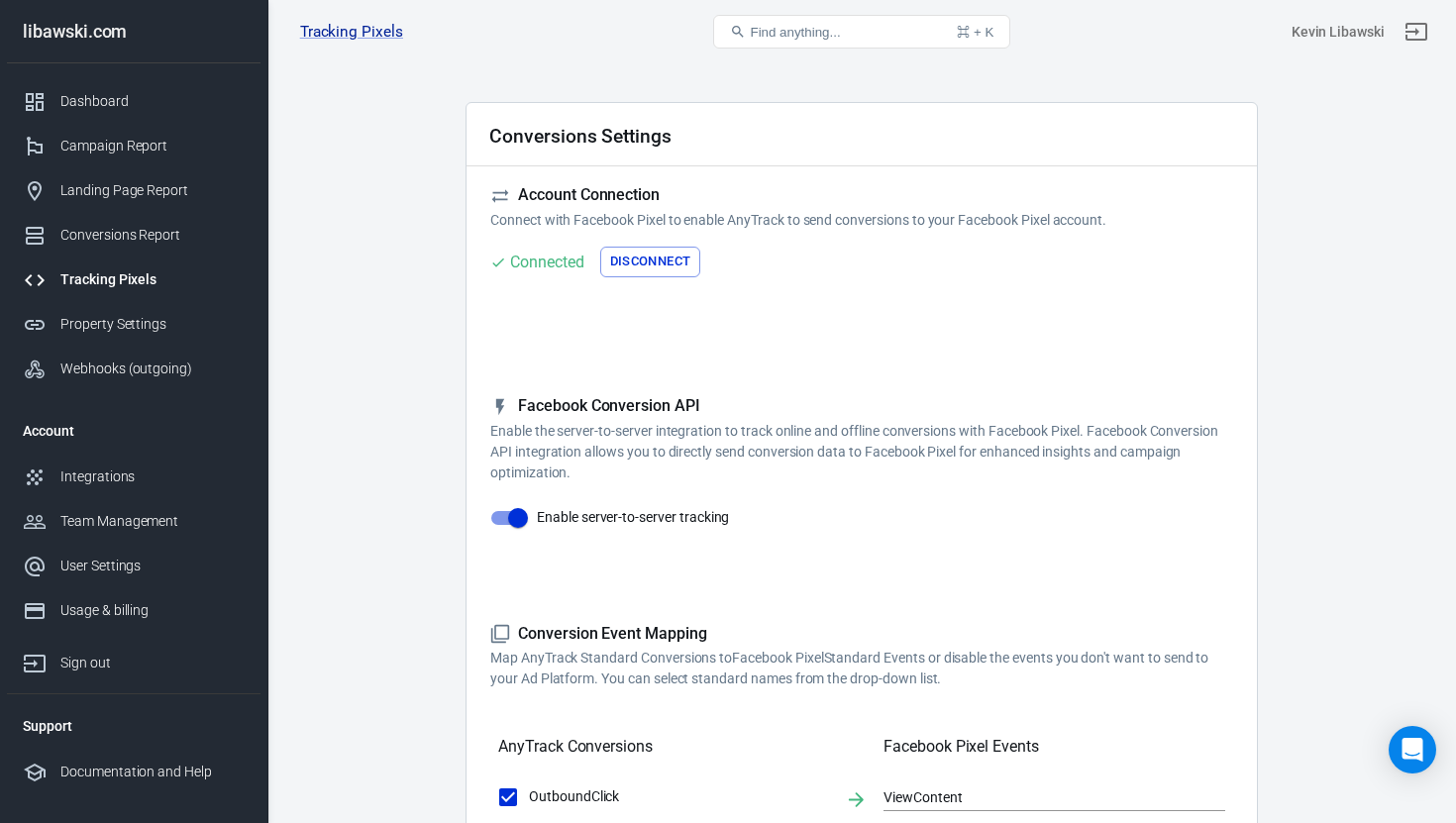scroll, scrollTop: 9, scrollLeft: 0, axis: vertical 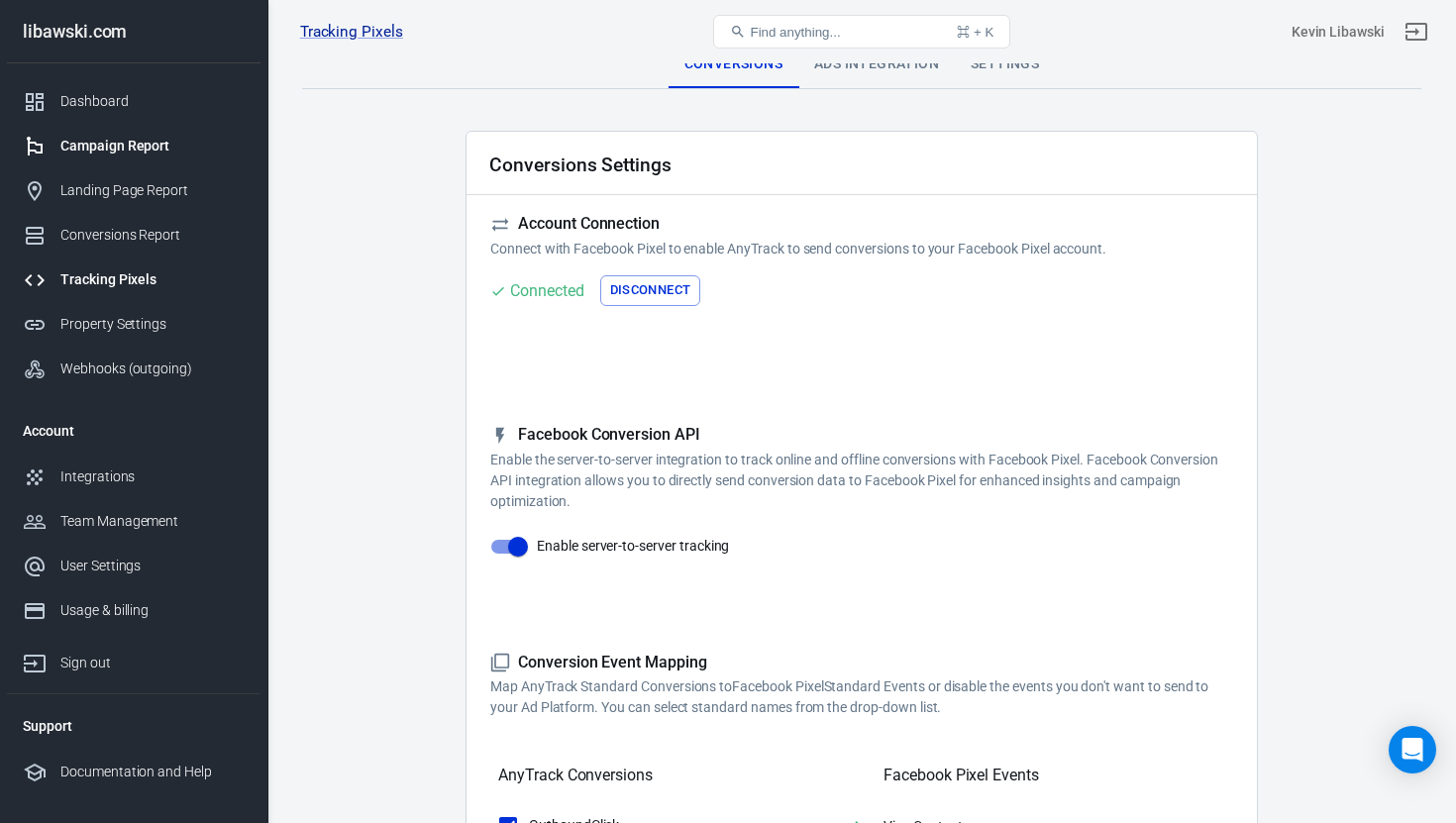 click on "Campaign Report" at bounding box center [153, 146] 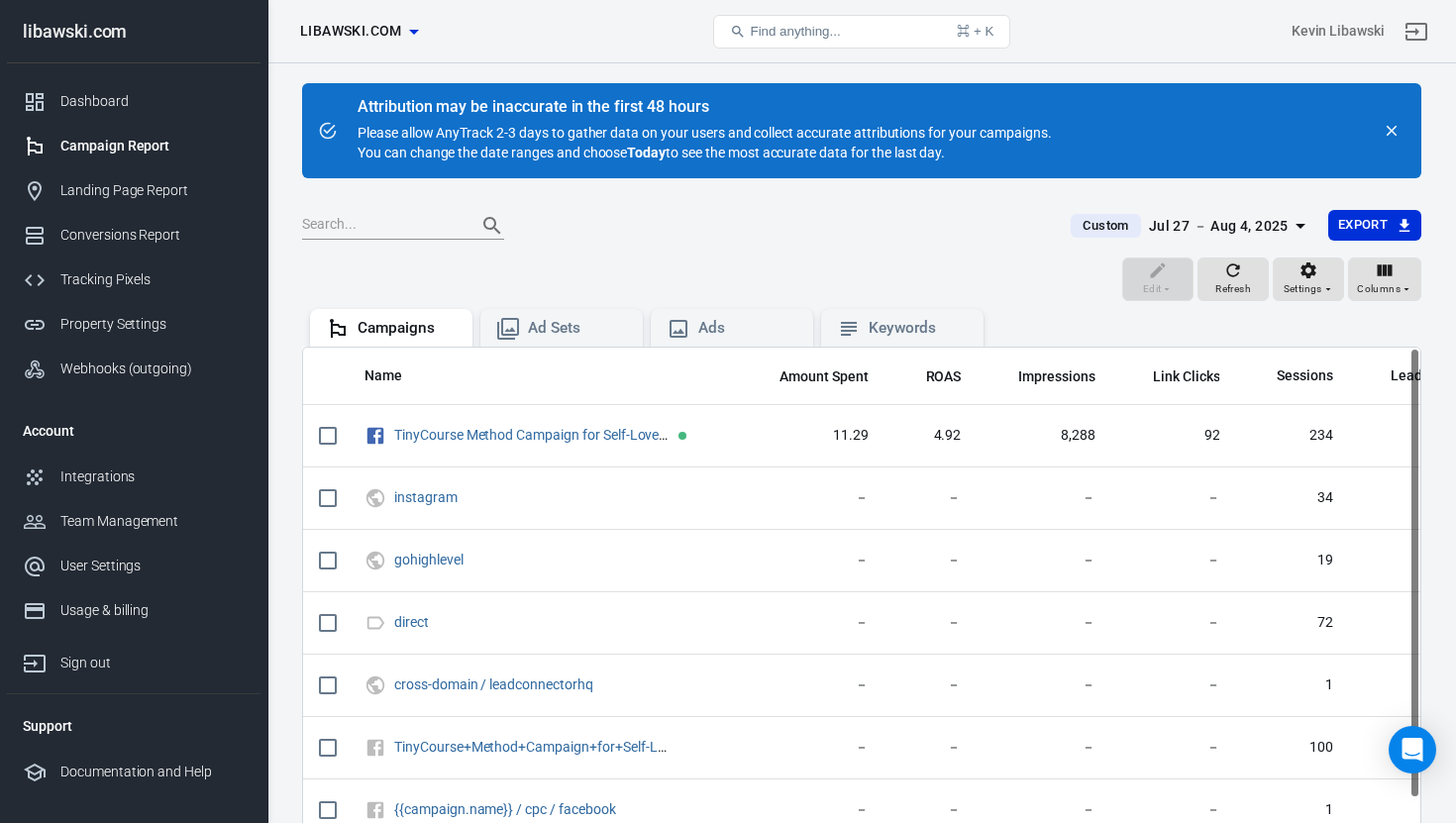 scroll, scrollTop: 44, scrollLeft: 0, axis: vertical 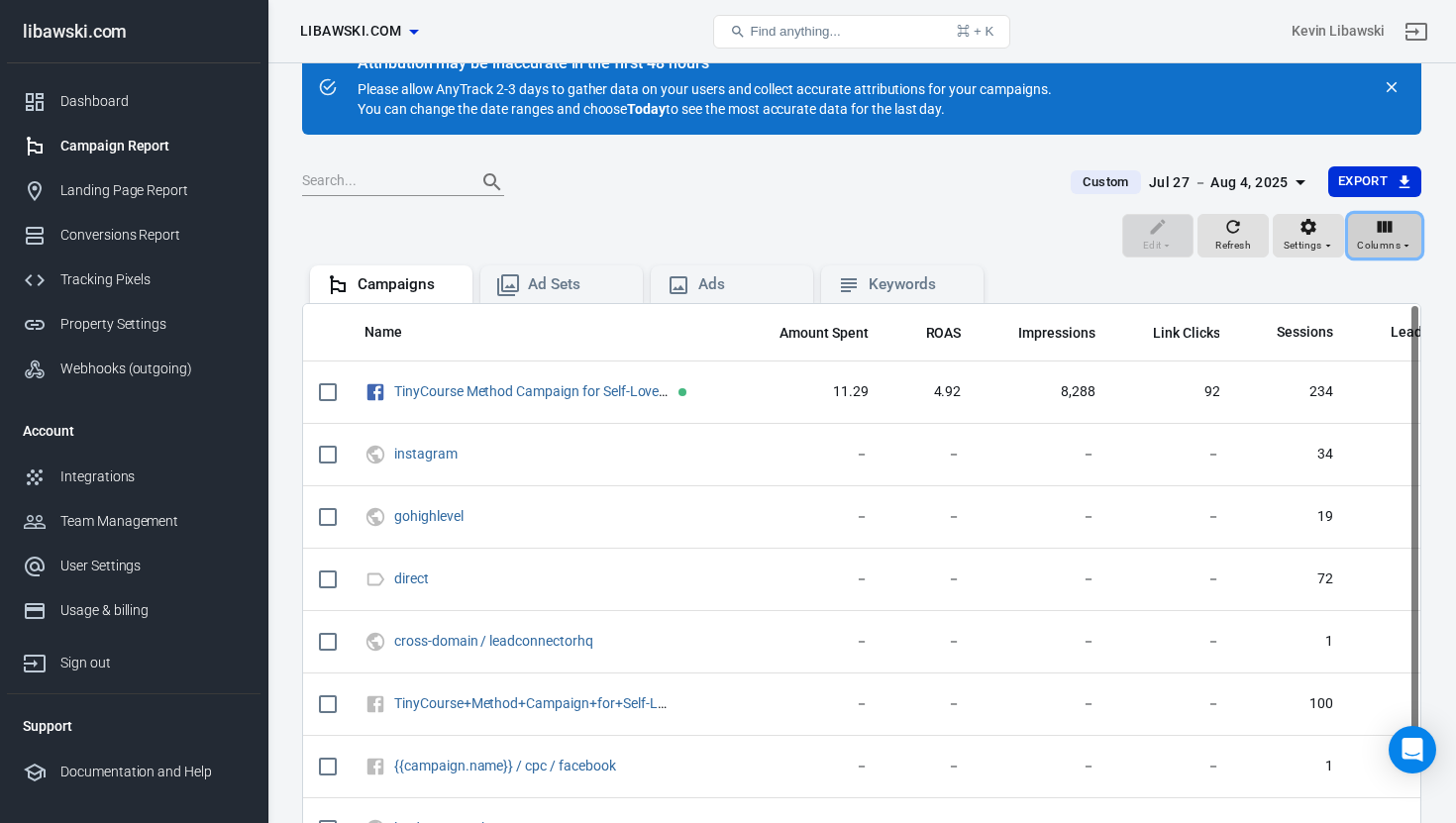 click 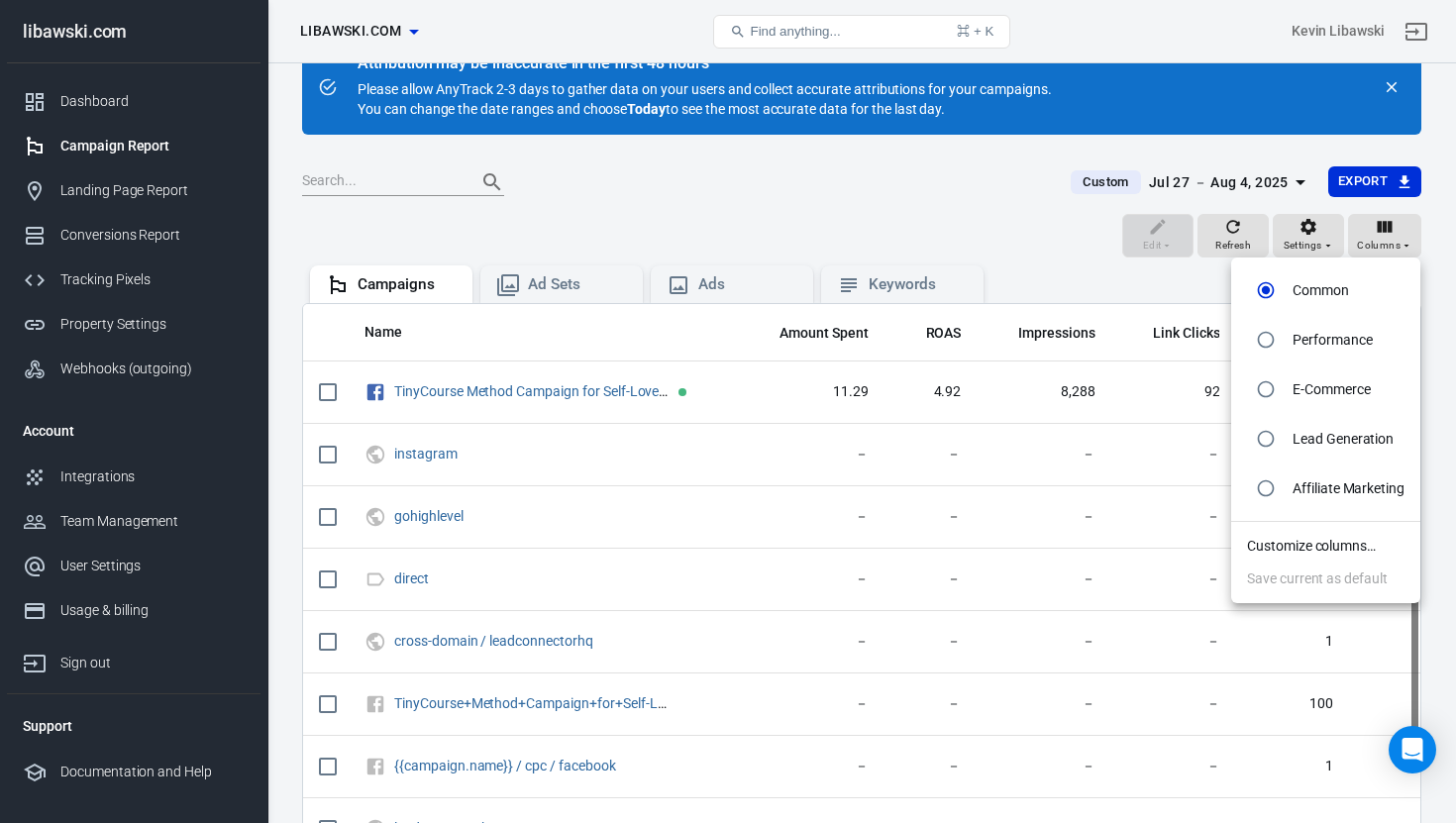 click at bounding box center [728, 411] 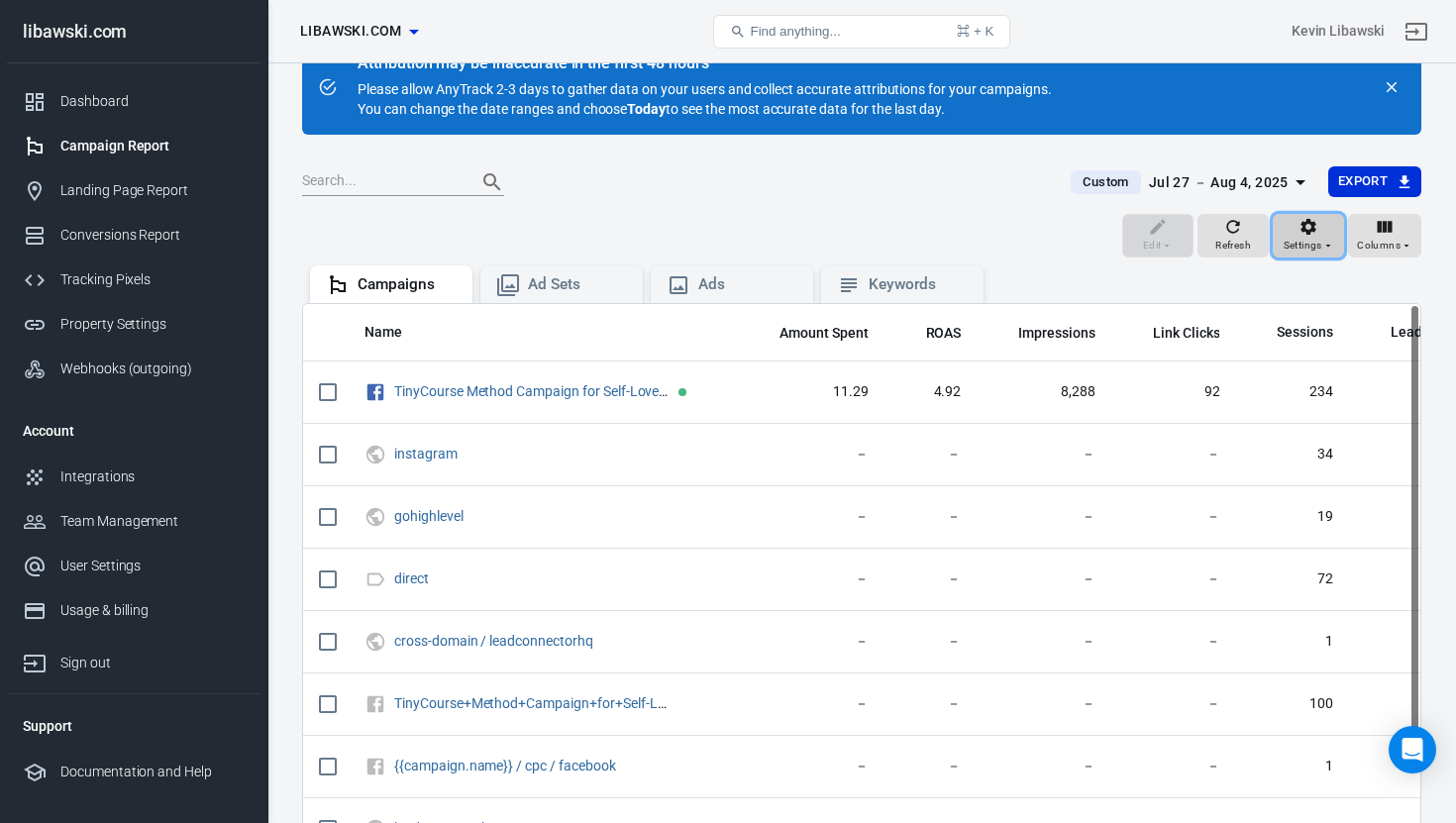 click on "Settings" at bounding box center [1308, 236] 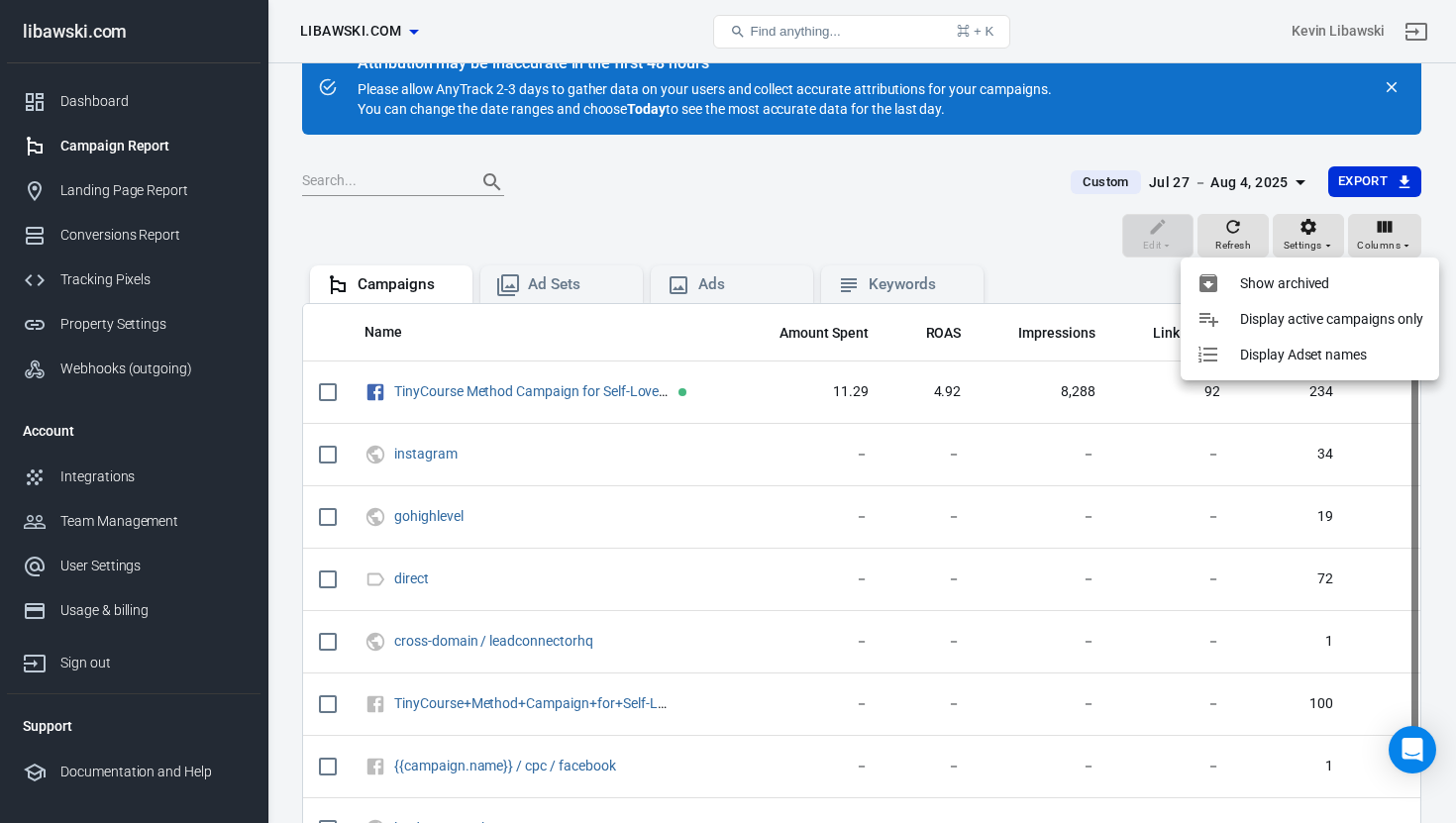 click at bounding box center [728, 411] 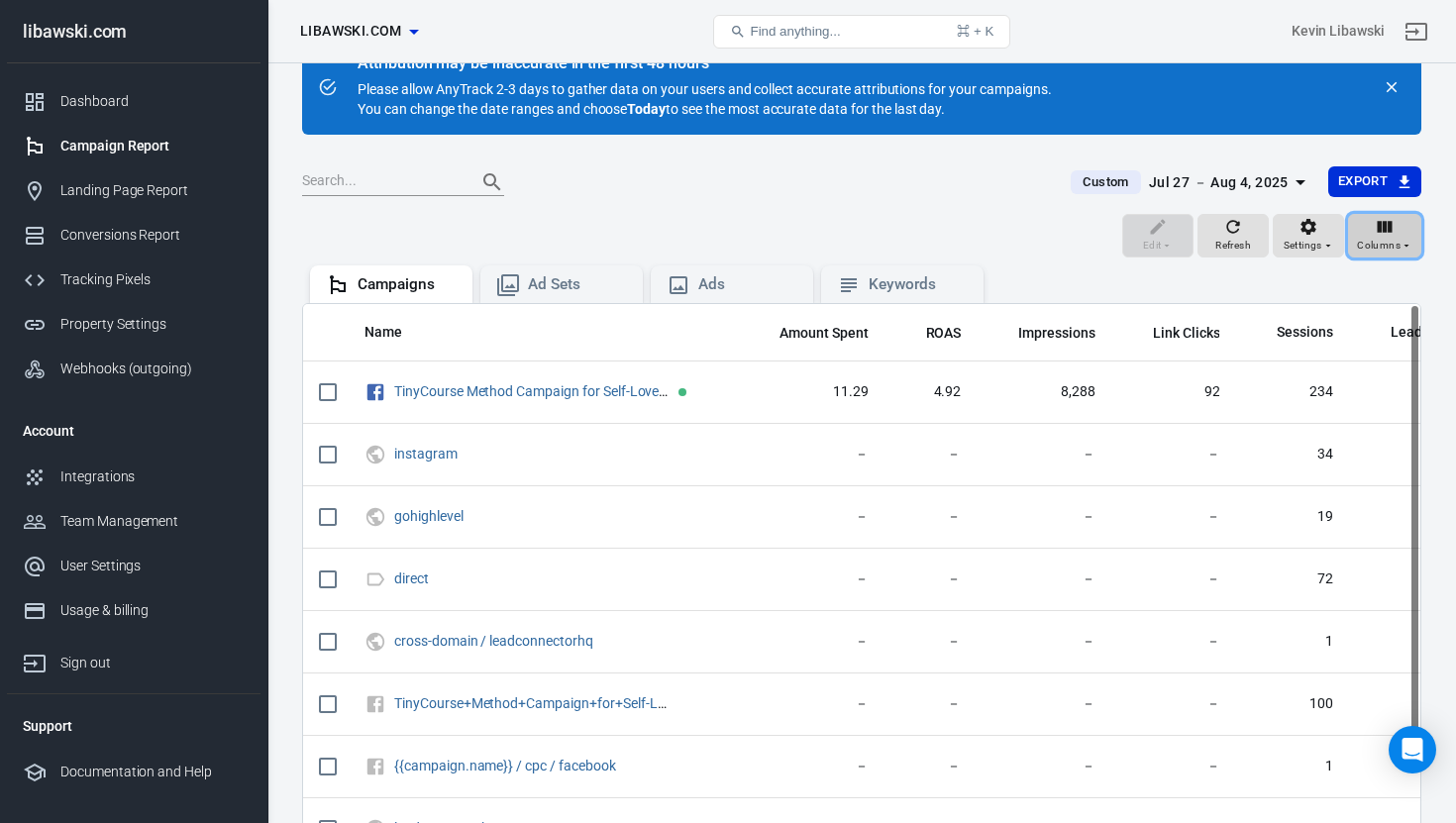 click 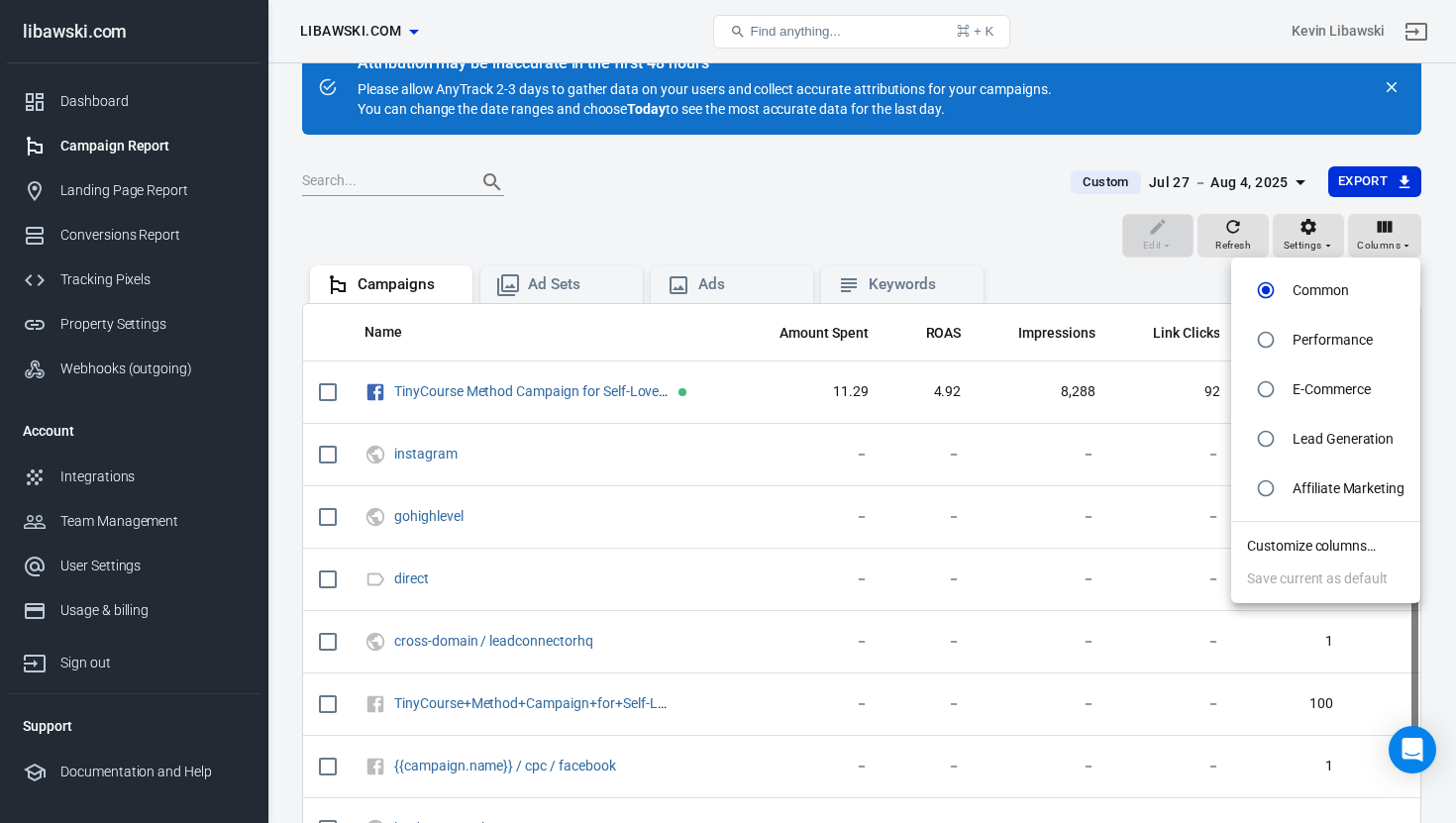 click on "Customize columns…" at bounding box center (1325, 546) 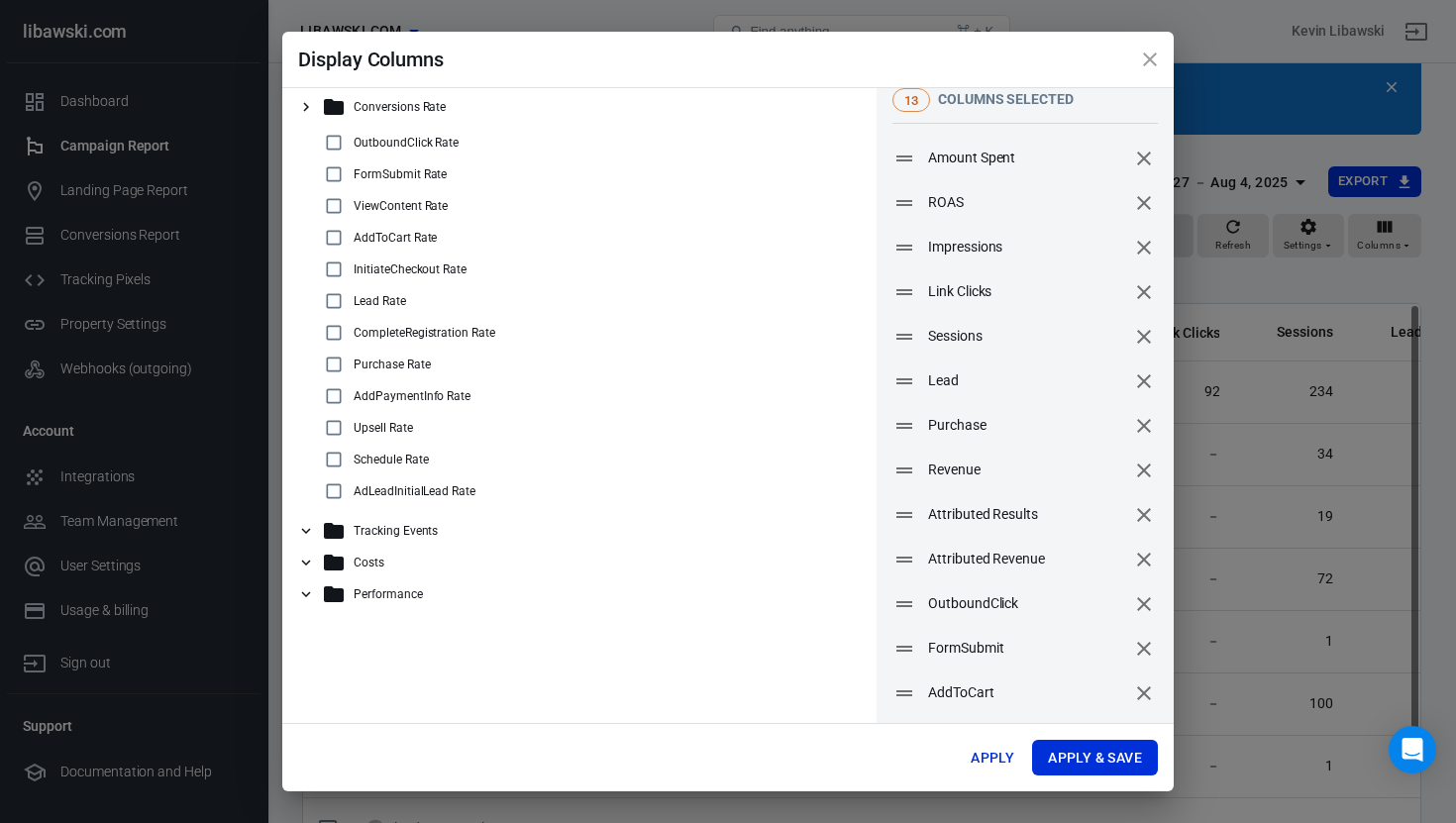 scroll, scrollTop: 0, scrollLeft: 0, axis: both 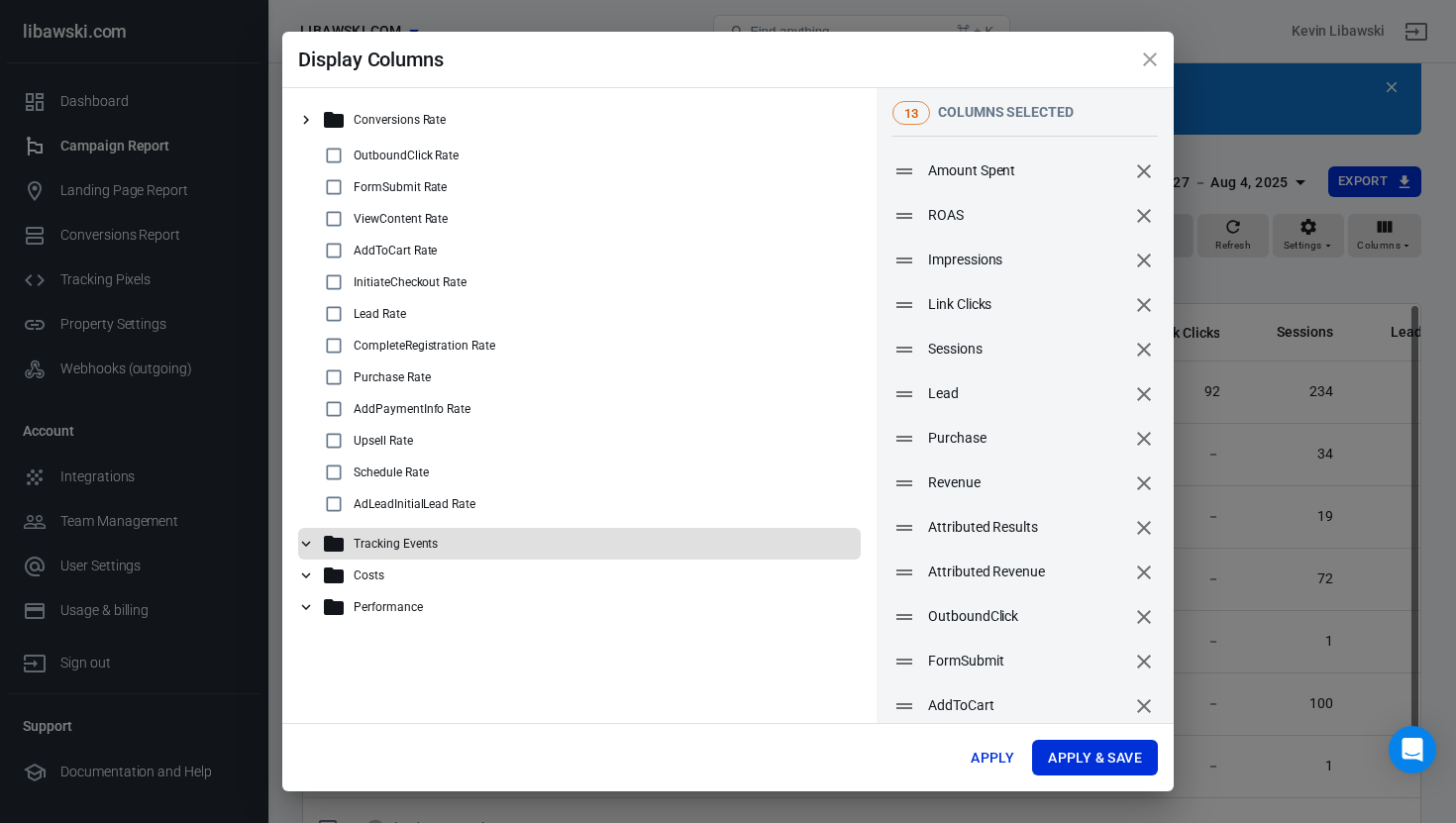 click on "Tracking Events" at bounding box center (579, 544) 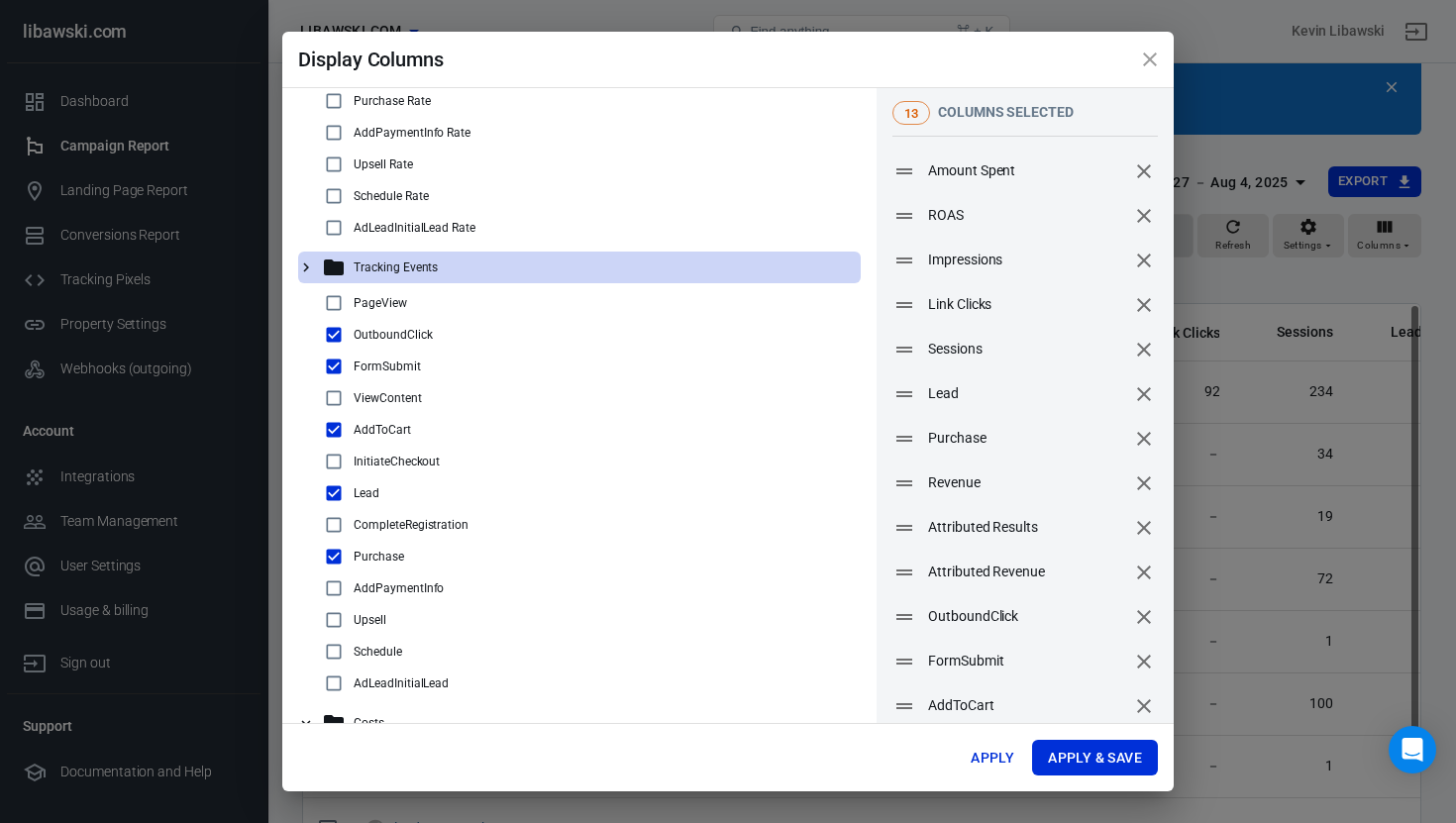 scroll, scrollTop: 281, scrollLeft: 0, axis: vertical 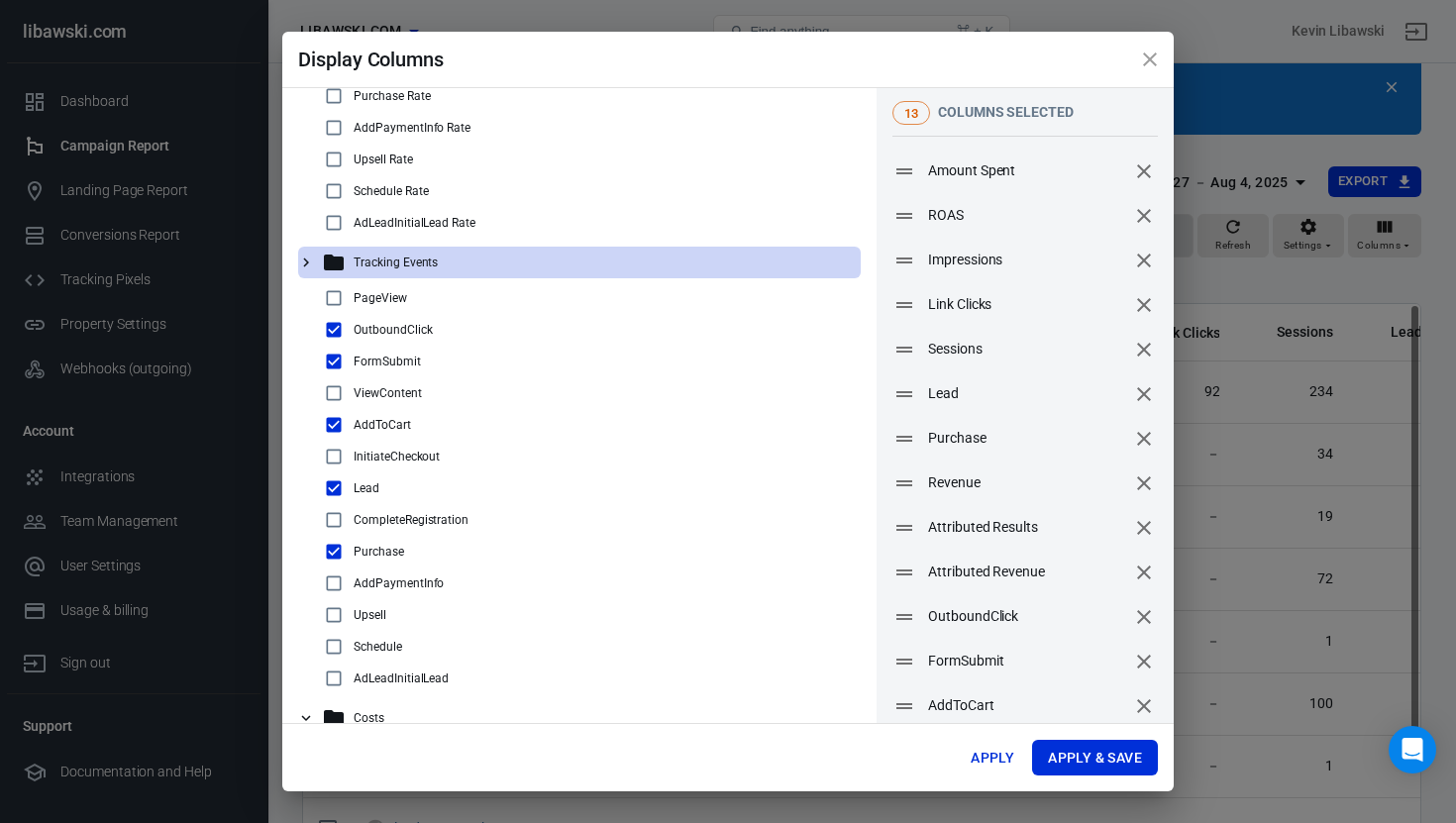 click at bounding box center (334, 615) 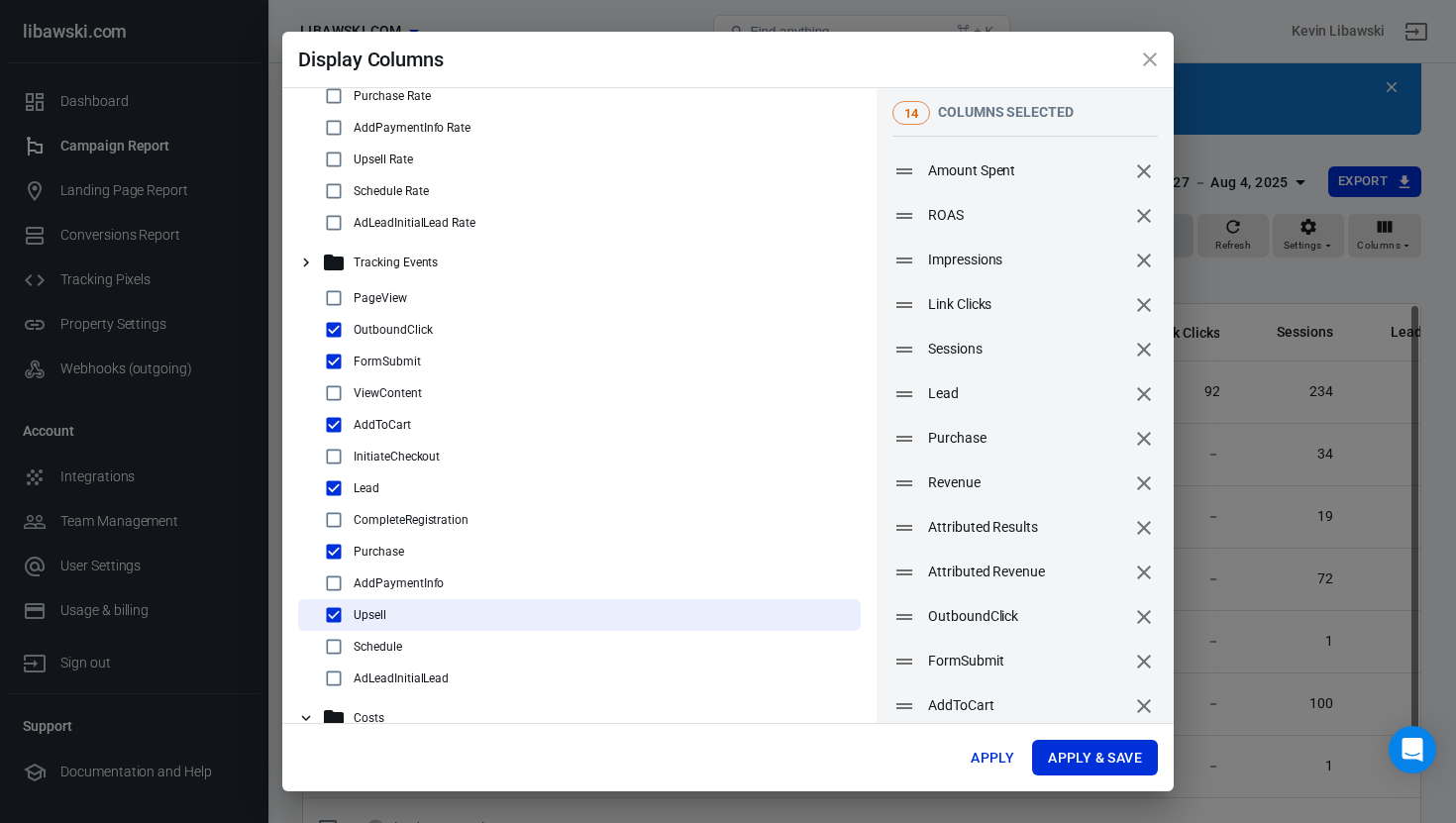 click at bounding box center [334, 457] 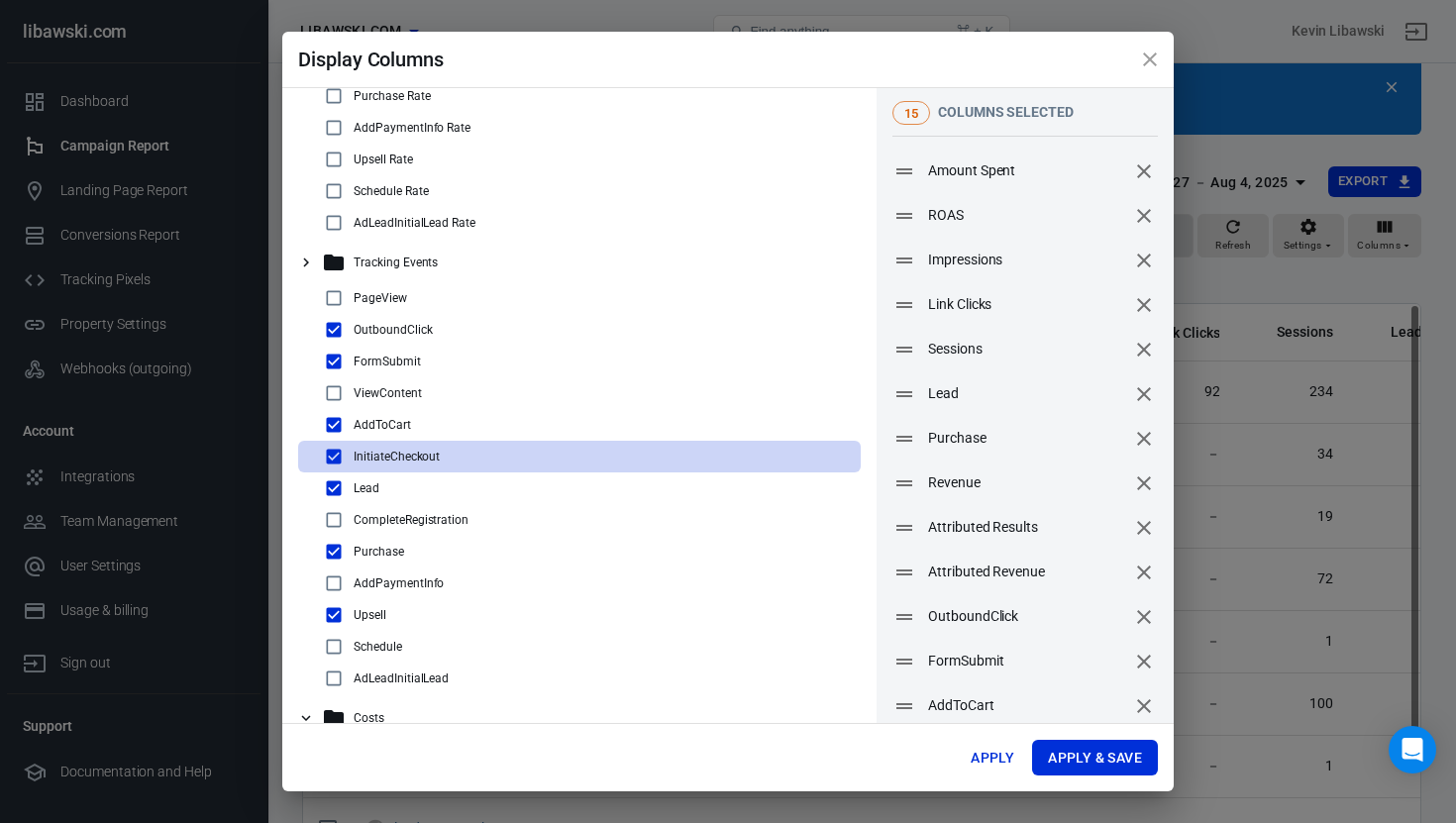 click at bounding box center (334, 425) 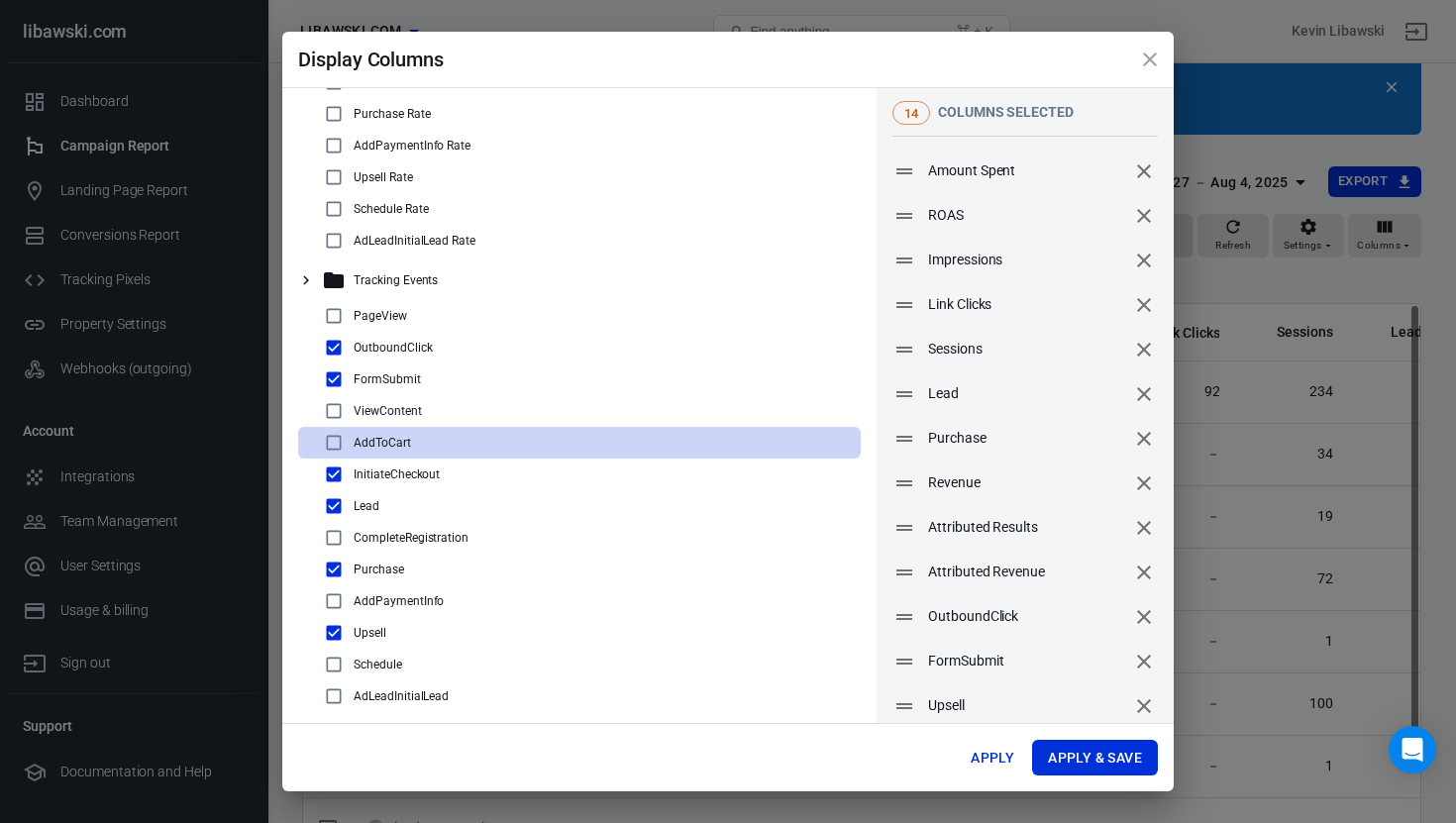 scroll, scrollTop: 281, scrollLeft: 0, axis: vertical 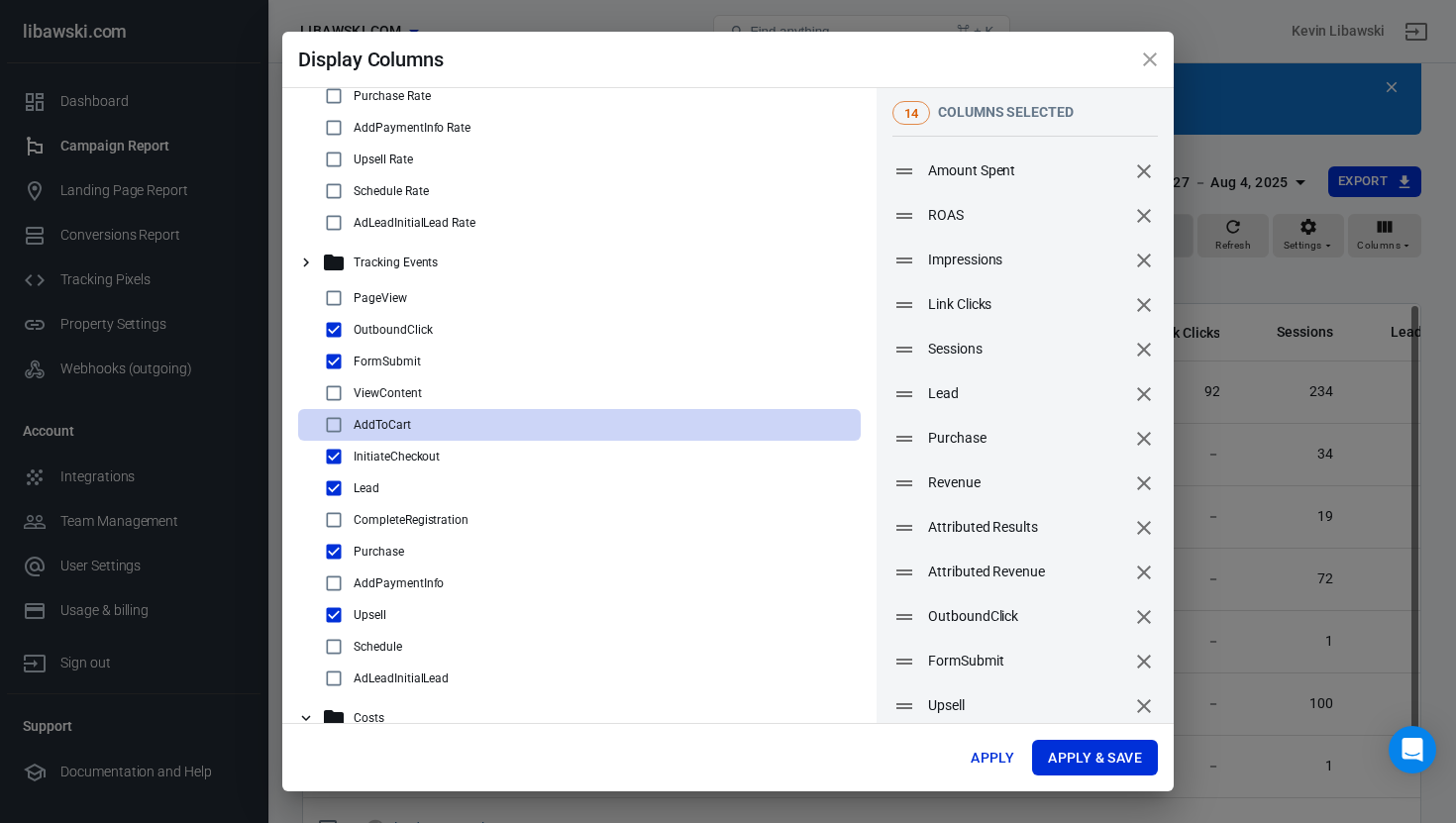 click at bounding box center [334, 488] 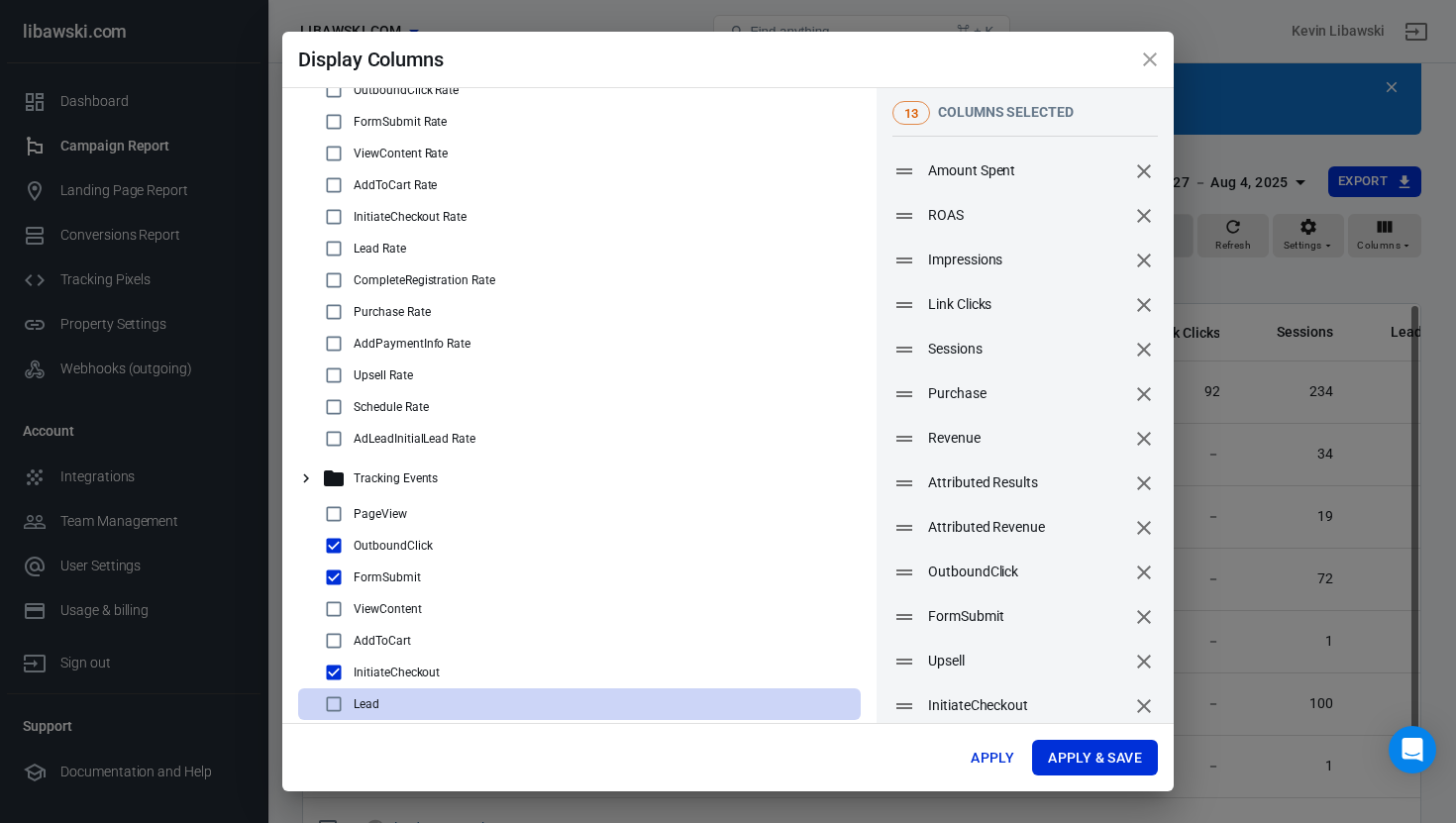 scroll, scrollTop: 55, scrollLeft: 0, axis: vertical 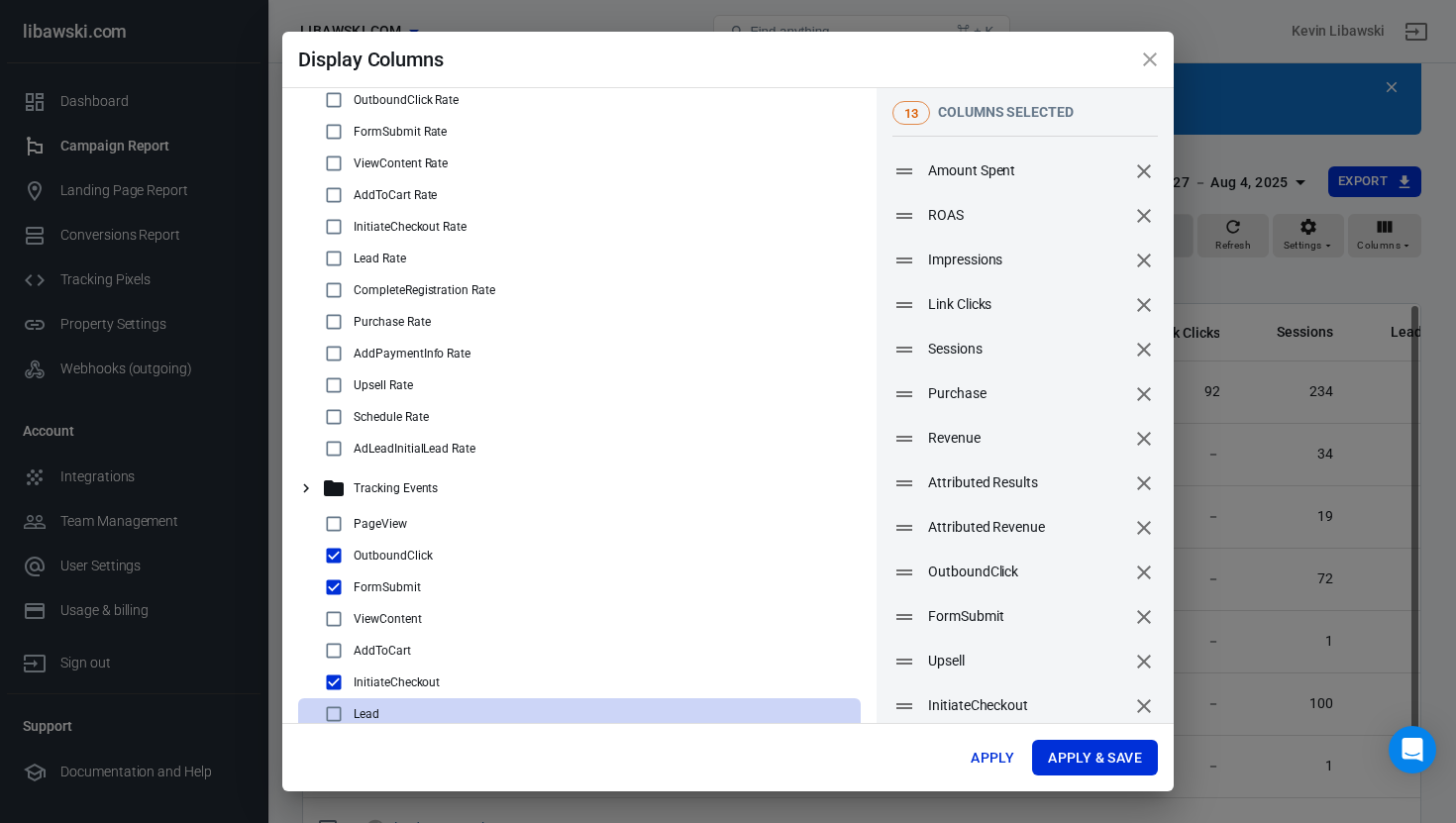 click at bounding box center [334, 385] 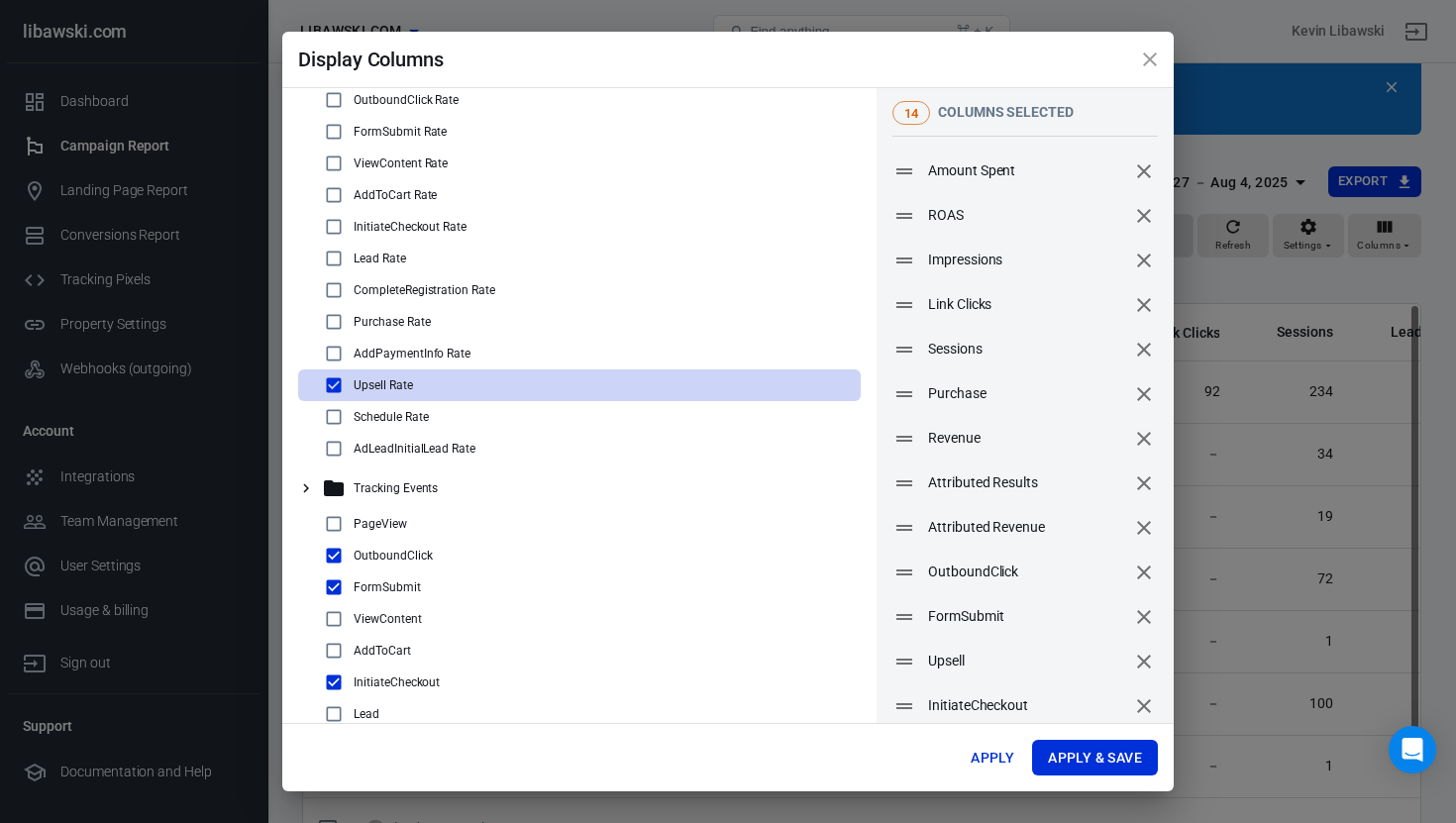 click at bounding box center [334, 322] 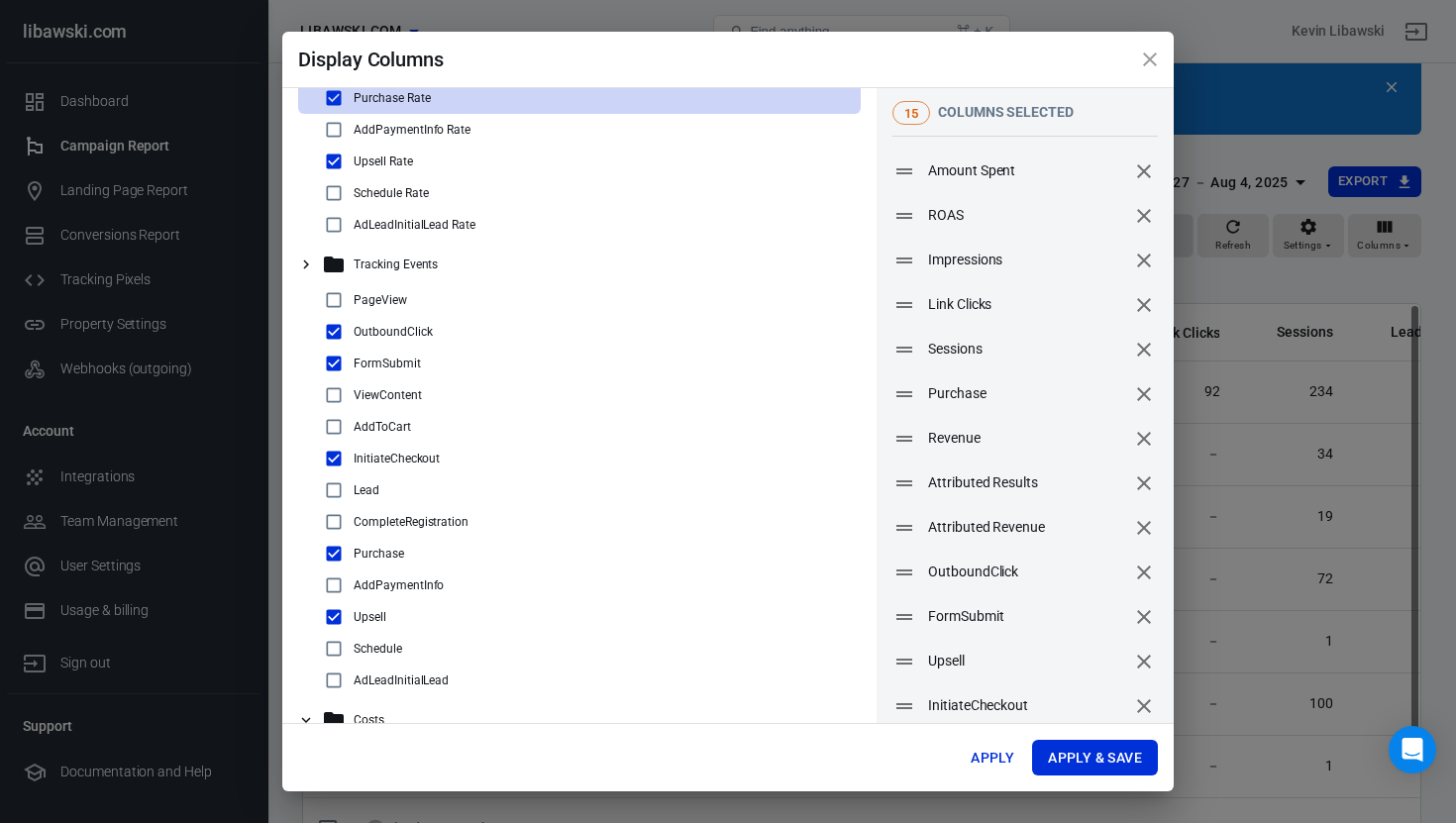 scroll, scrollTop: 281, scrollLeft: 0, axis: vertical 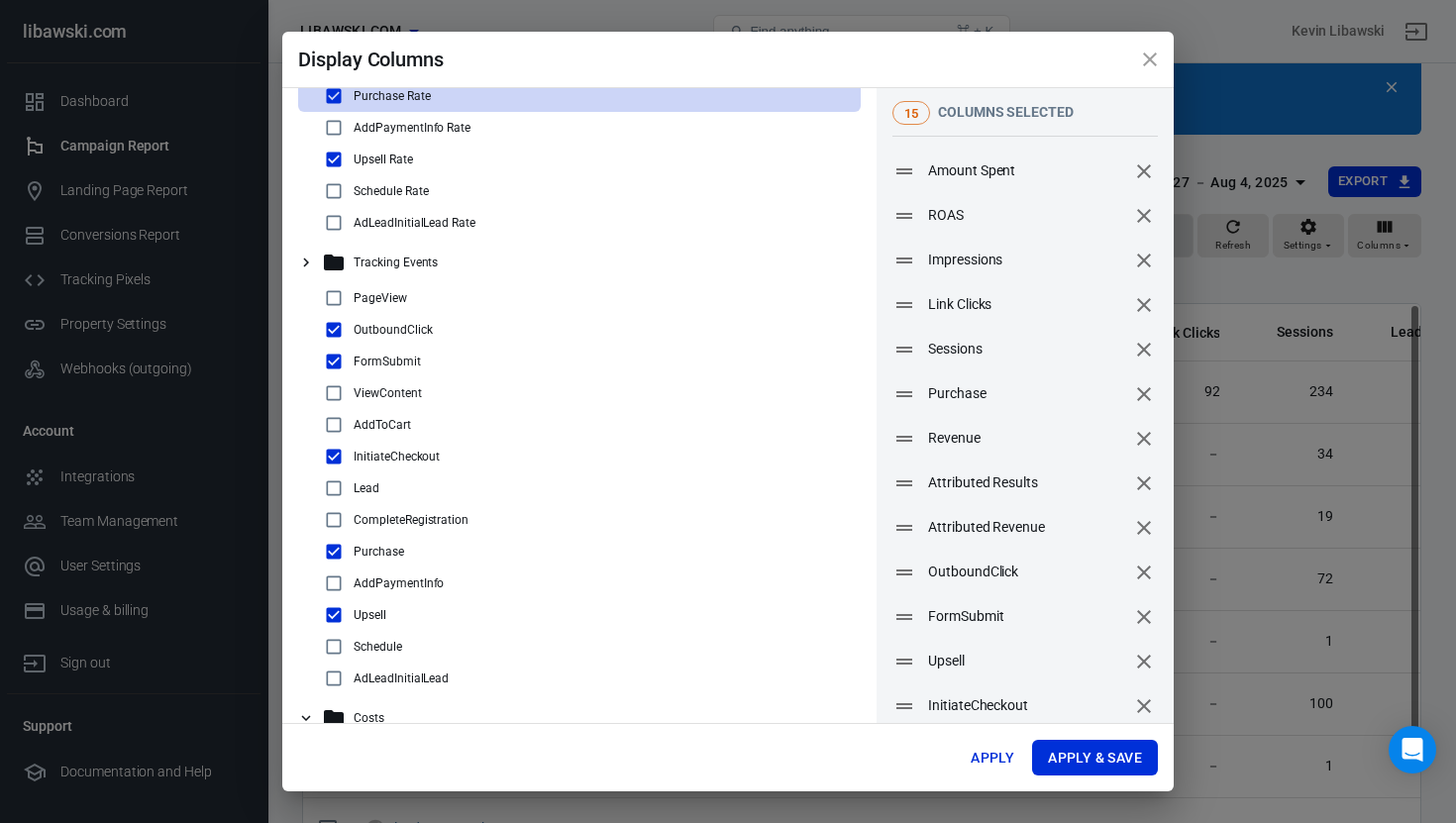 click 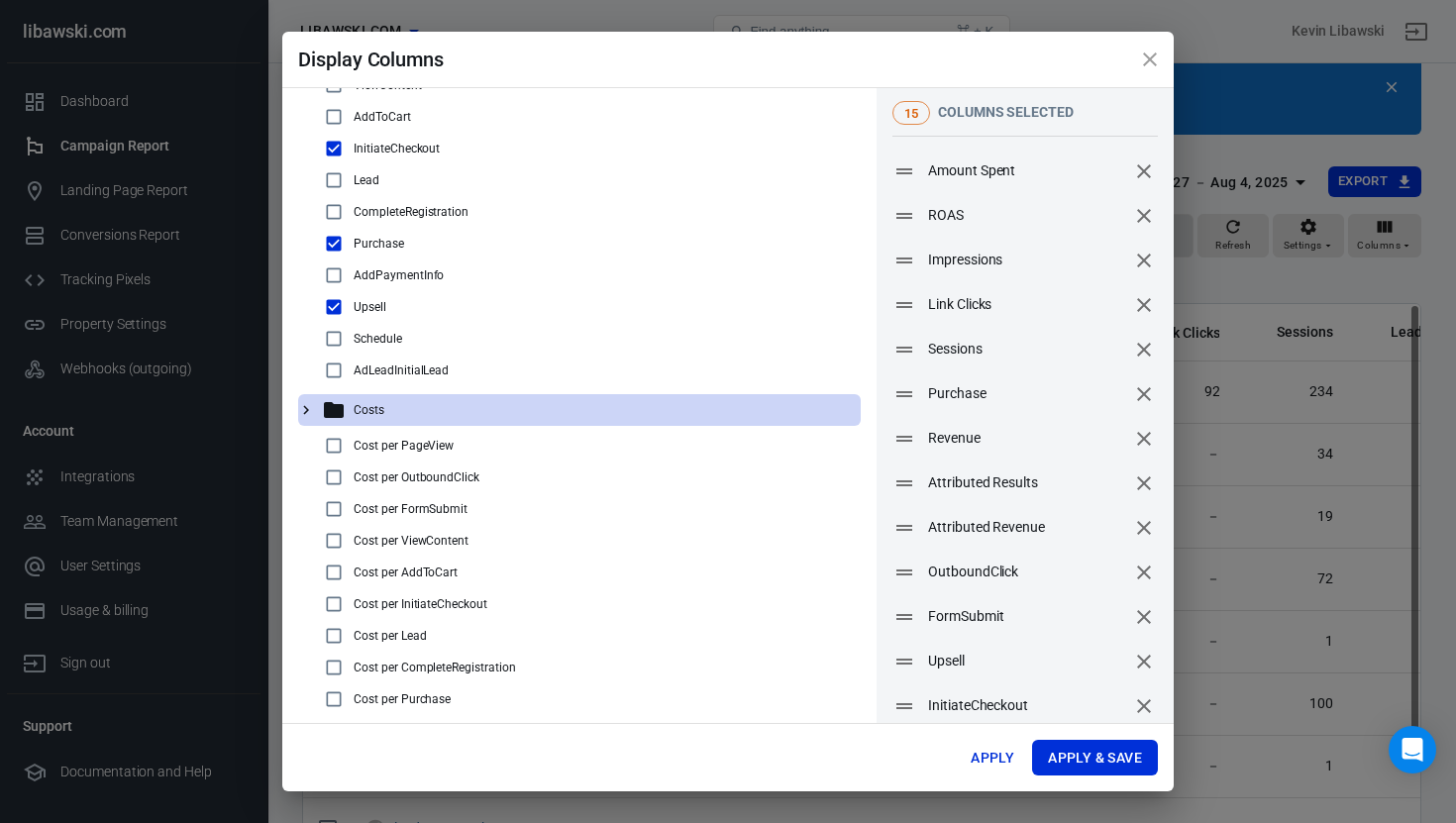 scroll, scrollTop: 705, scrollLeft: 0, axis: vertical 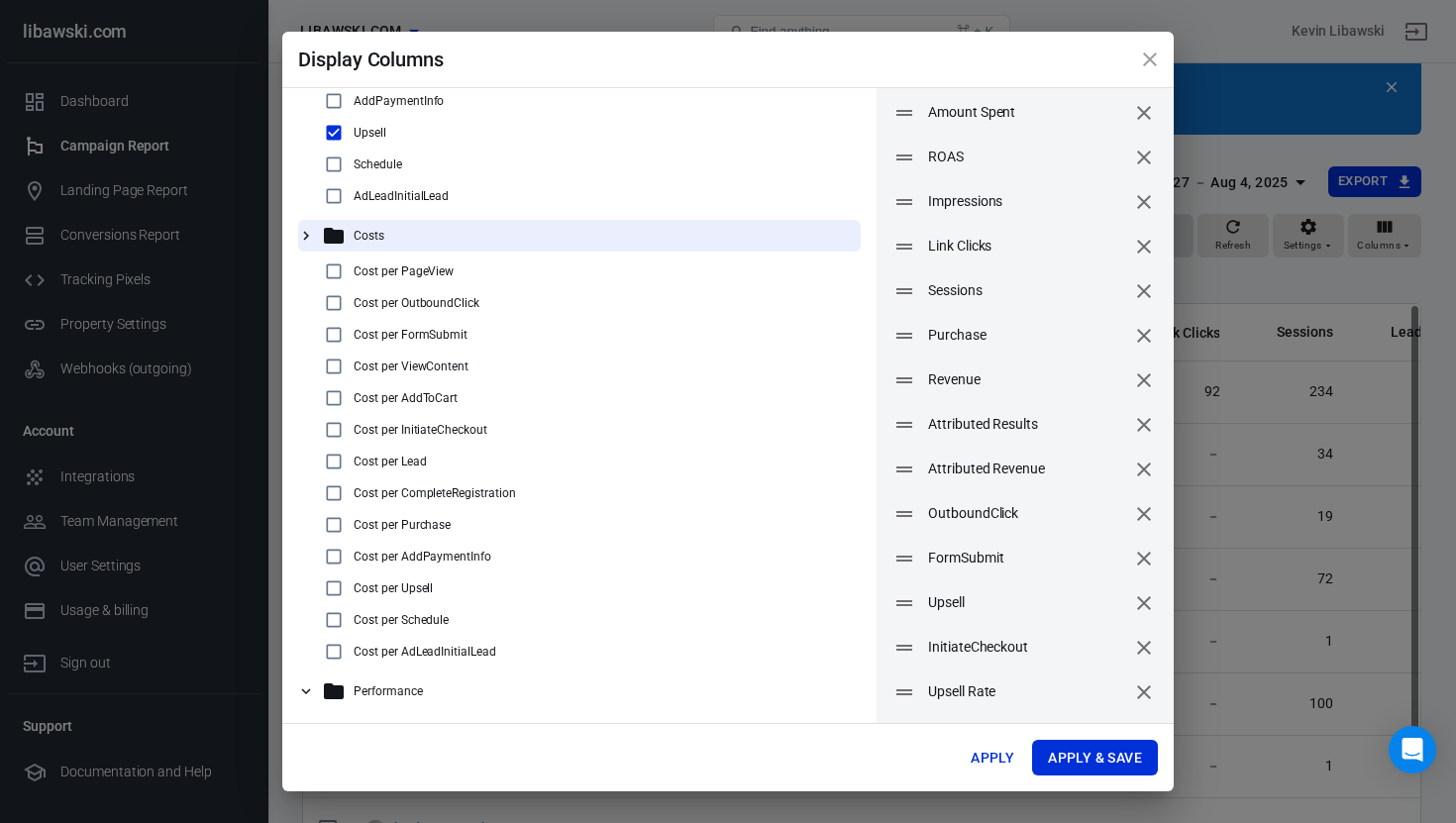 click at bounding box center (334, 525) 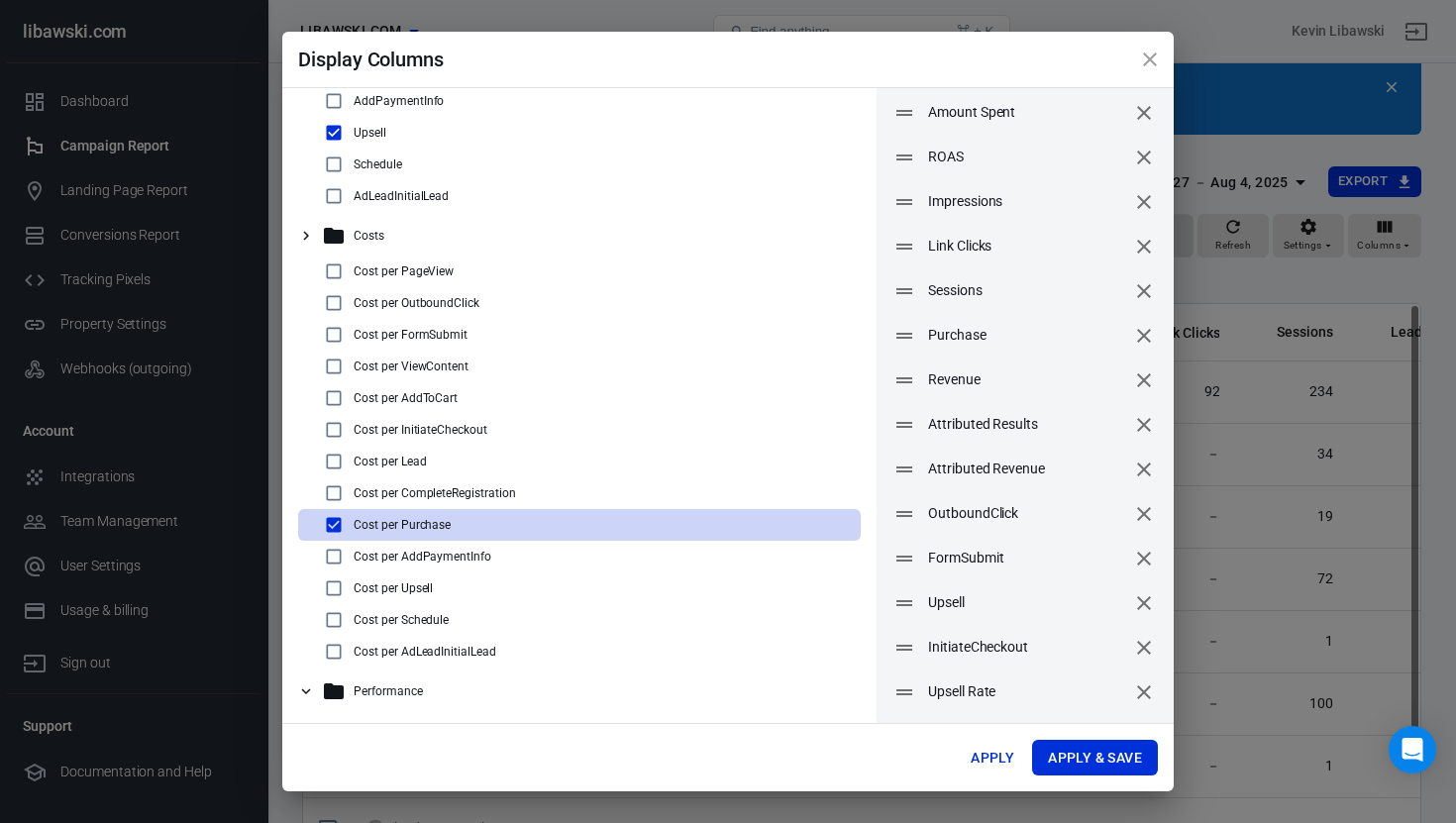 click on "Performance" at bounding box center [388, 691] 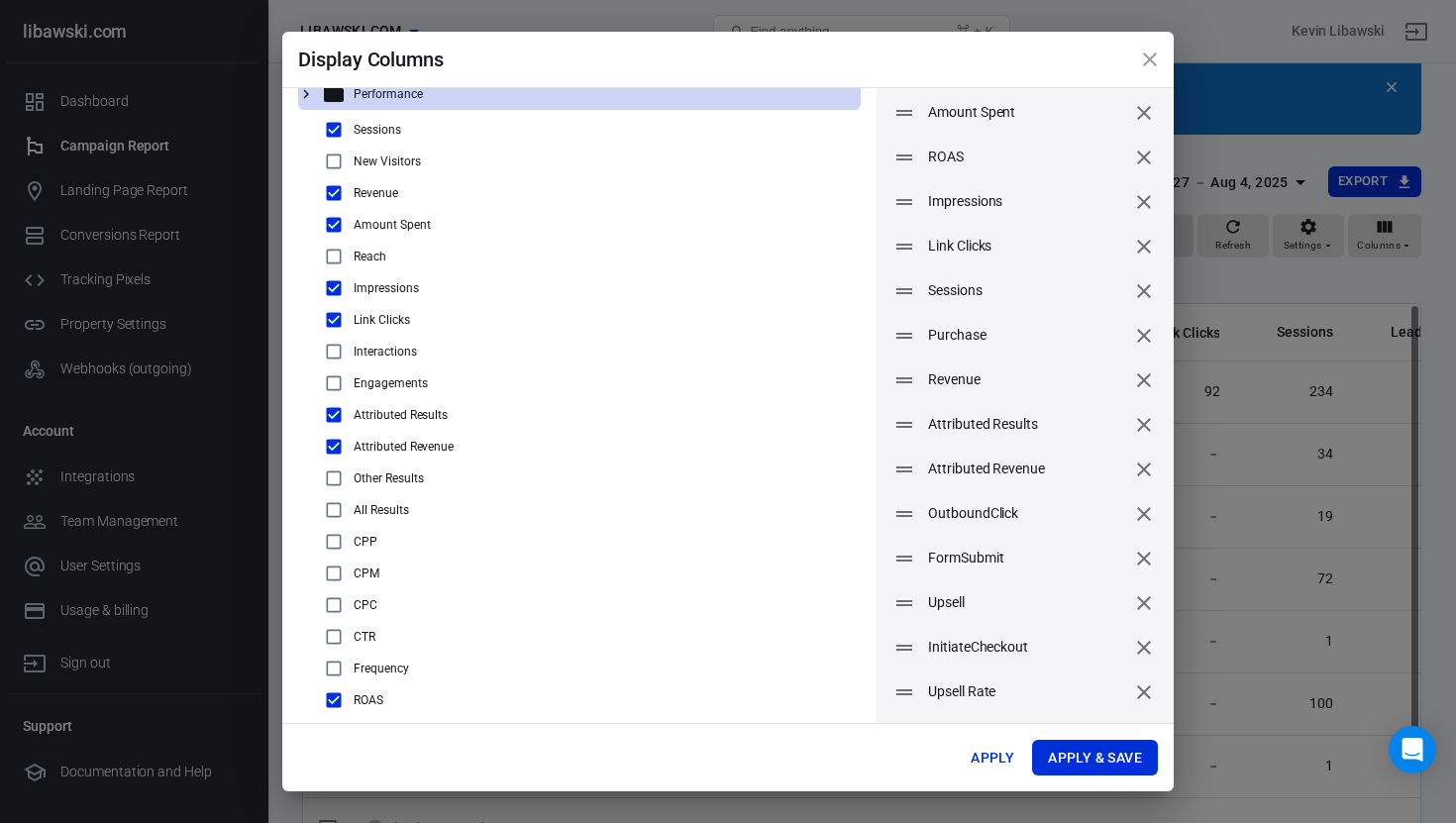 scroll, scrollTop: 1319, scrollLeft: 0, axis: vertical 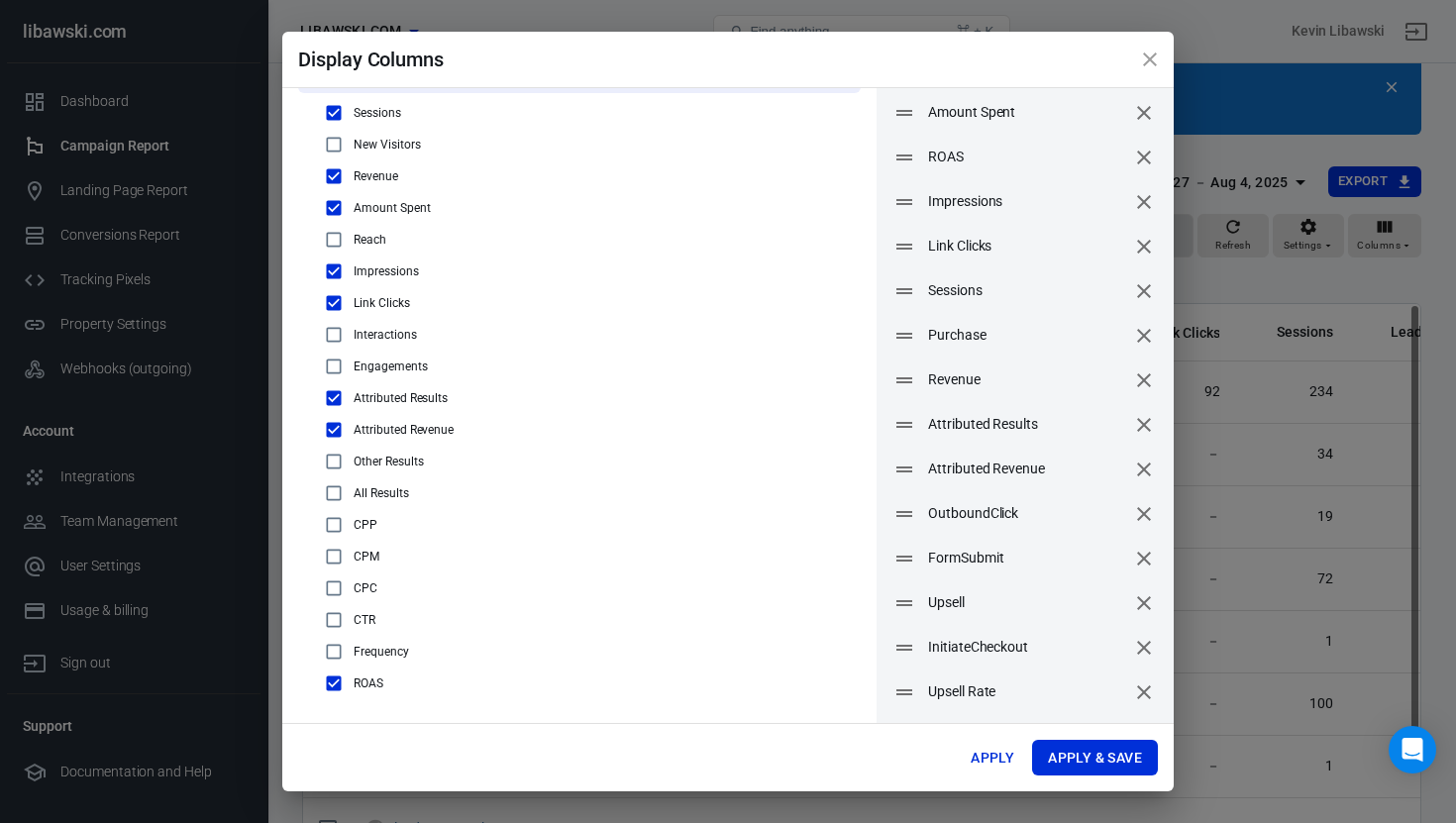 click at bounding box center (334, 588) 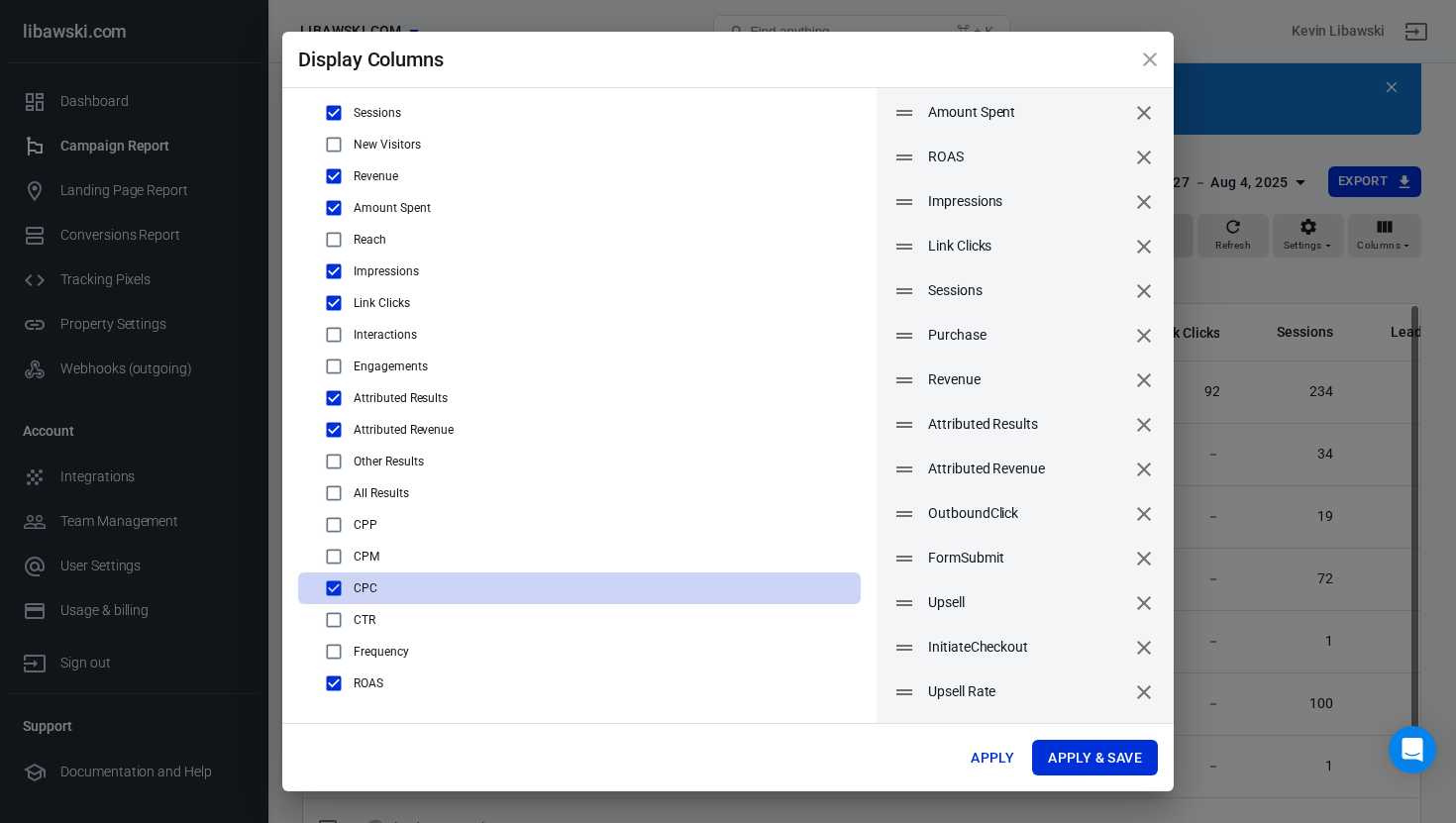 scroll, scrollTop: 0, scrollLeft: 0, axis: both 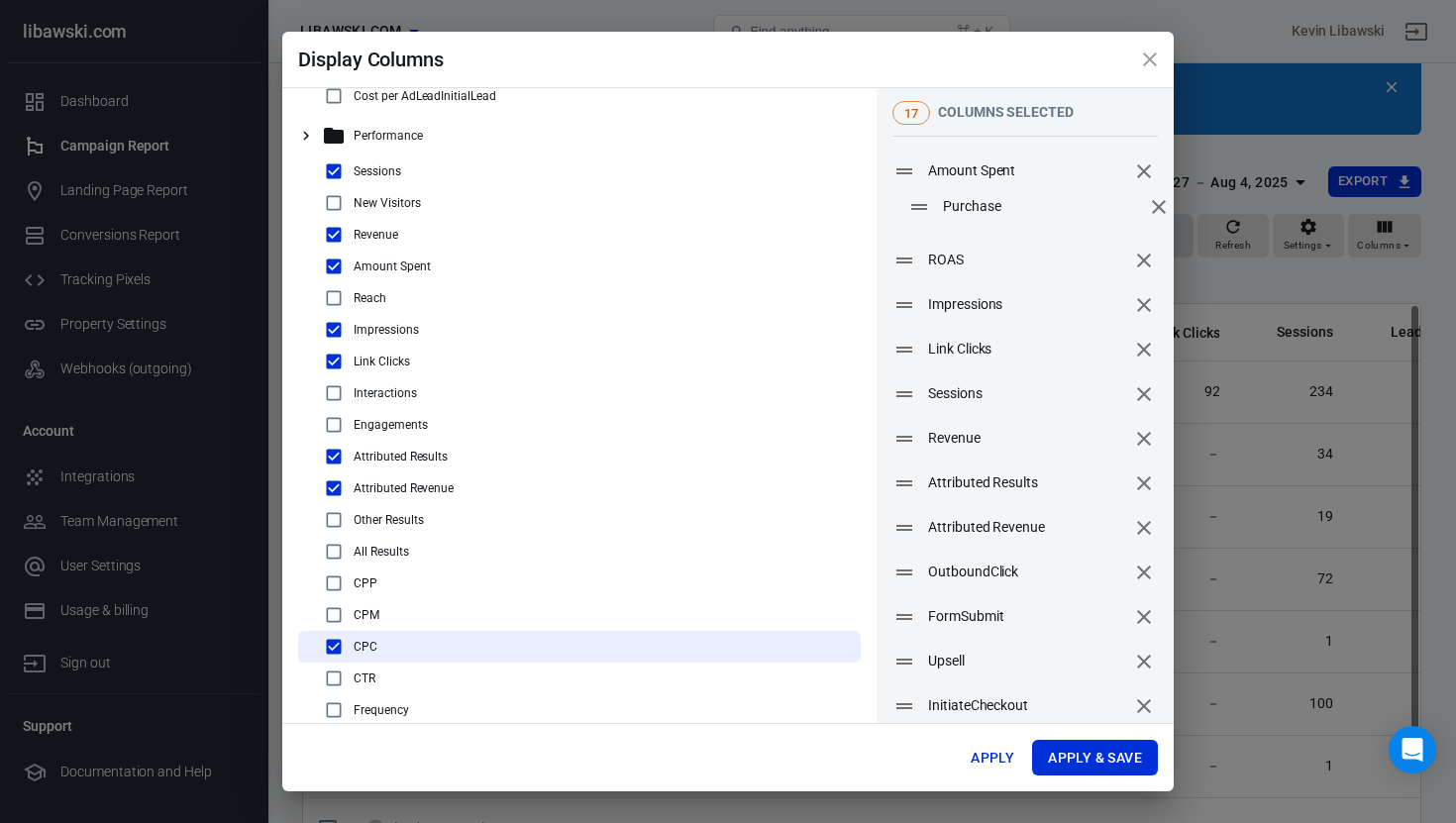 drag, startPoint x: 910, startPoint y: 385, endPoint x: 924, endPoint y: 218, distance: 167.5858 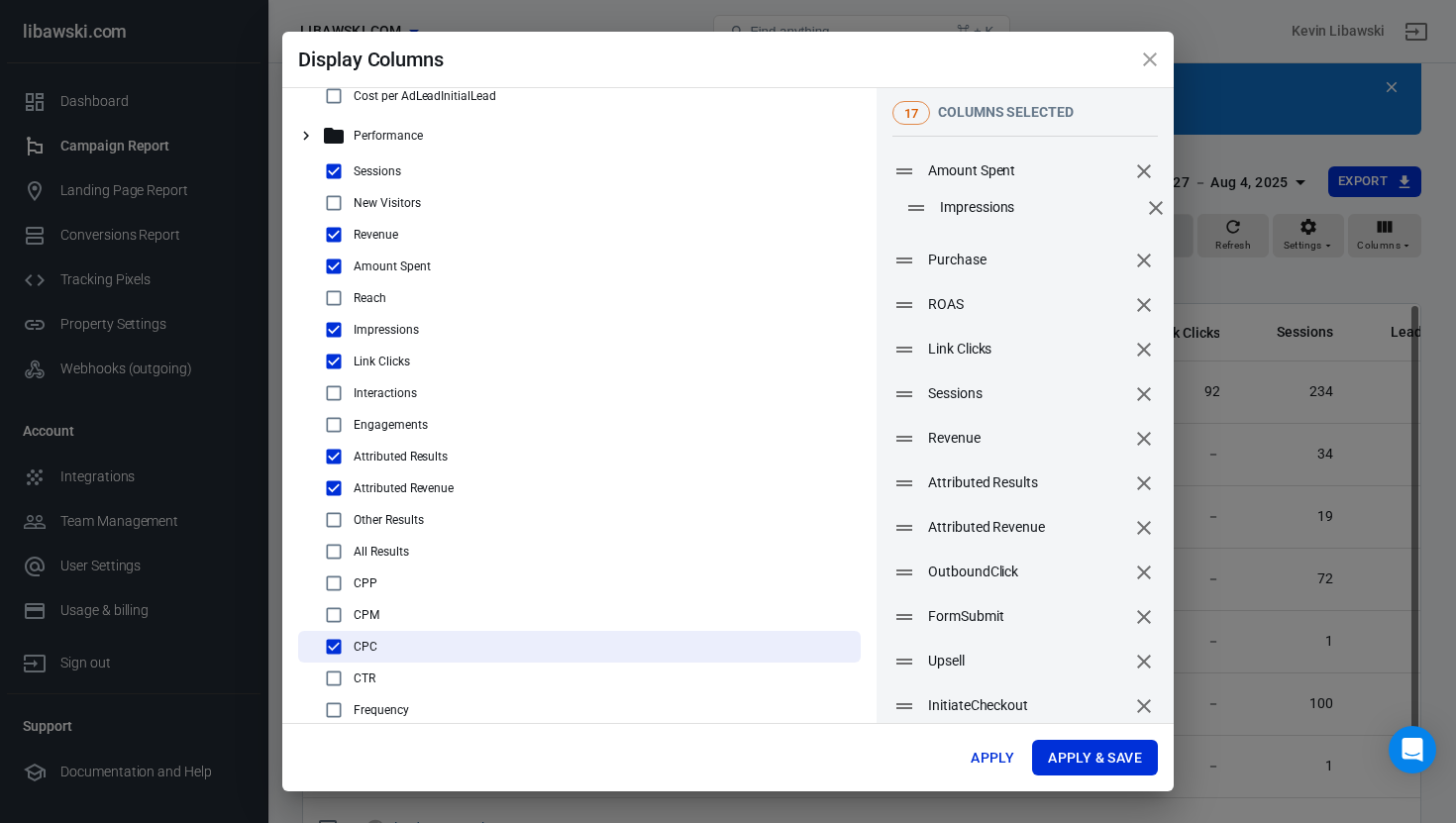 drag, startPoint x: 906, startPoint y: 303, endPoint x: 918, endPoint y: 206, distance: 97.73945 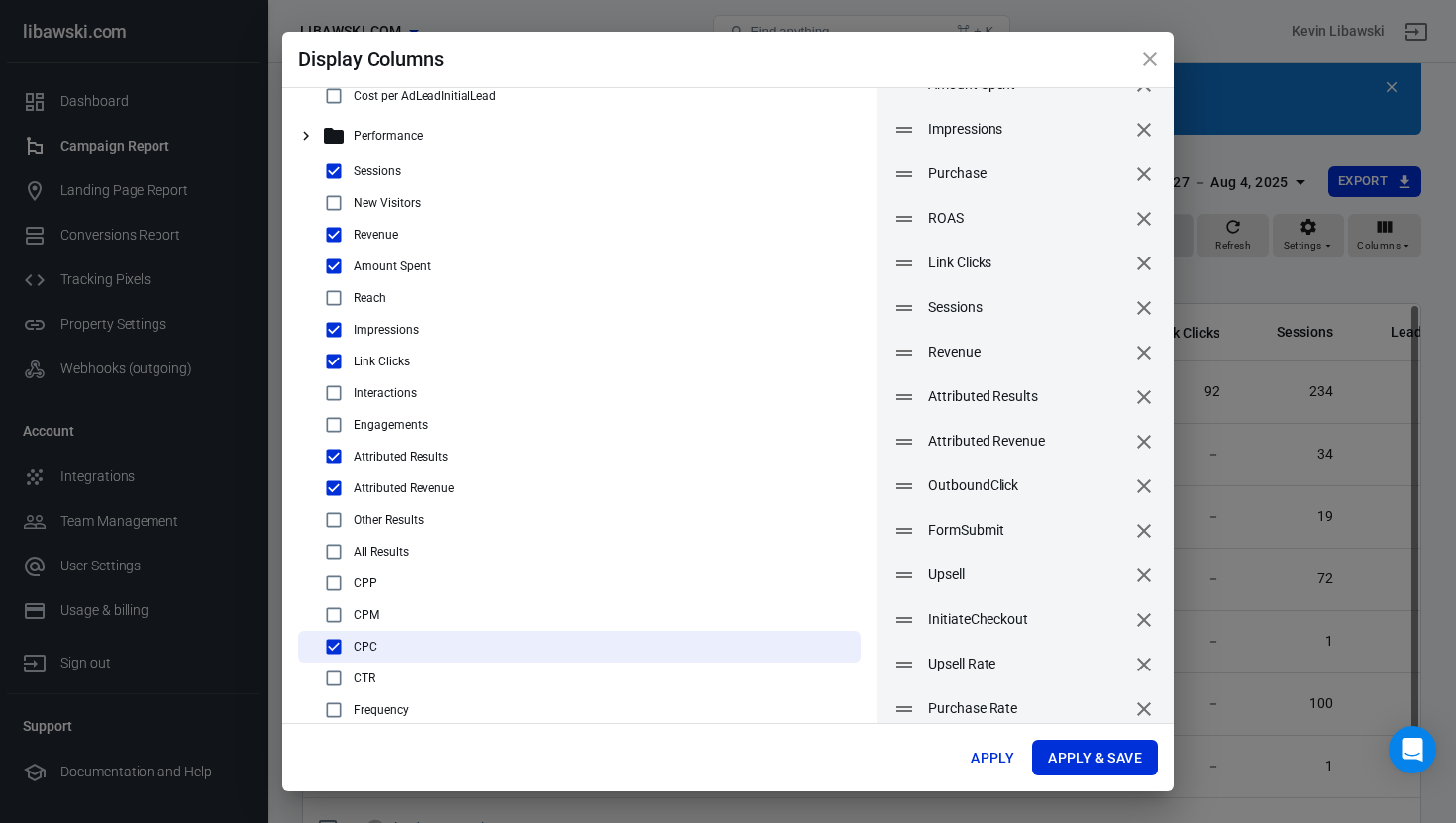 scroll, scrollTop: 133, scrollLeft: 0, axis: vertical 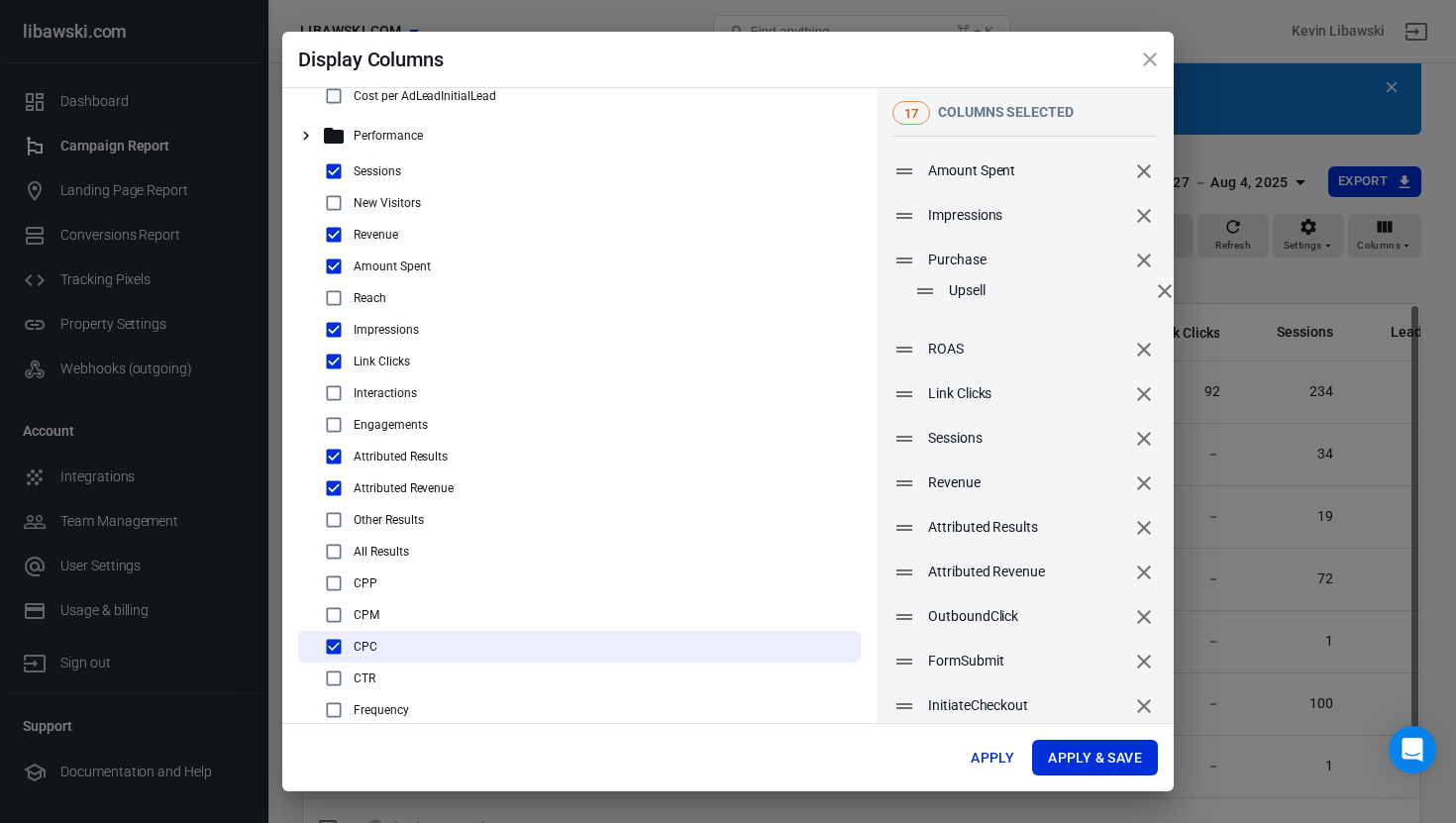 drag, startPoint x: 907, startPoint y: 524, endPoint x: 928, endPoint y: 298, distance: 226.97357 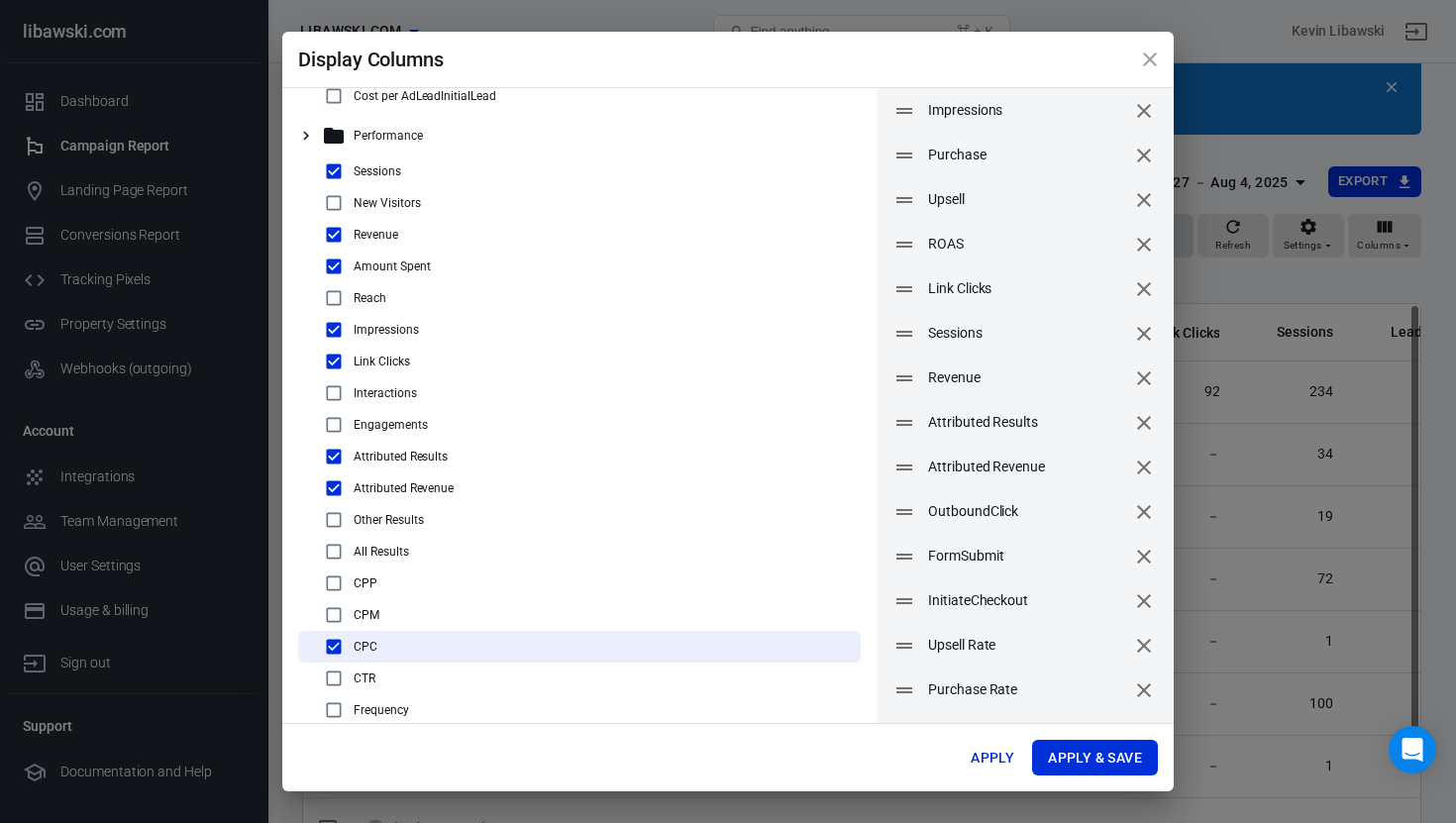 scroll, scrollTop: 133, scrollLeft: 0, axis: vertical 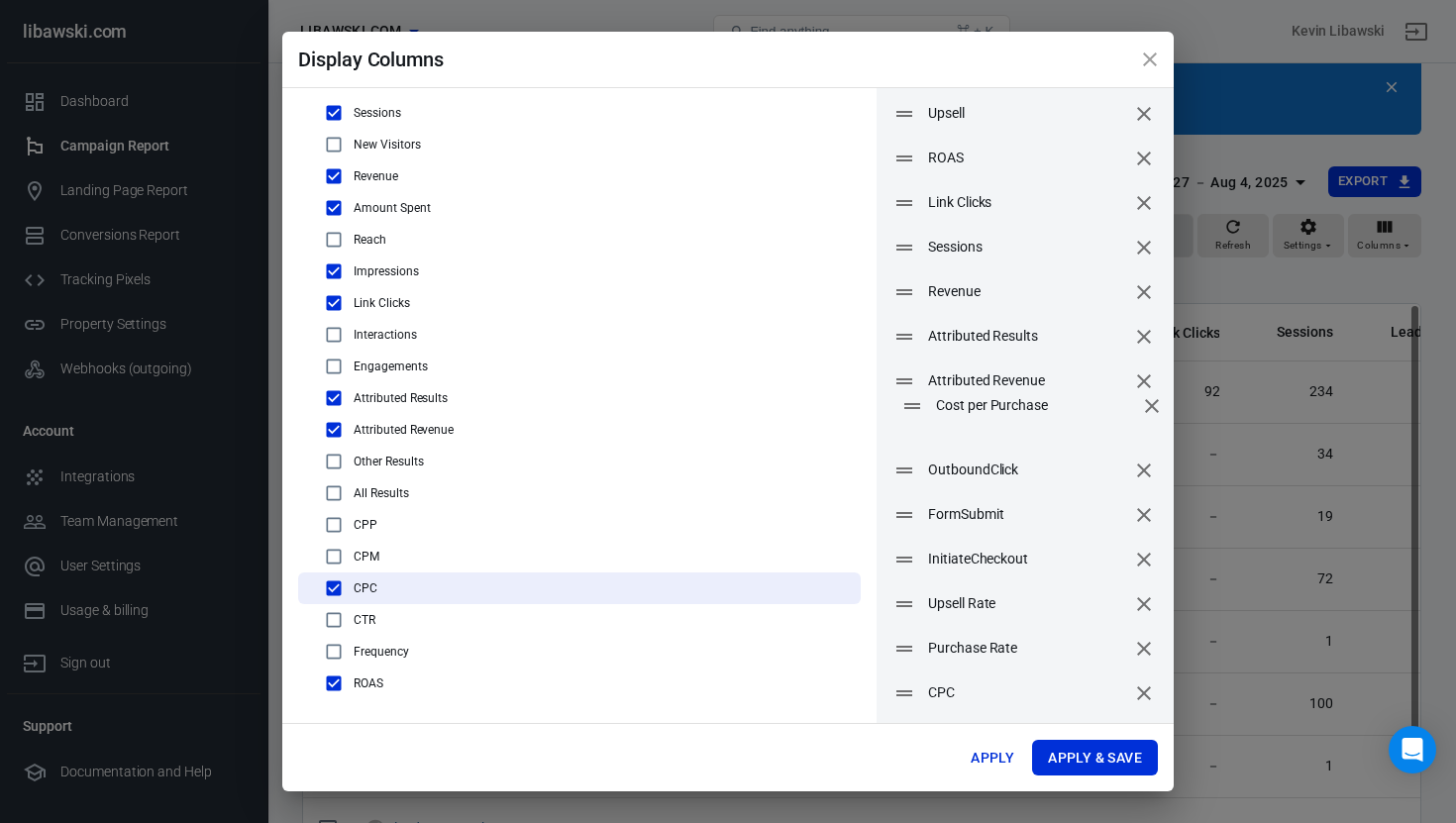 drag, startPoint x: 906, startPoint y: 654, endPoint x: 914, endPoint y: 411, distance: 243.13165 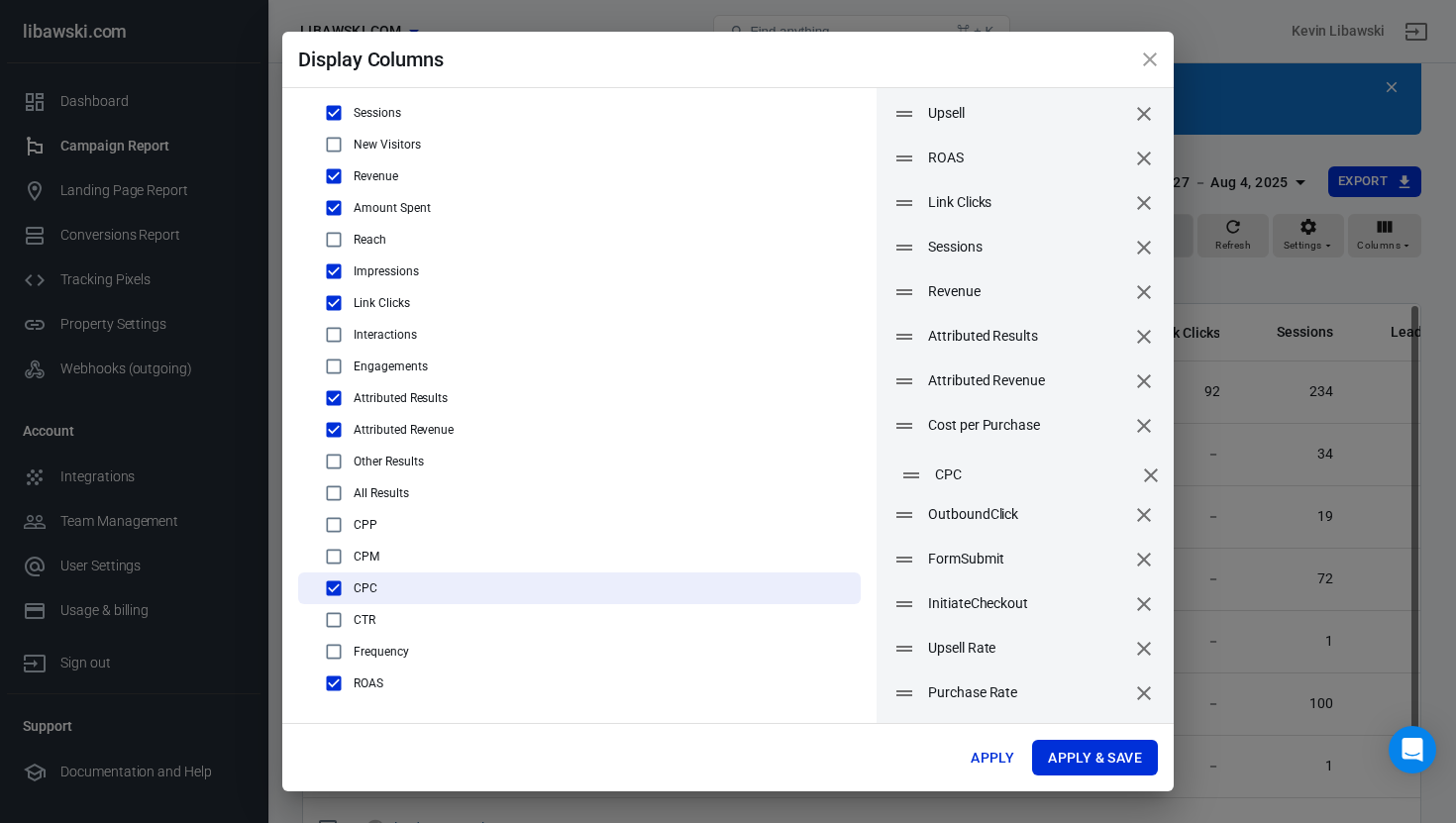 drag, startPoint x: 901, startPoint y: 689, endPoint x: 907, endPoint y: 470, distance: 219.08218 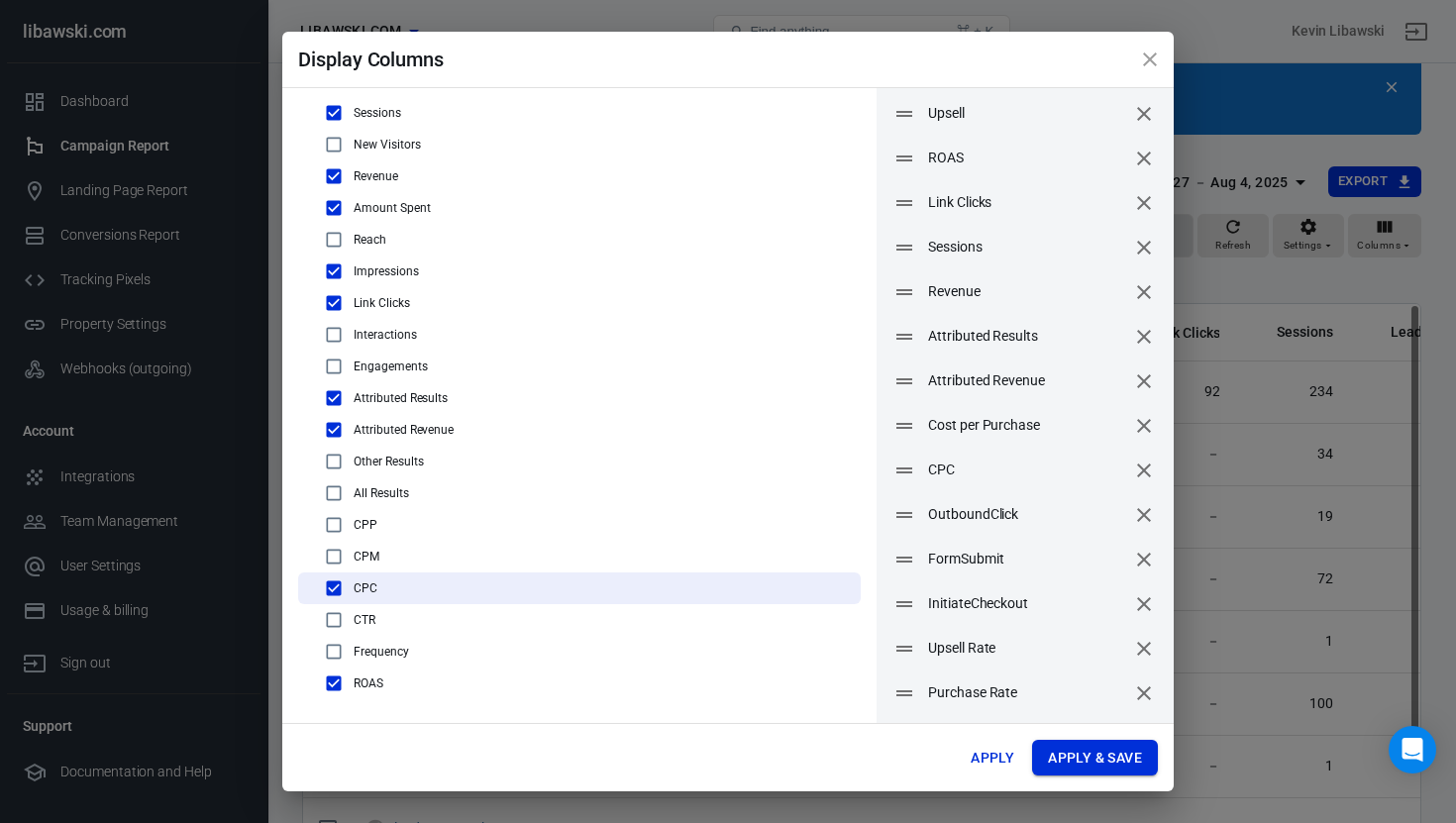 click on "Apply & Save" at bounding box center (1094, 758) 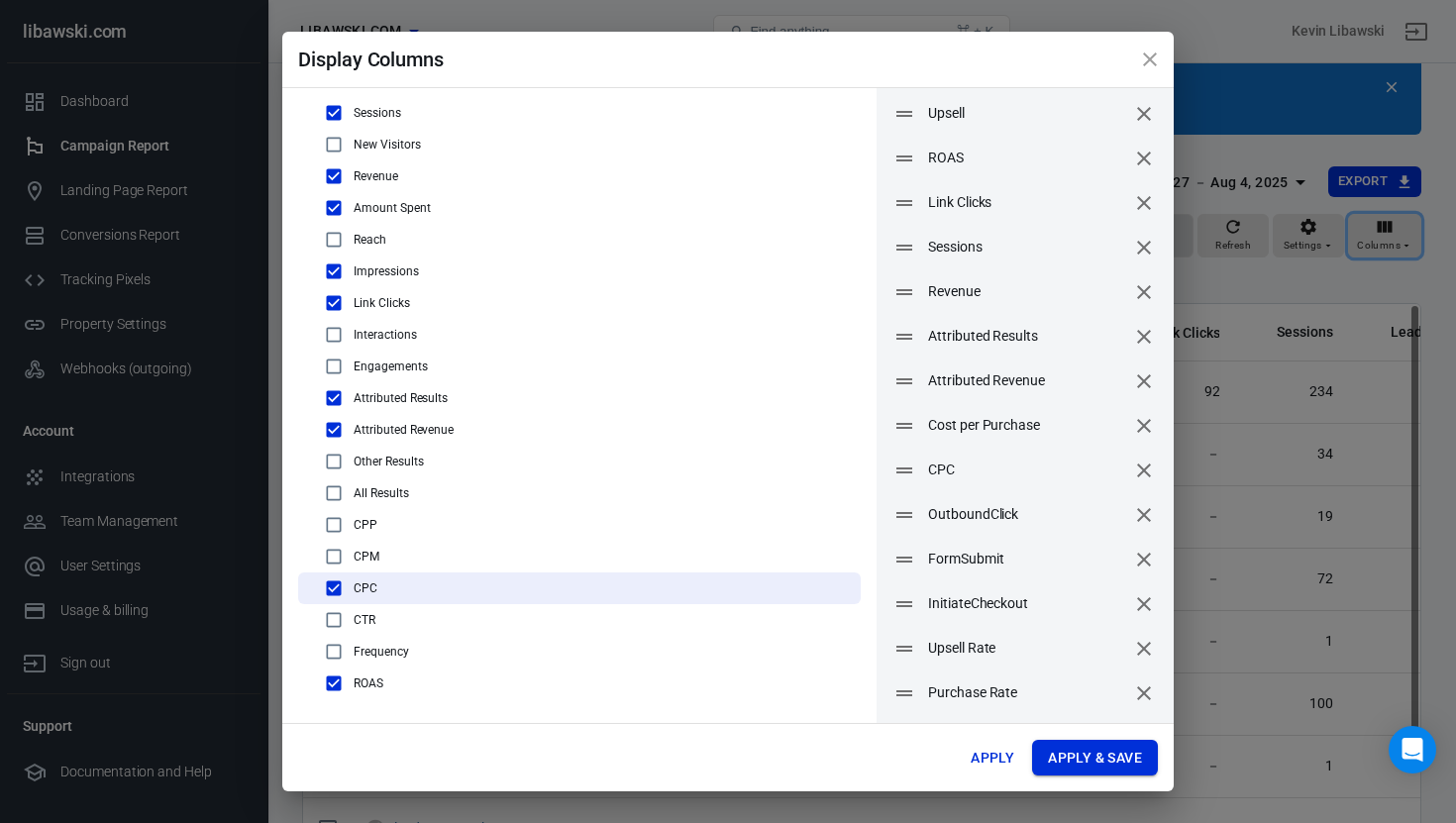 radio on "false" 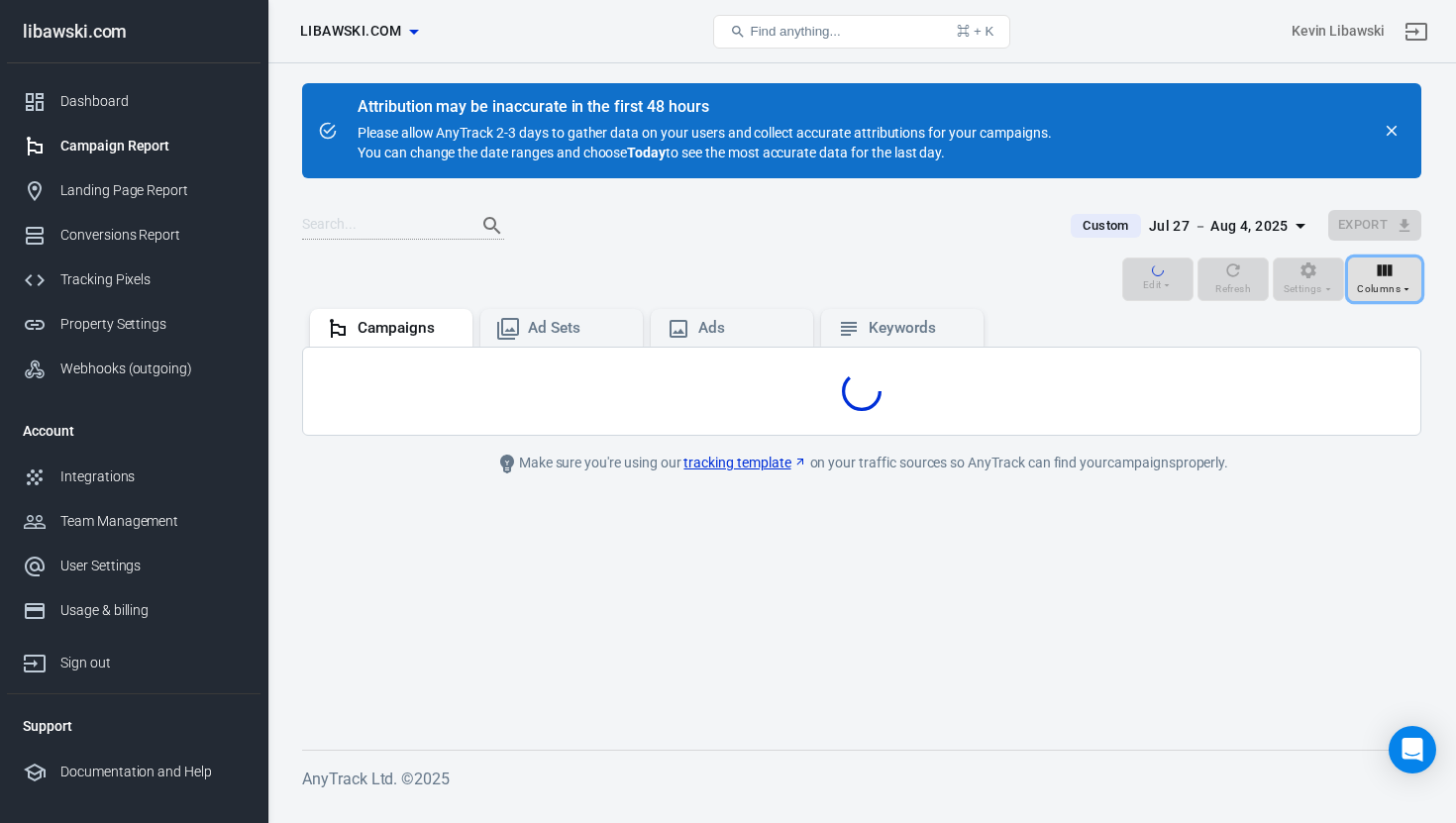 scroll, scrollTop: 0, scrollLeft: 0, axis: both 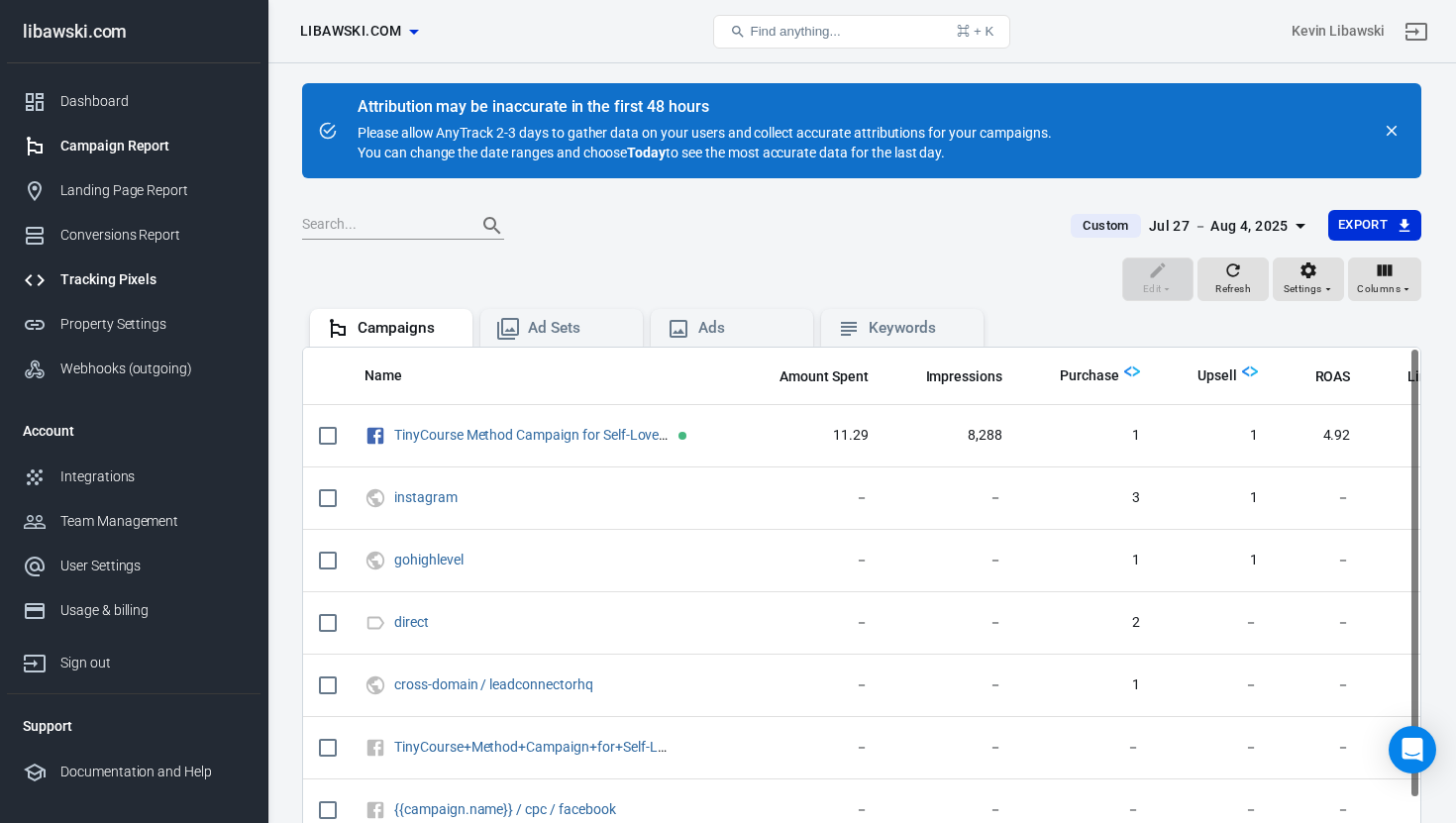 click on "Tracking Pixels" at bounding box center [153, 279] 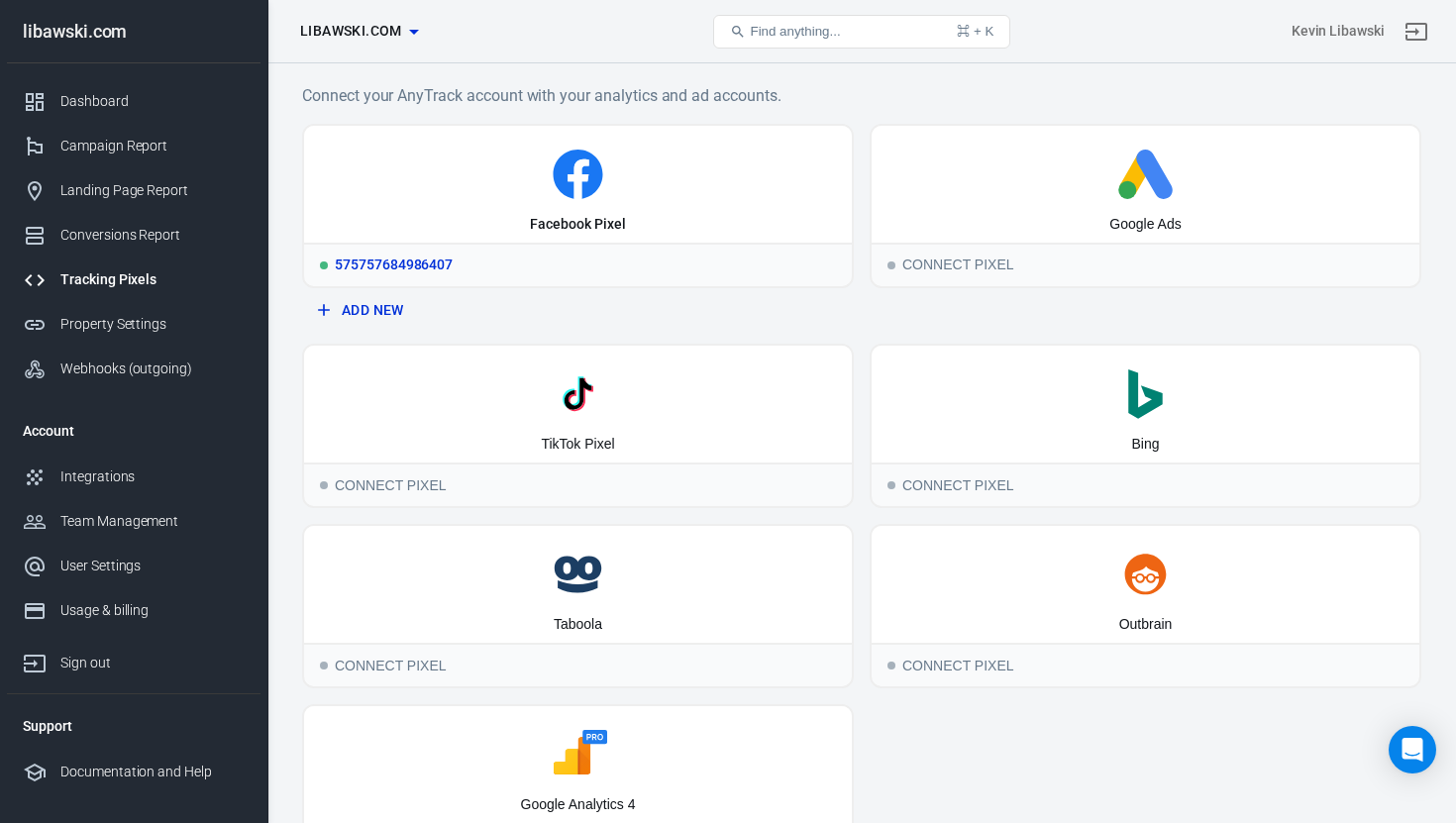 click 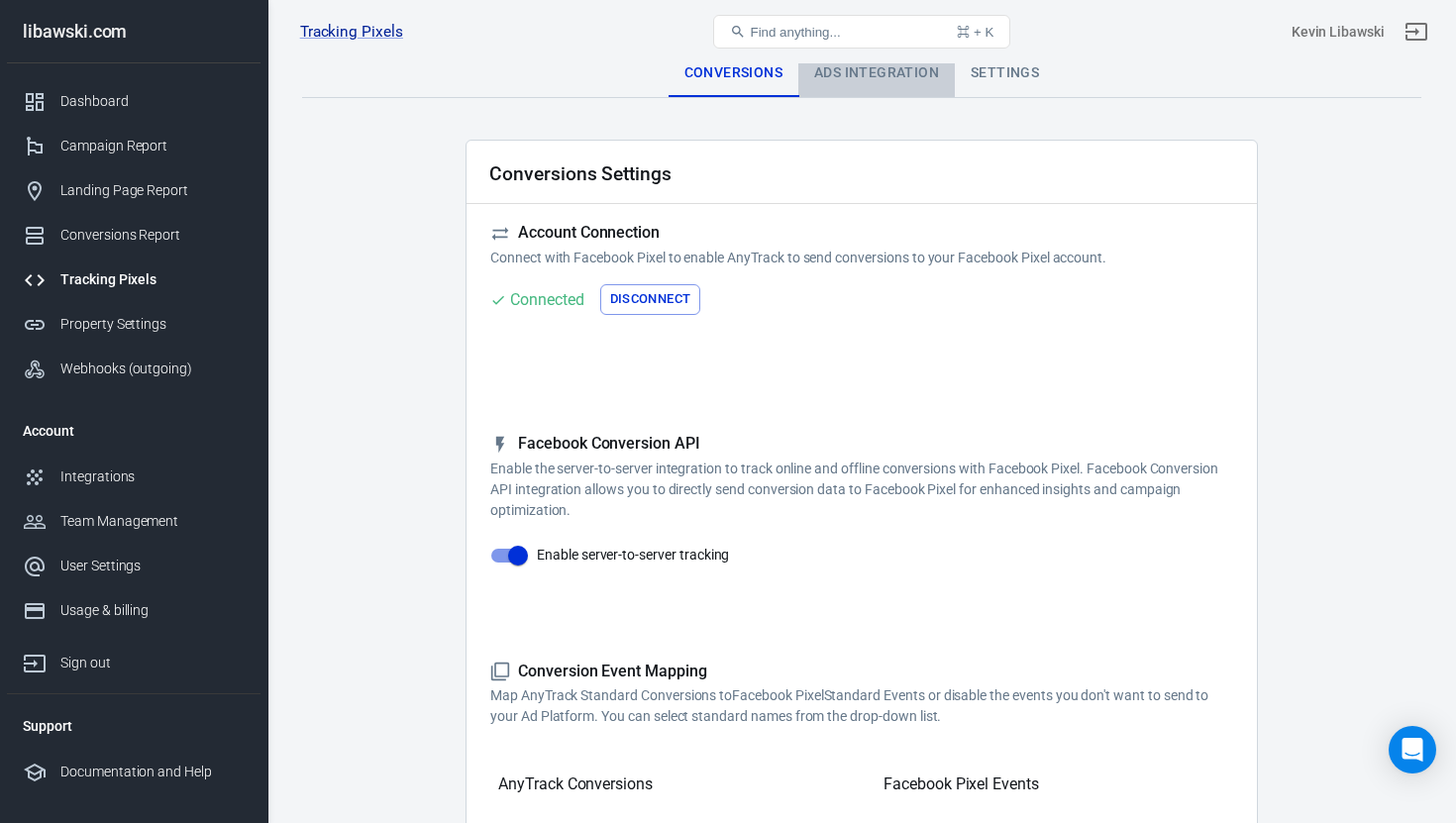 click on "Ads Integration" at bounding box center (877, 73) 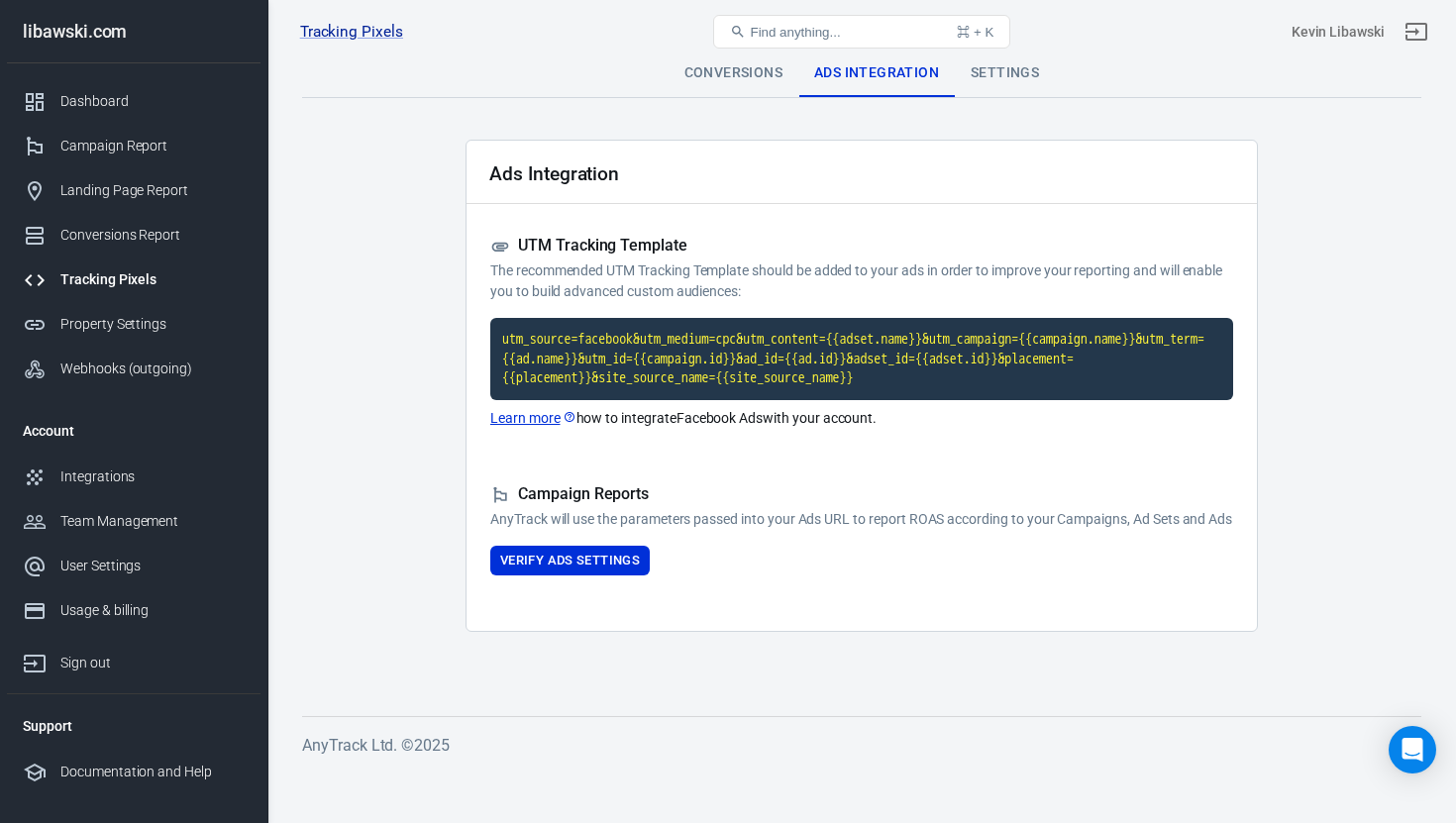 click on "Conversions" at bounding box center [733, 73] 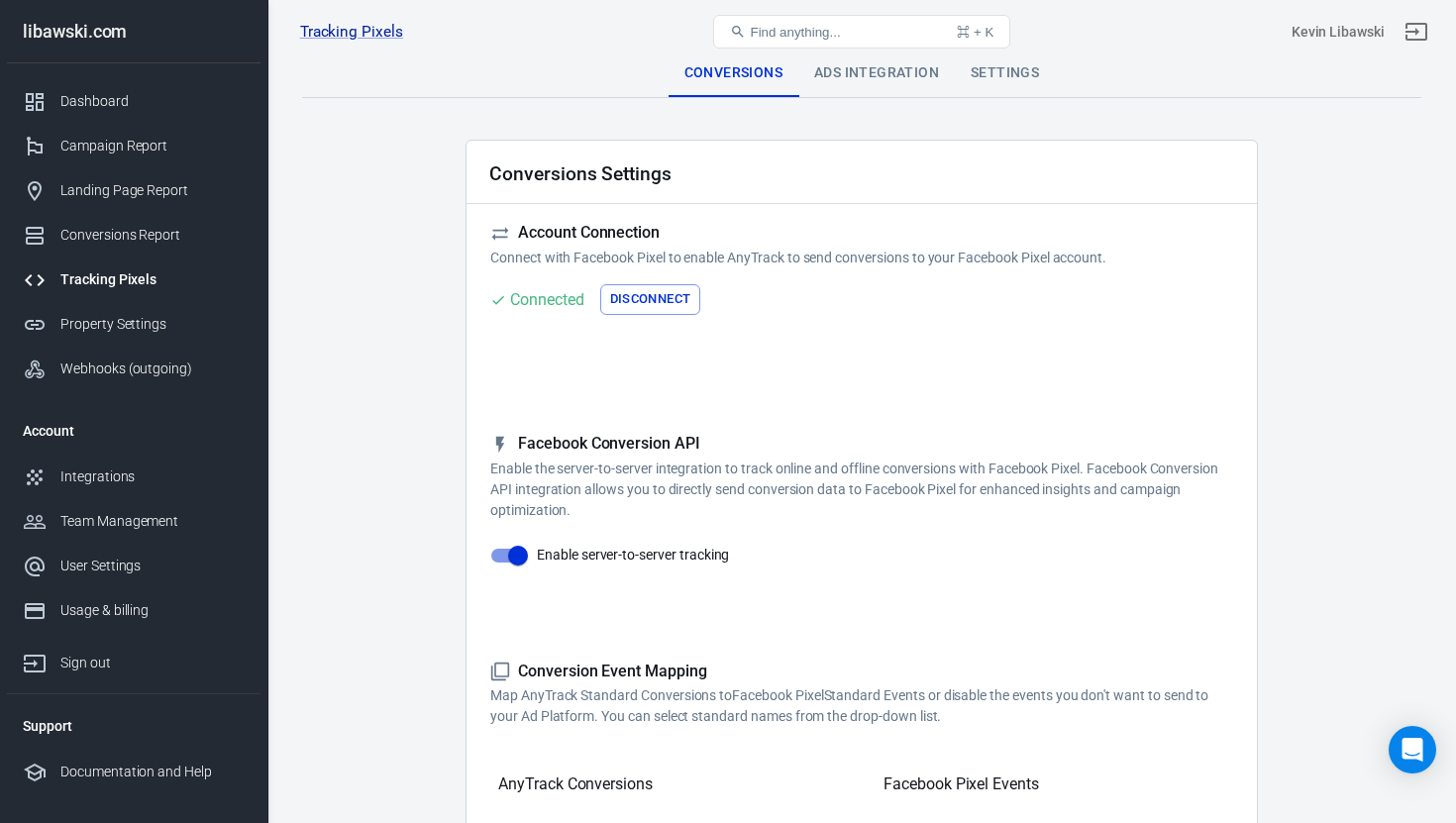 click on "Ads Integration" at bounding box center (877, 73) 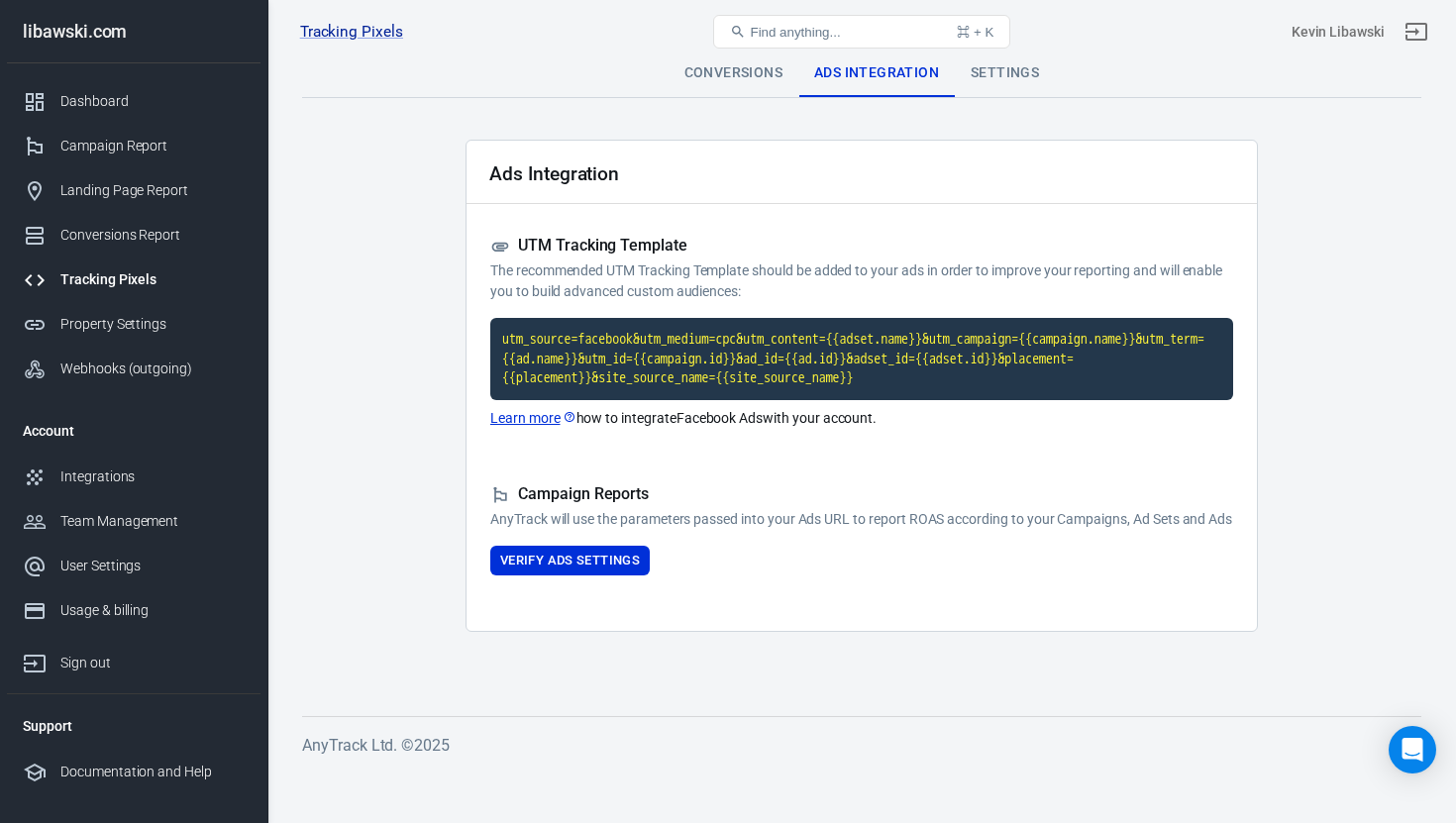 click on "Conversions" at bounding box center (733, 73) 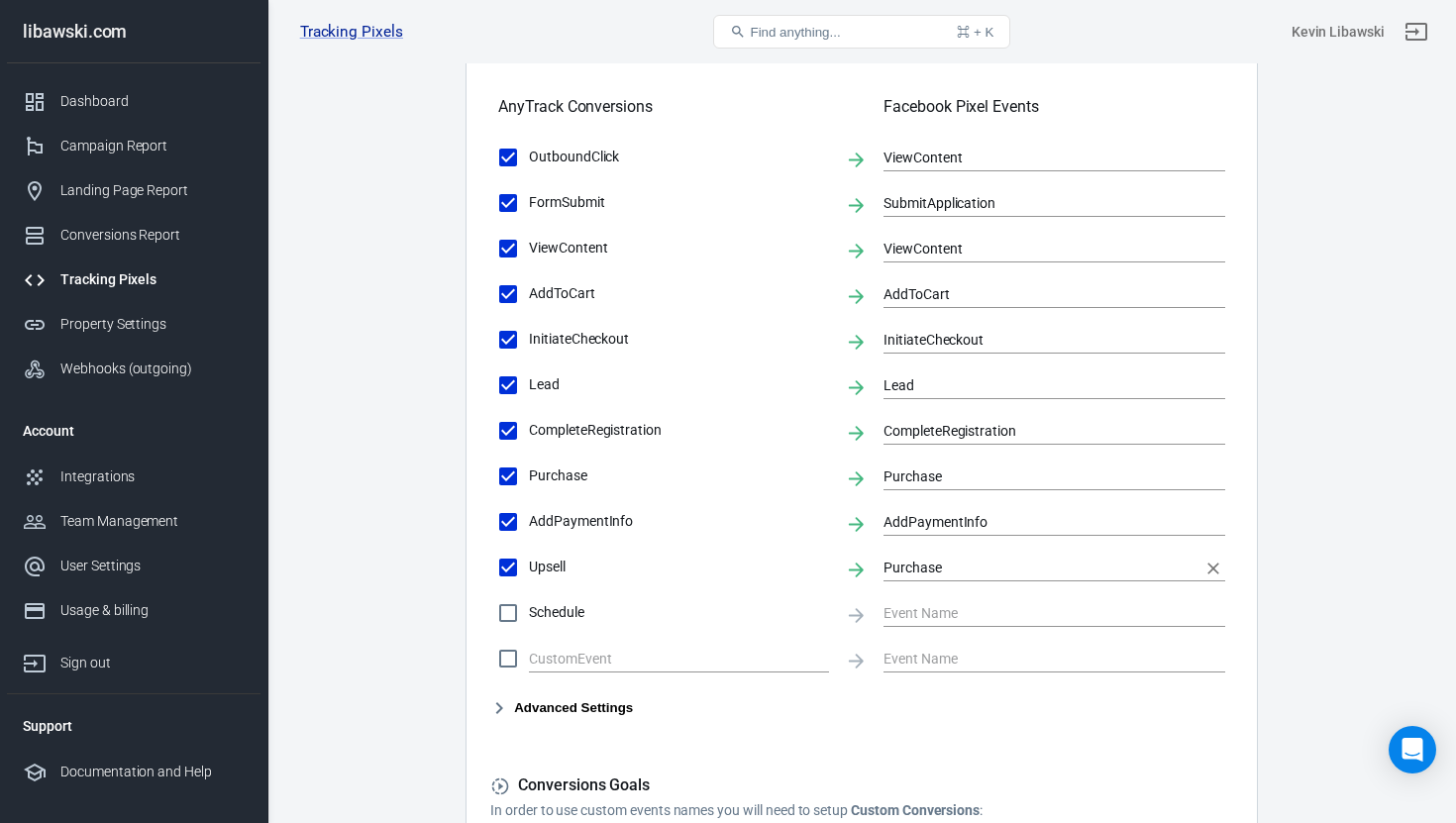 scroll, scrollTop: 697, scrollLeft: 0, axis: vertical 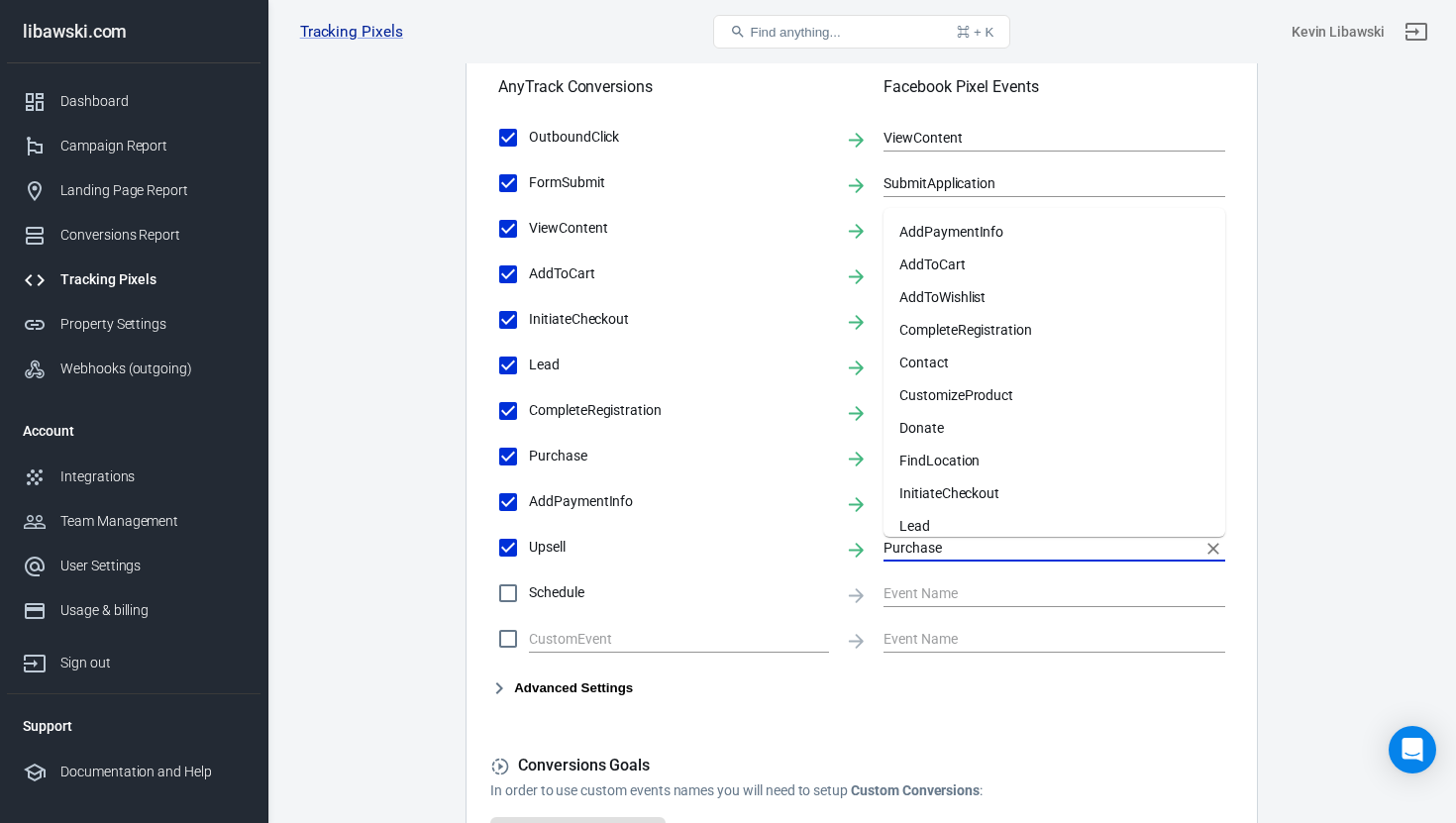 drag, startPoint x: 951, startPoint y: 548, endPoint x: 869, endPoint y: 548, distance: 82 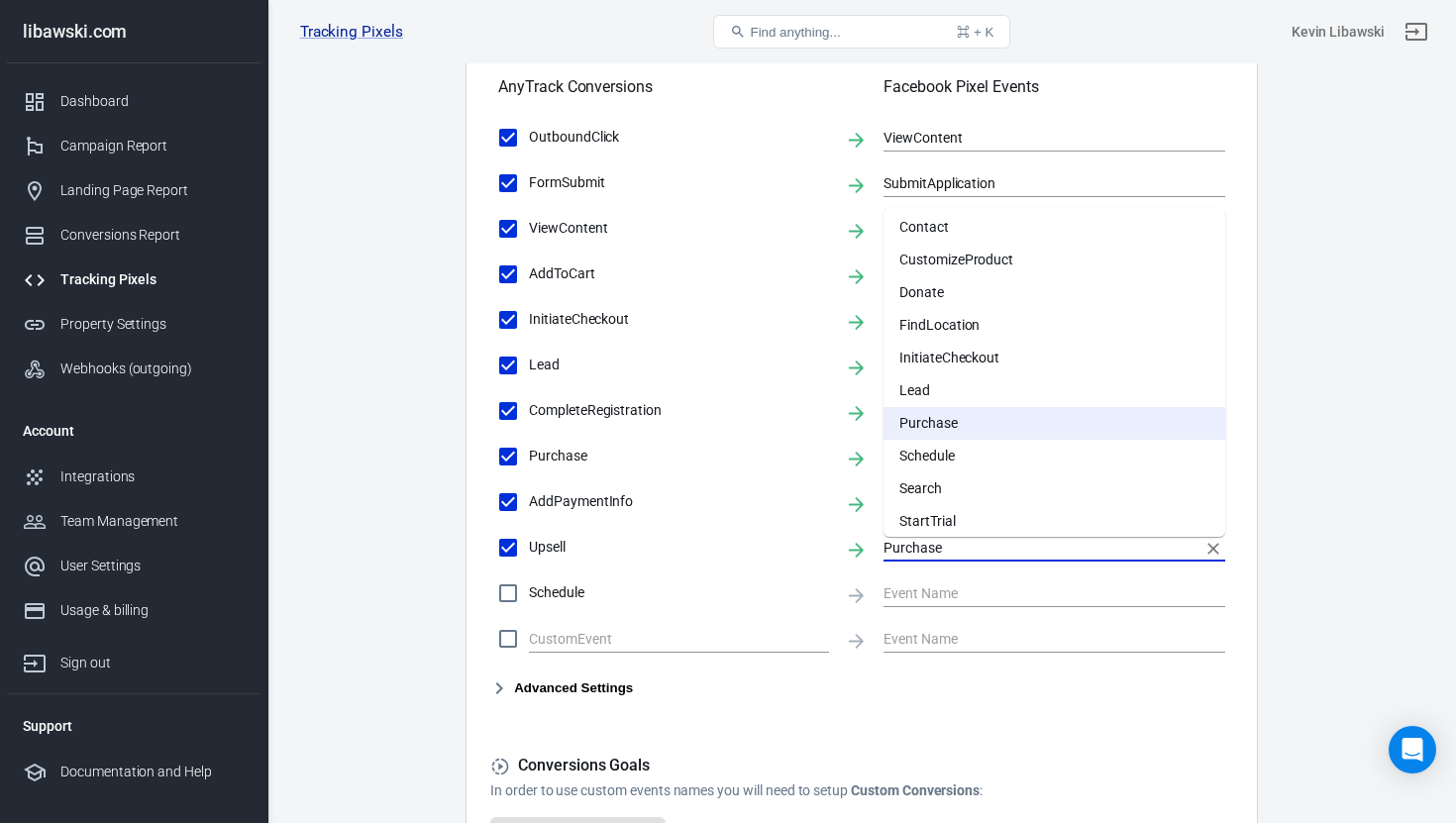 scroll, scrollTop: 0, scrollLeft: 0, axis: both 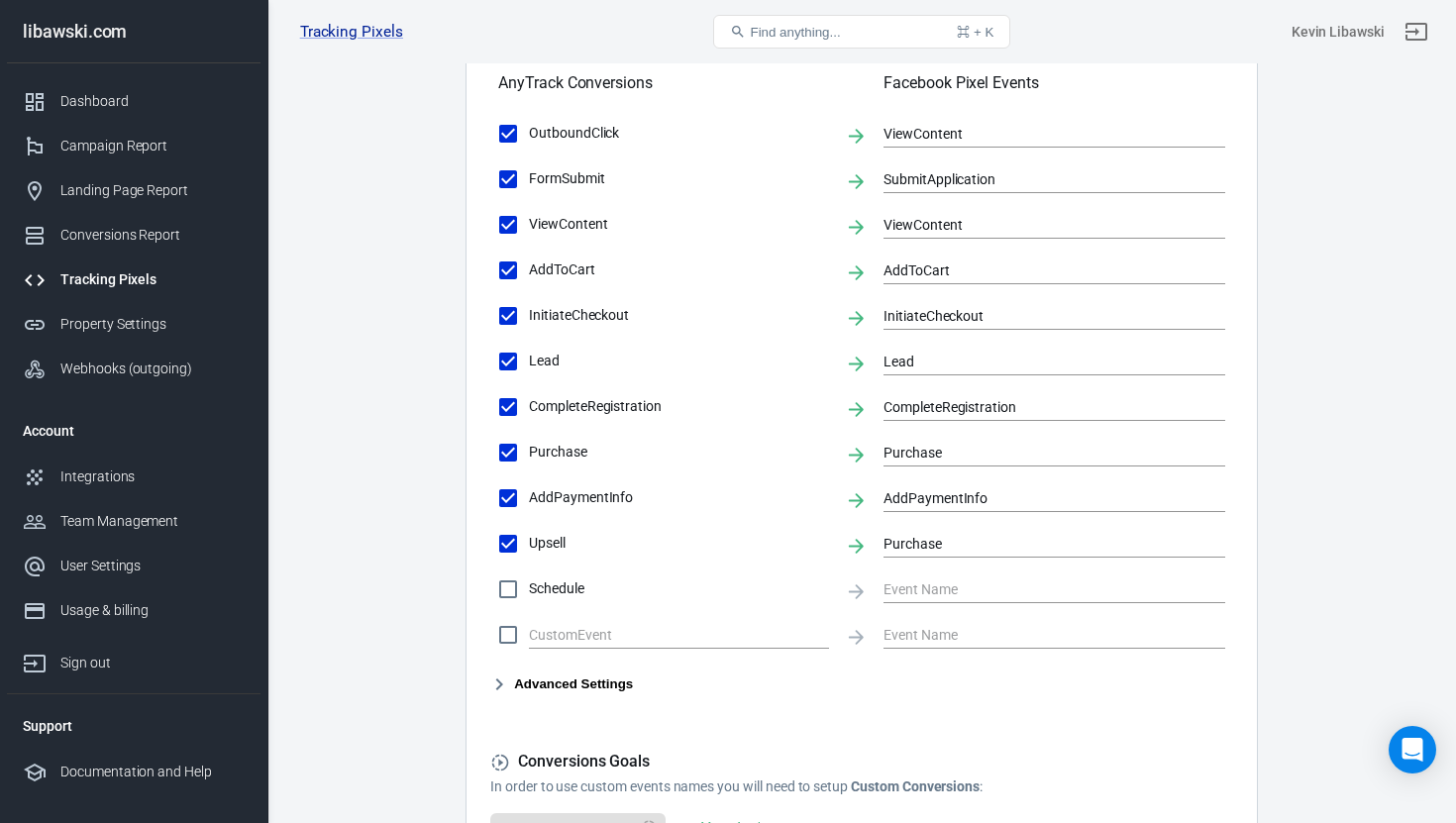 click on "Conversions Ads Integration Settings Conversions Settings Account Connection Connect with Facebook Pixel to enable AnyTrack to send conversions to your Facebook Pixel account. Connected Disconnect Reminder: Don't forget to   add the recommended UTM Tracking Template to your ads   and verify your ads settings. Event Deduplication Disable or remove any TikTok Pixel Code from your website in order to benefit from accurate Conversion Deduplication. Facebook Conversion API Enable the server-to-server integration to track online and offline conversions with Facebook Pixel. Facebook Conversion API integration allows you to directly send conversion data to Facebook Pixel for enhanced insights and campaign optimization. Enable server-to-server tracking Please Note: All conversions are sent to your Ad Pixels & Conversion API in Real Time, however the attribution is processed and affected by each ad platform attribution windows, limitations and data privacy restrictions.   Learn more »   Conversion Event Mapping Lead" at bounding box center [862, 154] 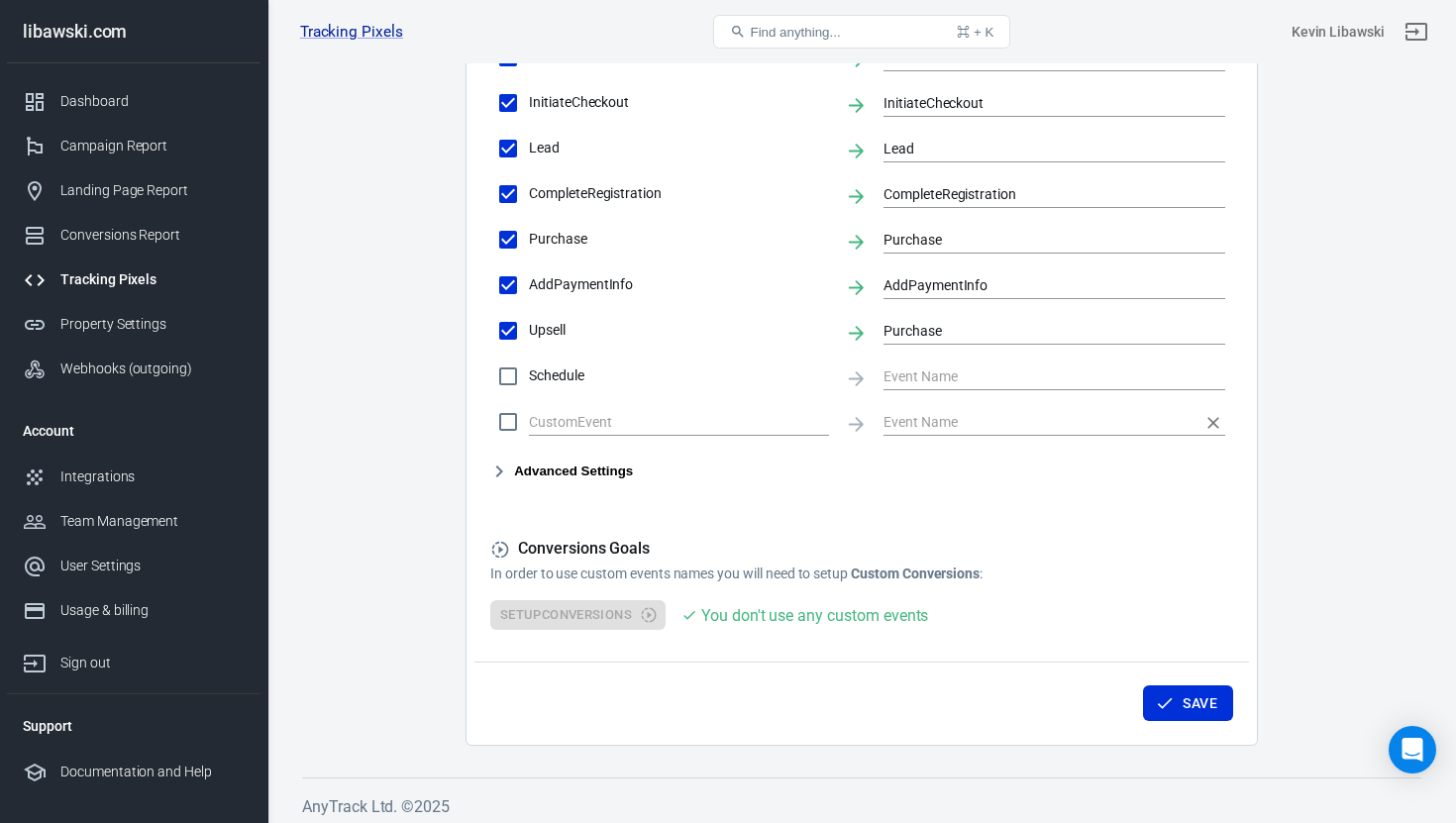 scroll, scrollTop: 924, scrollLeft: 0, axis: vertical 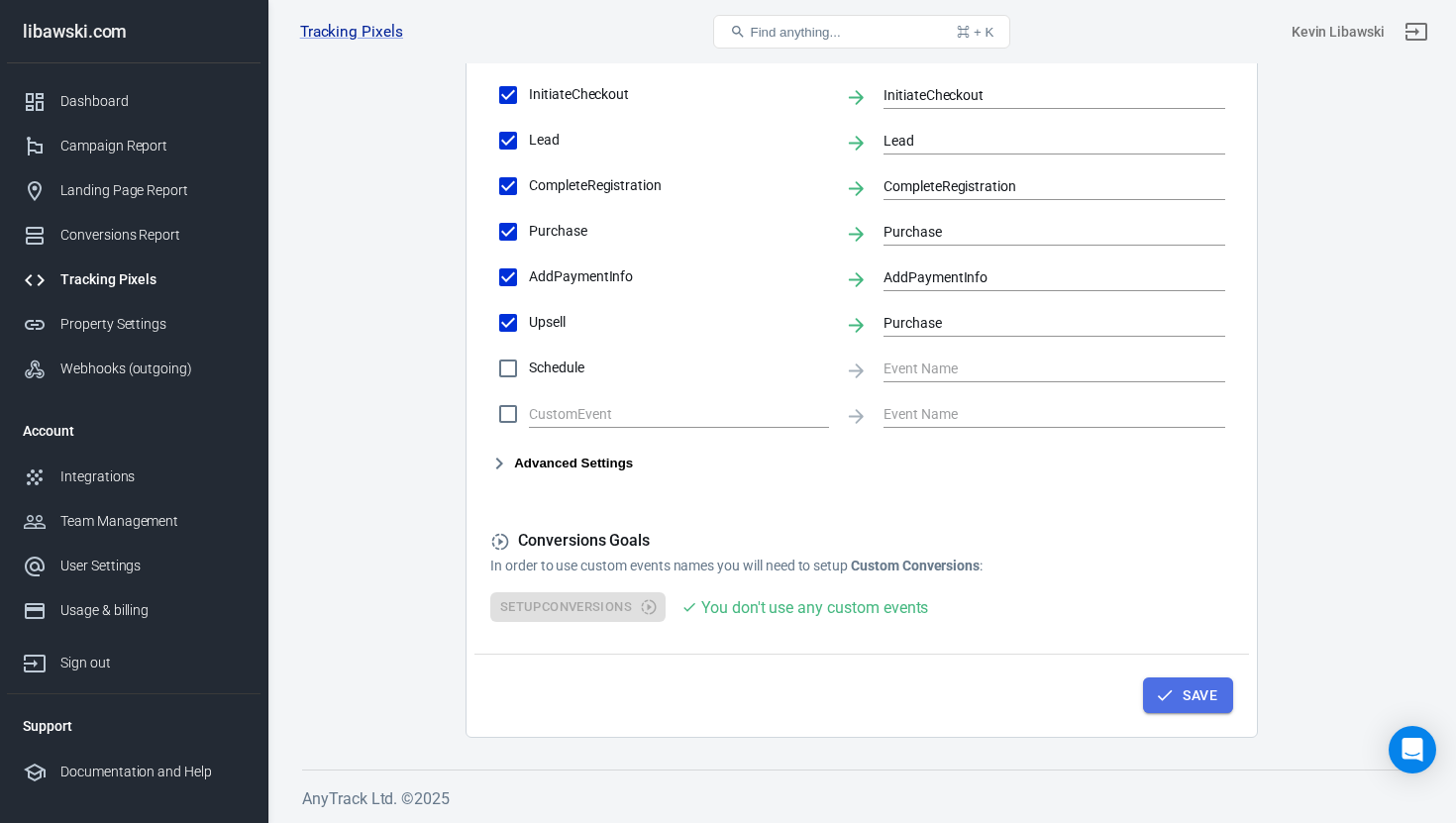 click 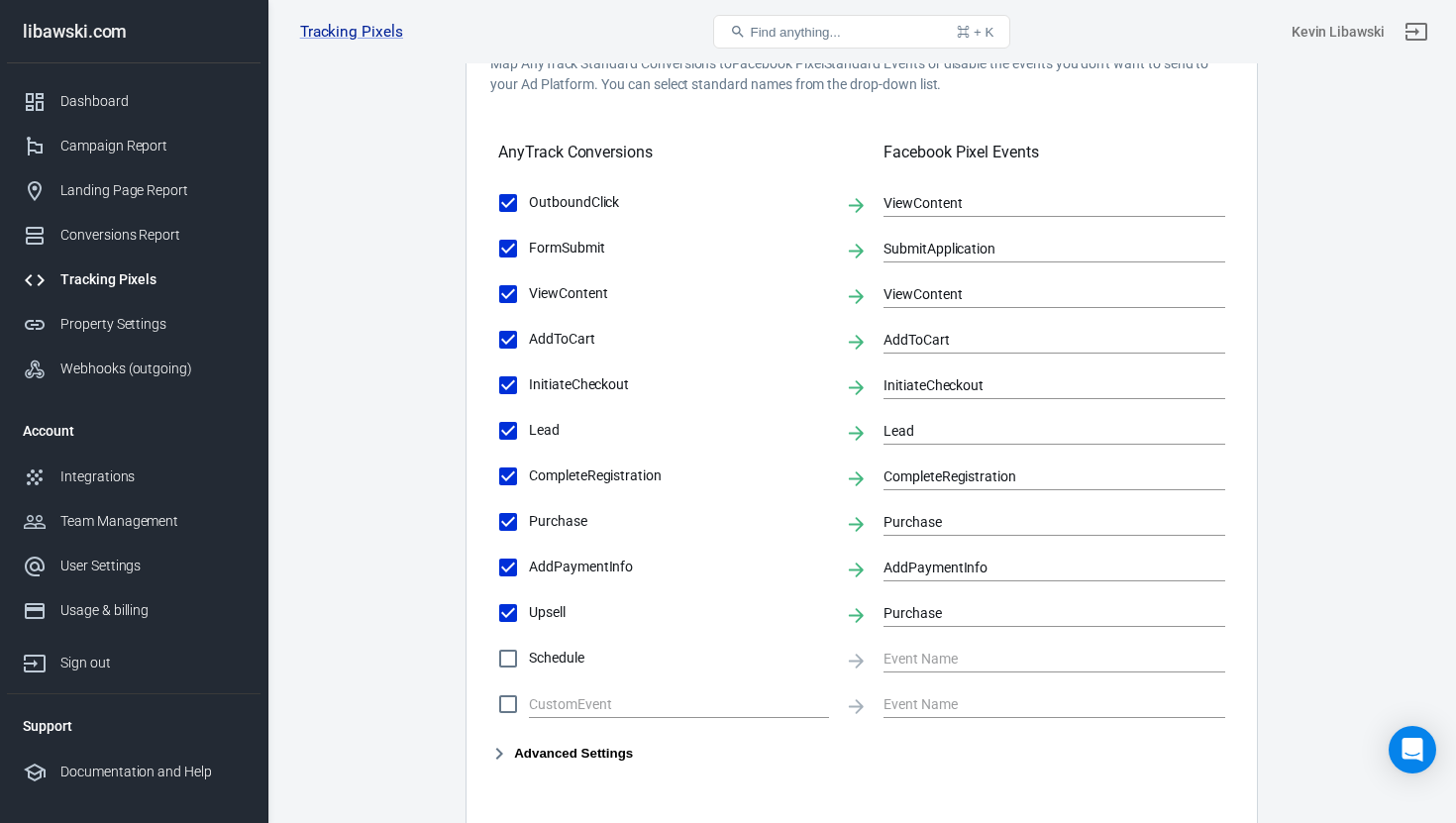 scroll, scrollTop: 631, scrollLeft: 0, axis: vertical 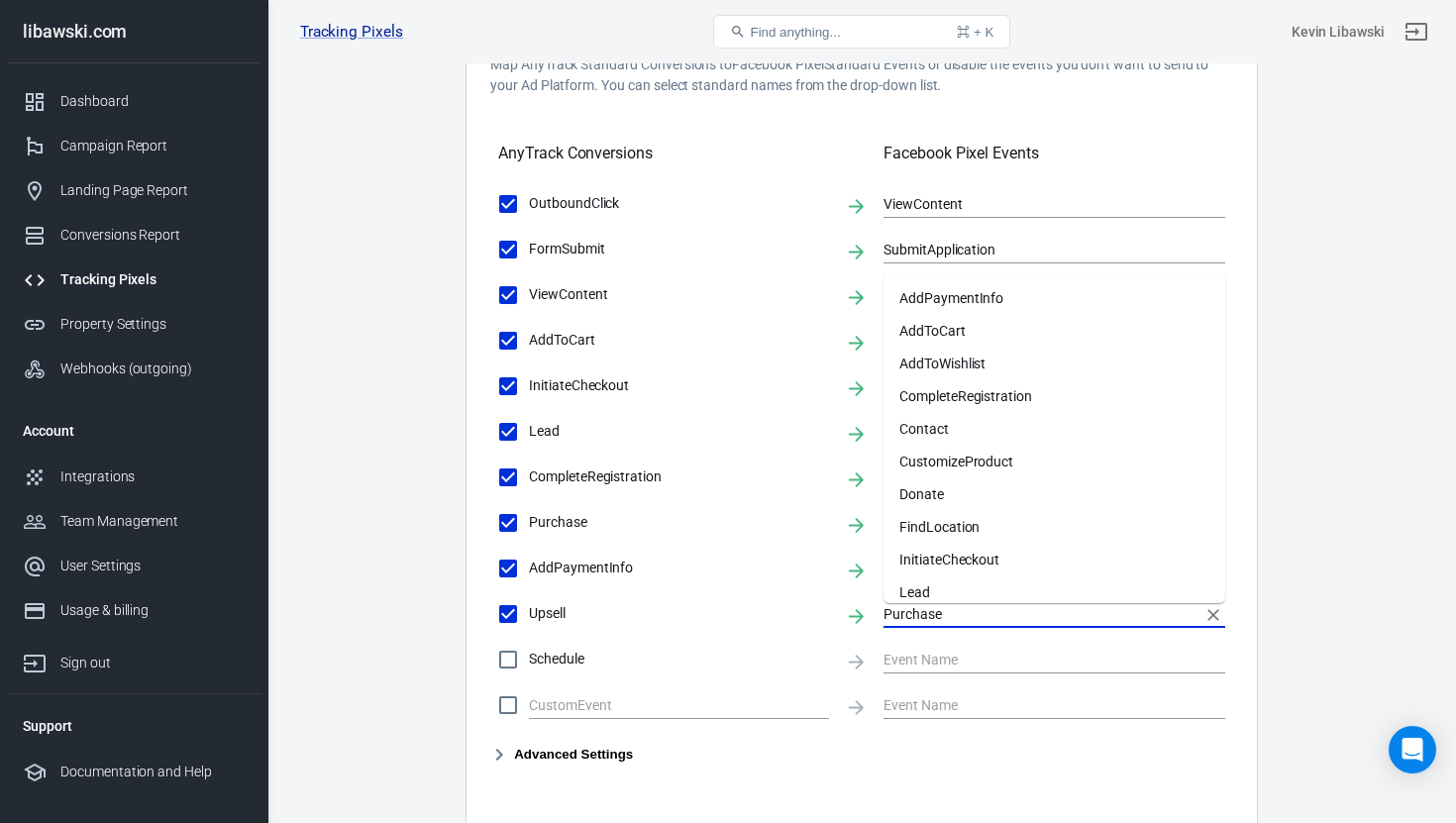 click on "Purchase" at bounding box center [1039, 613] 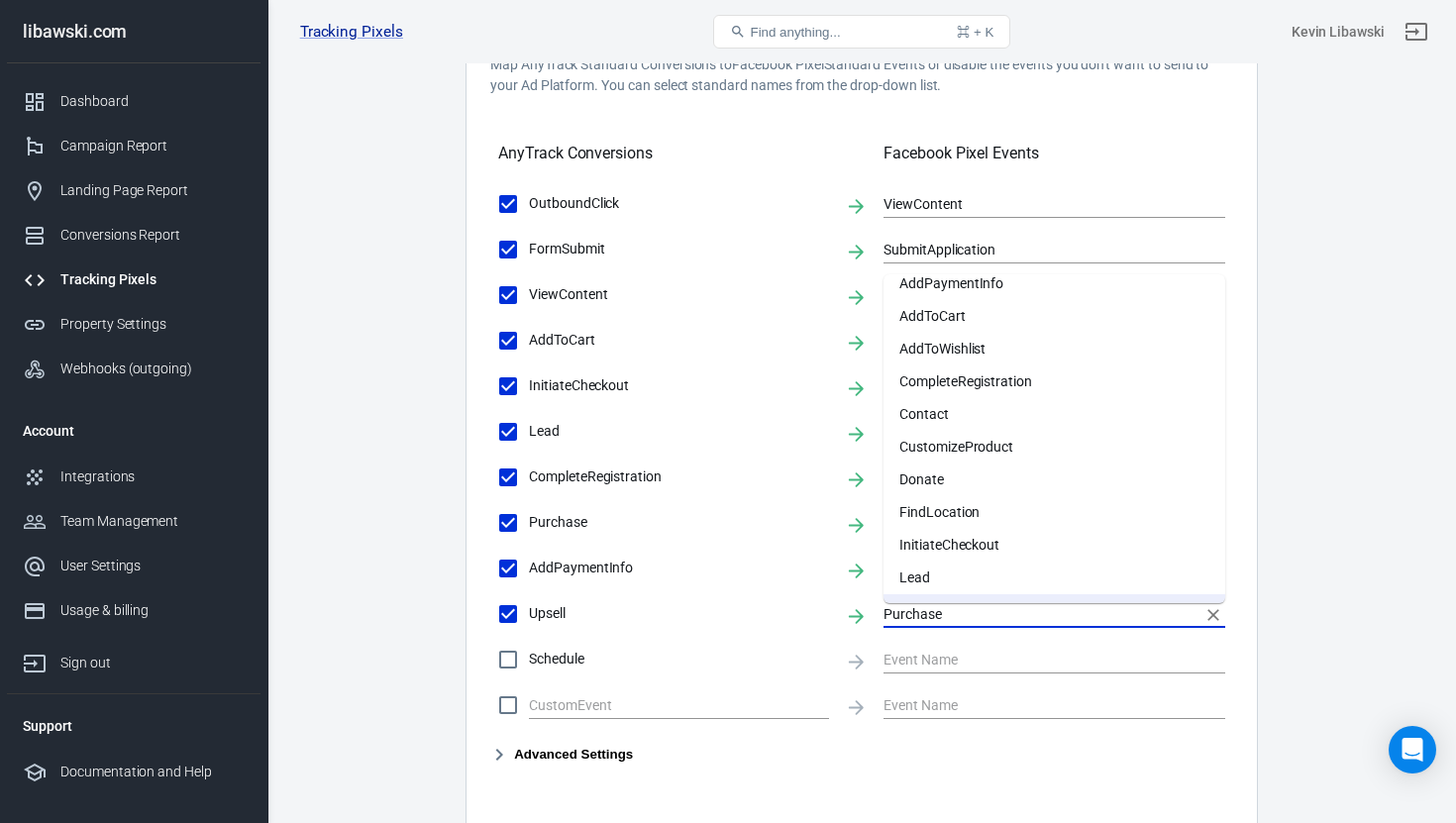 scroll, scrollTop: 0, scrollLeft: 0, axis: both 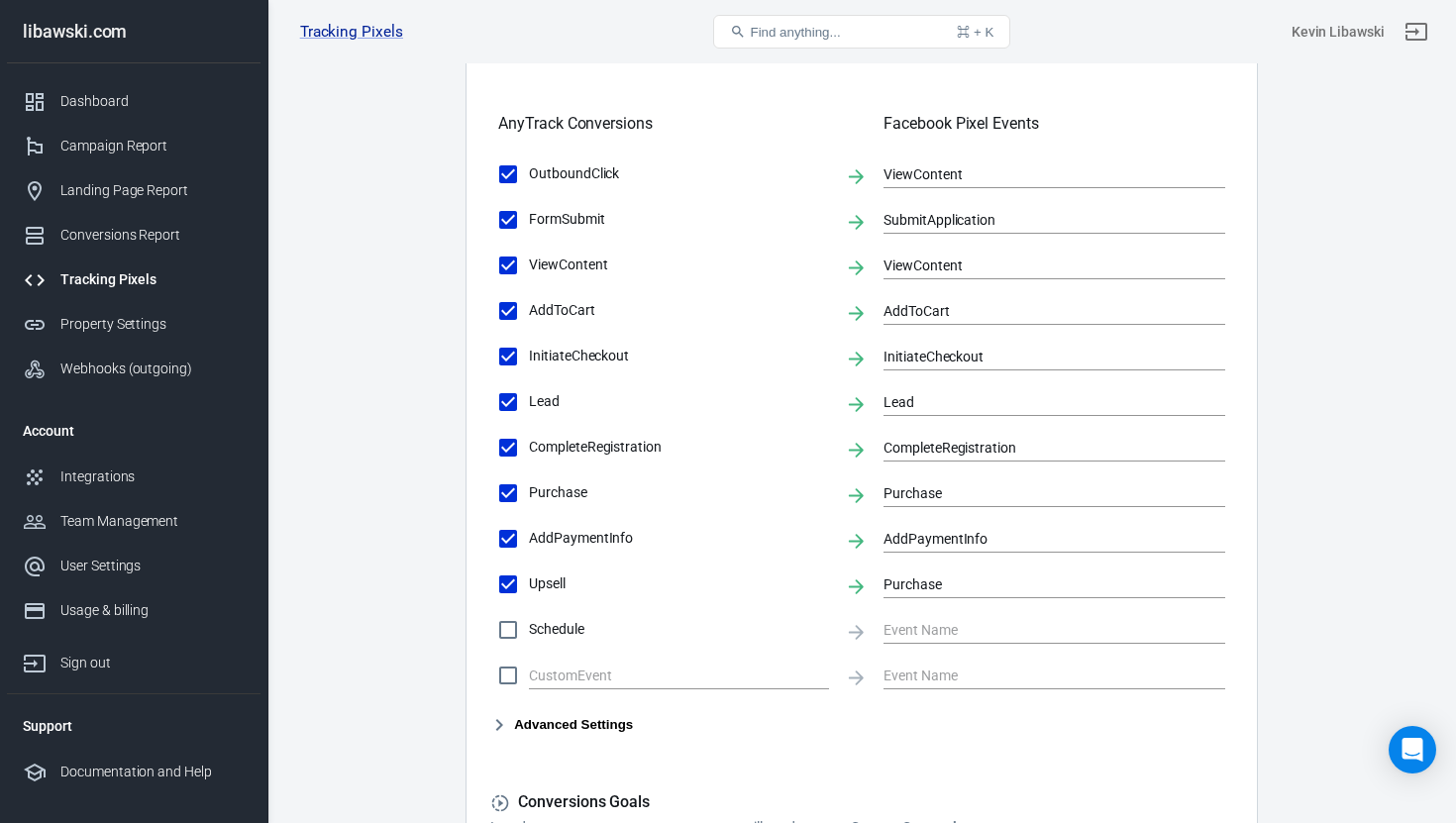 click on "Conversions Ads Integration Settings Conversions Settings Account Connection Connect with Facebook Pixel to enable AnyTrack to send conversions to your Facebook Pixel account. Connected Disconnect Reminder: Don't forget to   add the recommended UTM Tracking Template to your ads   and verify your ads settings. Event Deduplication Disable or remove any TikTok Pixel Code from your website in order to benefit from accurate Conversion Deduplication. Facebook Conversion API Enable the server-to-server integration to track online and offline conversions with Facebook Pixel. Facebook Conversion API integration allows you to directly send conversion data to Facebook Pixel for enhanced insights and campaign optimization. Enable server-to-server tracking Please Note: All conversions are sent to your Ad Pixels & Conversion API in Real Time, however the attribution is processed and affected by each ad platform attribution windows, limitations and data privacy restrictions.   Learn more »   Conversion Event Mapping Lead" at bounding box center (862, 194) 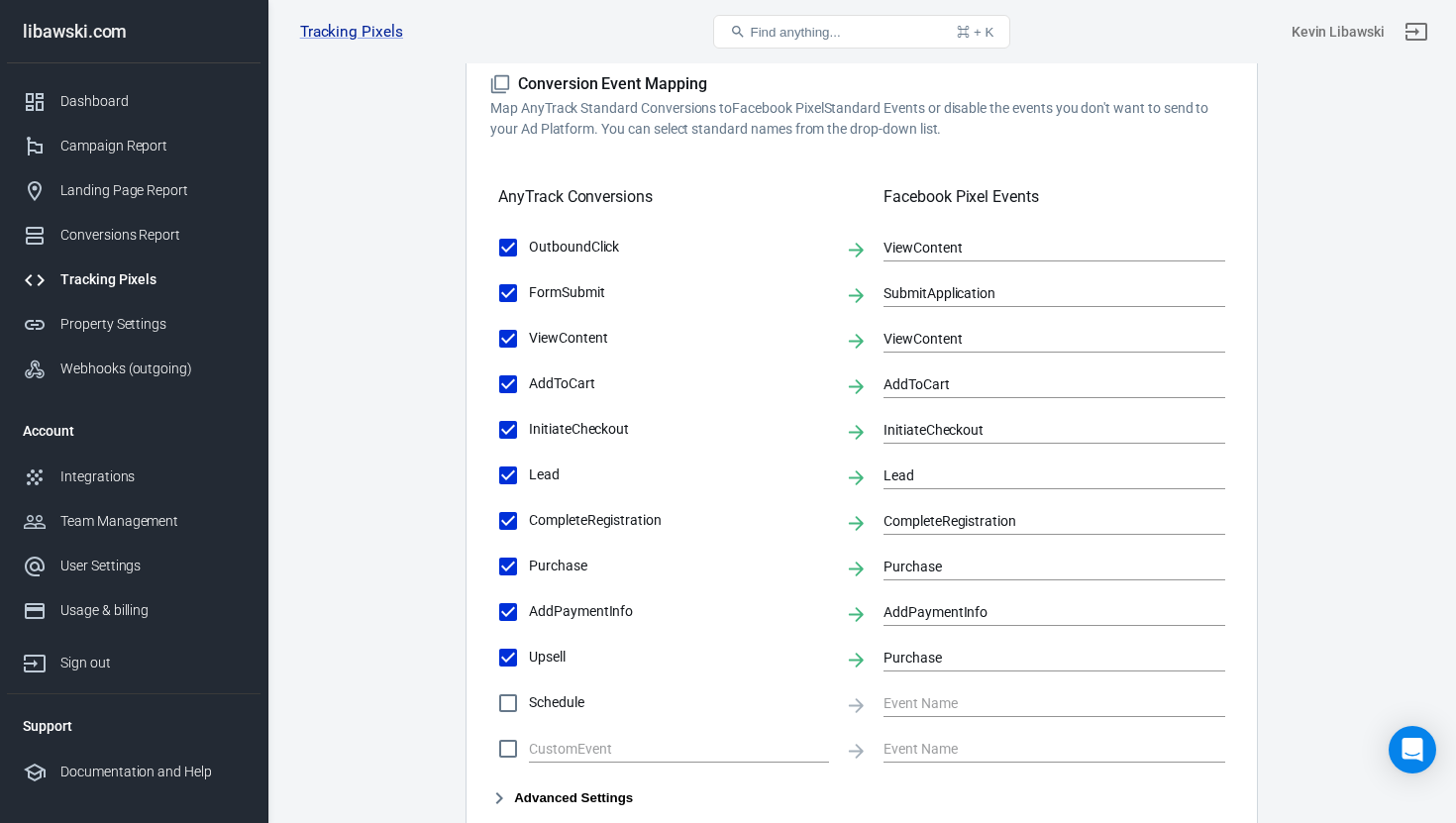 scroll, scrollTop: 620, scrollLeft: 0, axis: vertical 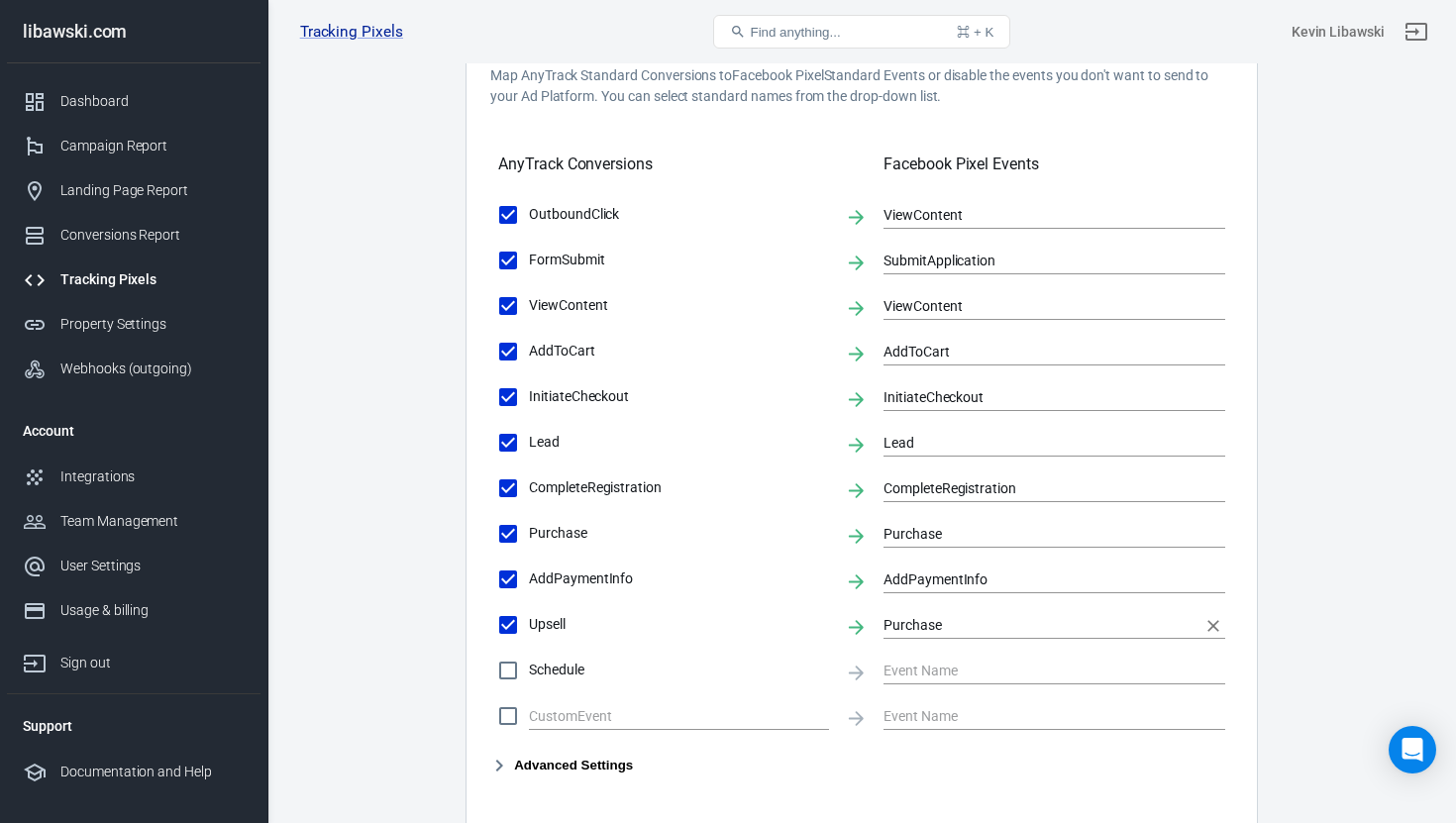 click on "Purchase" at bounding box center [1039, 624] 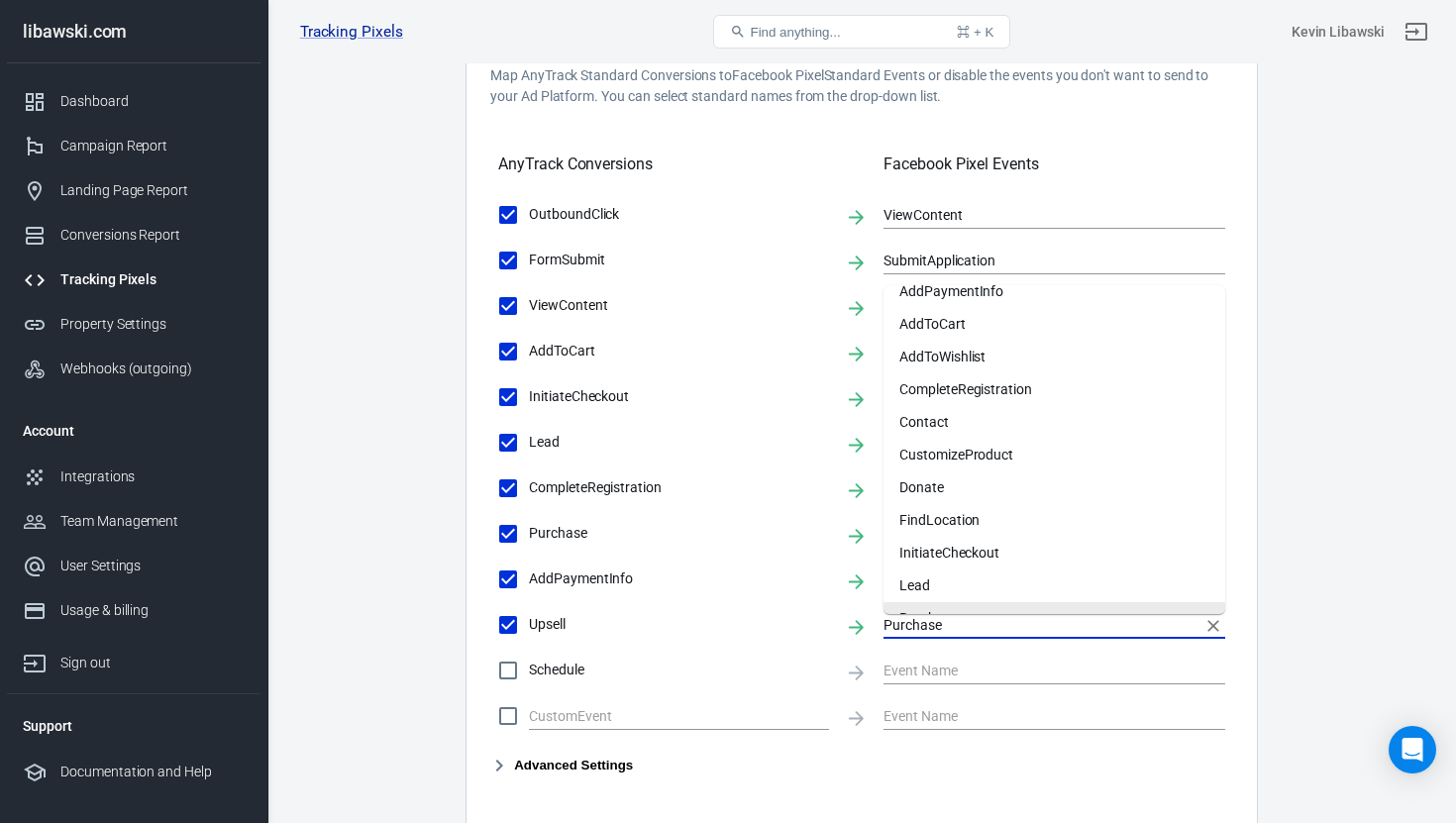 scroll, scrollTop: 0, scrollLeft: 0, axis: both 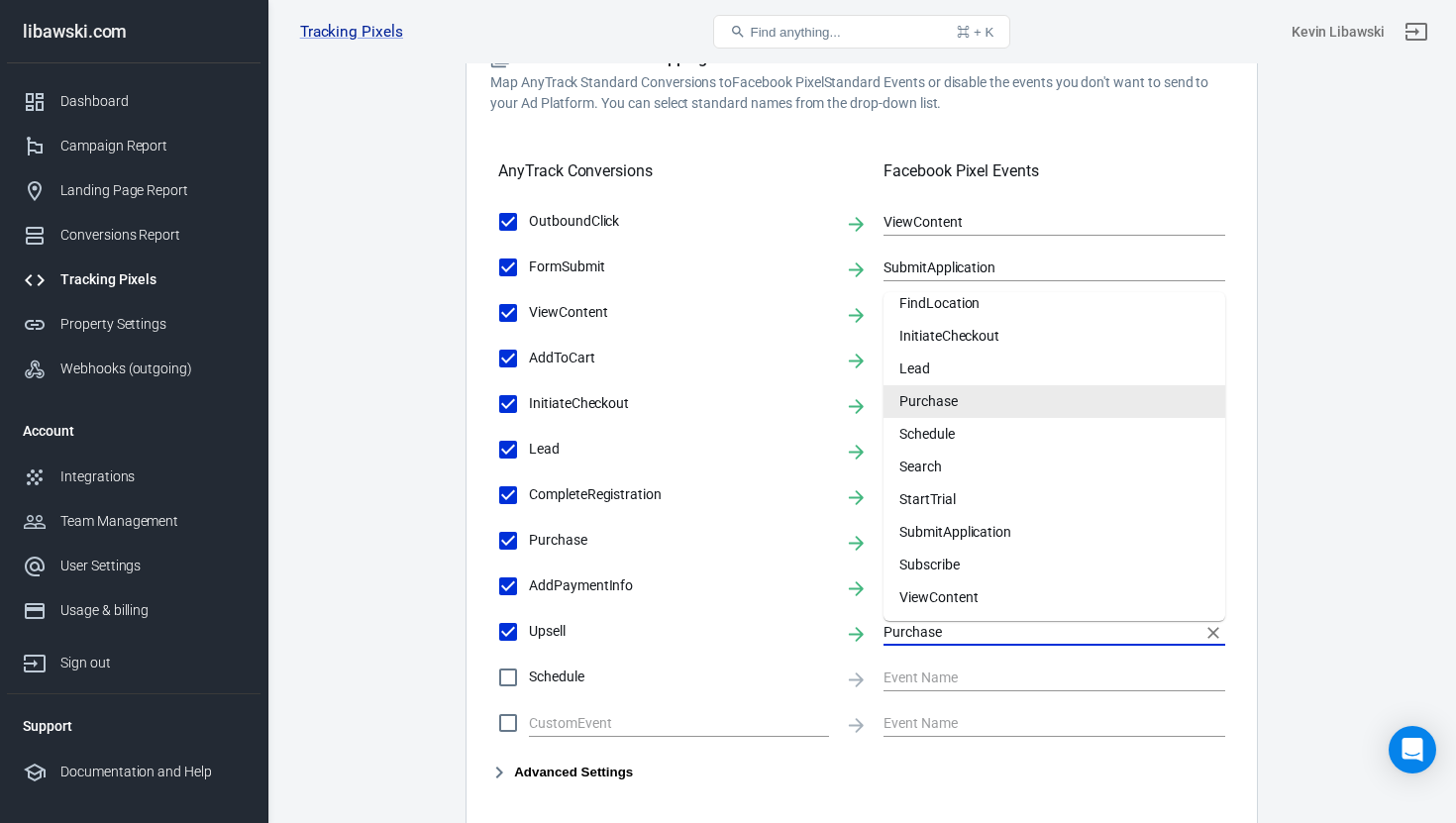 click on "Purchase" at bounding box center (1054, 401) 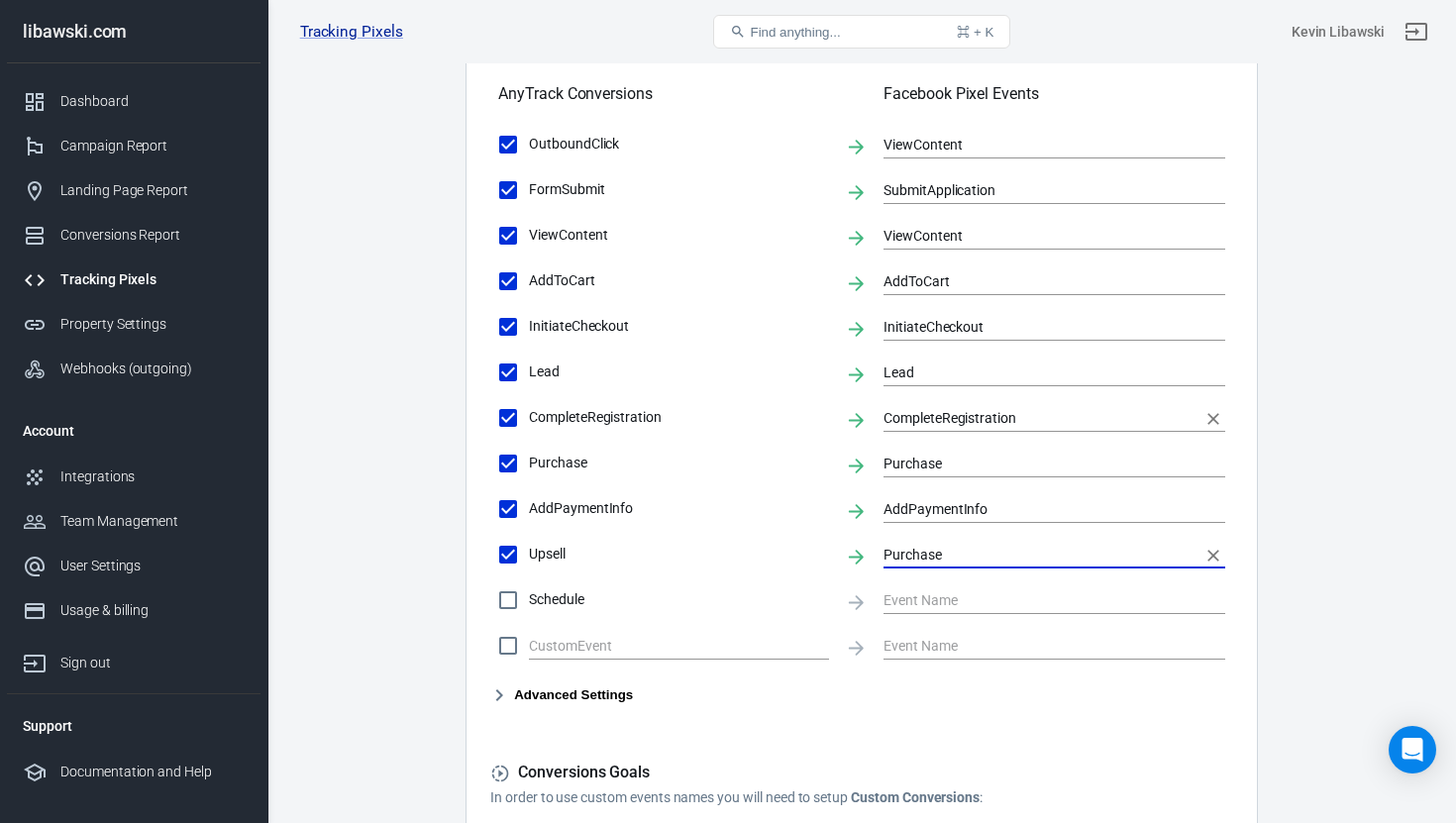 scroll, scrollTop: 691, scrollLeft: 0, axis: vertical 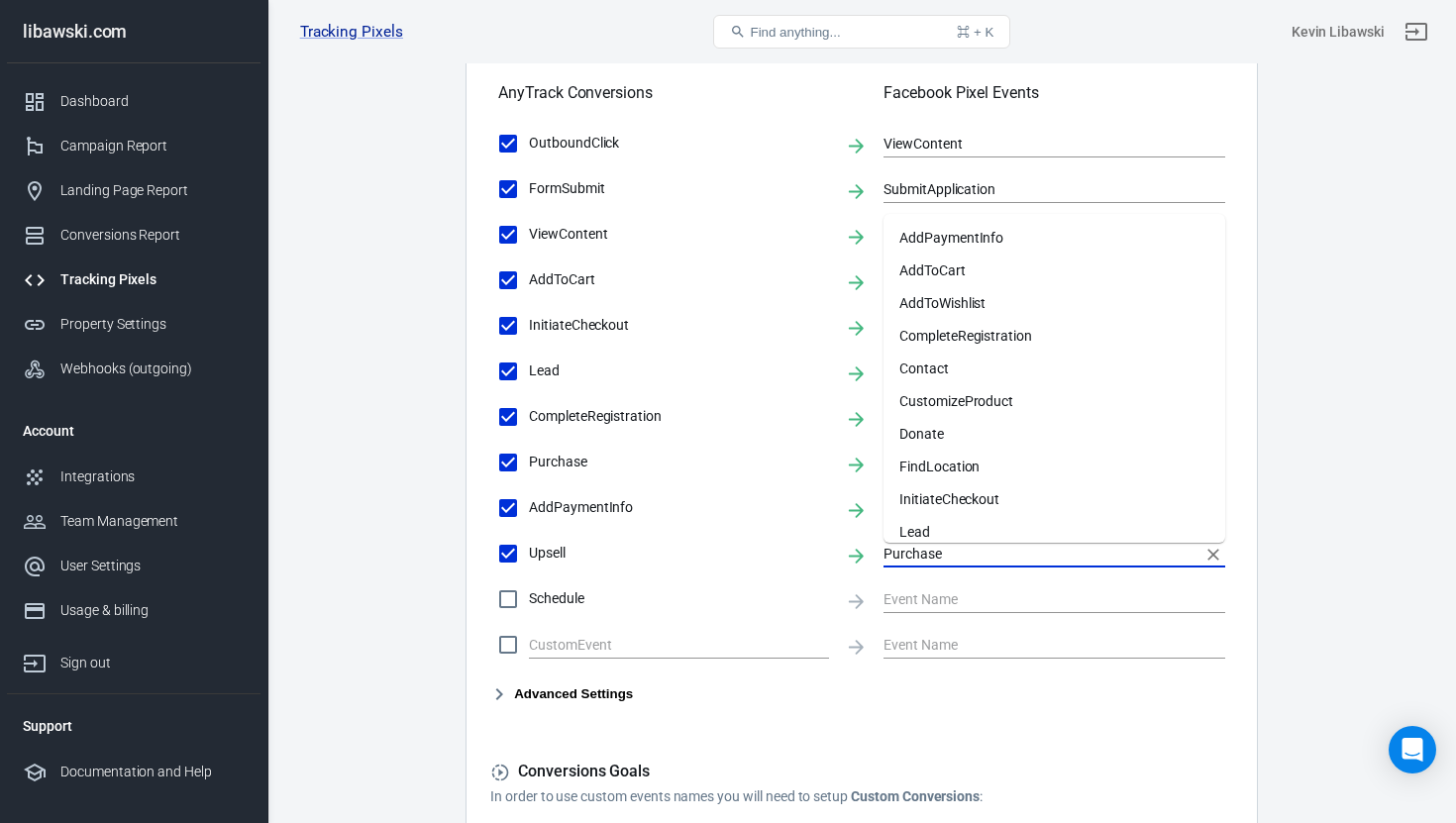 drag, startPoint x: 974, startPoint y: 559, endPoint x: 762, endPoint y: 559, distance: 212 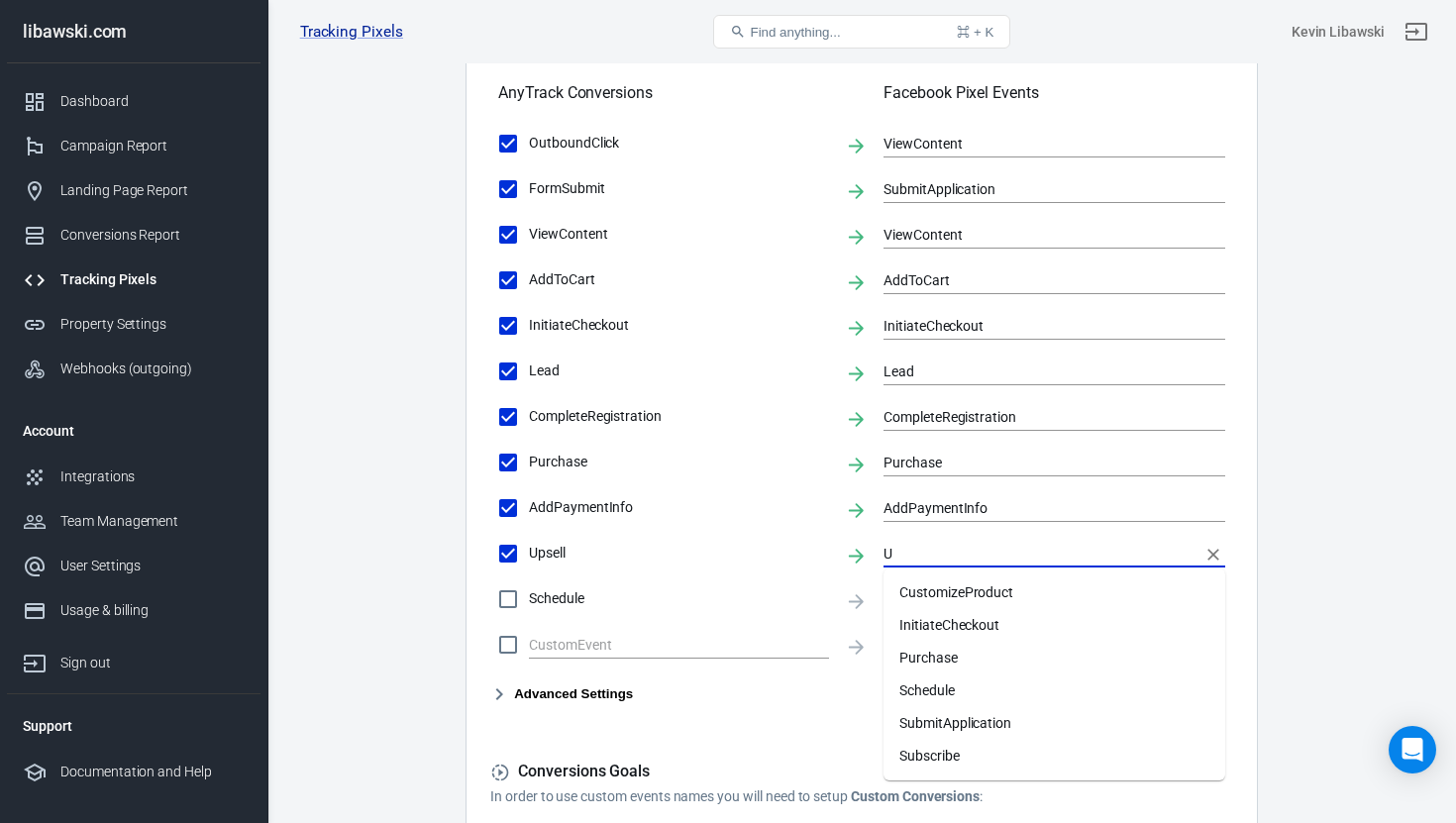 scroll, scrollTop: 0, scrollLeft: 0, axis: both 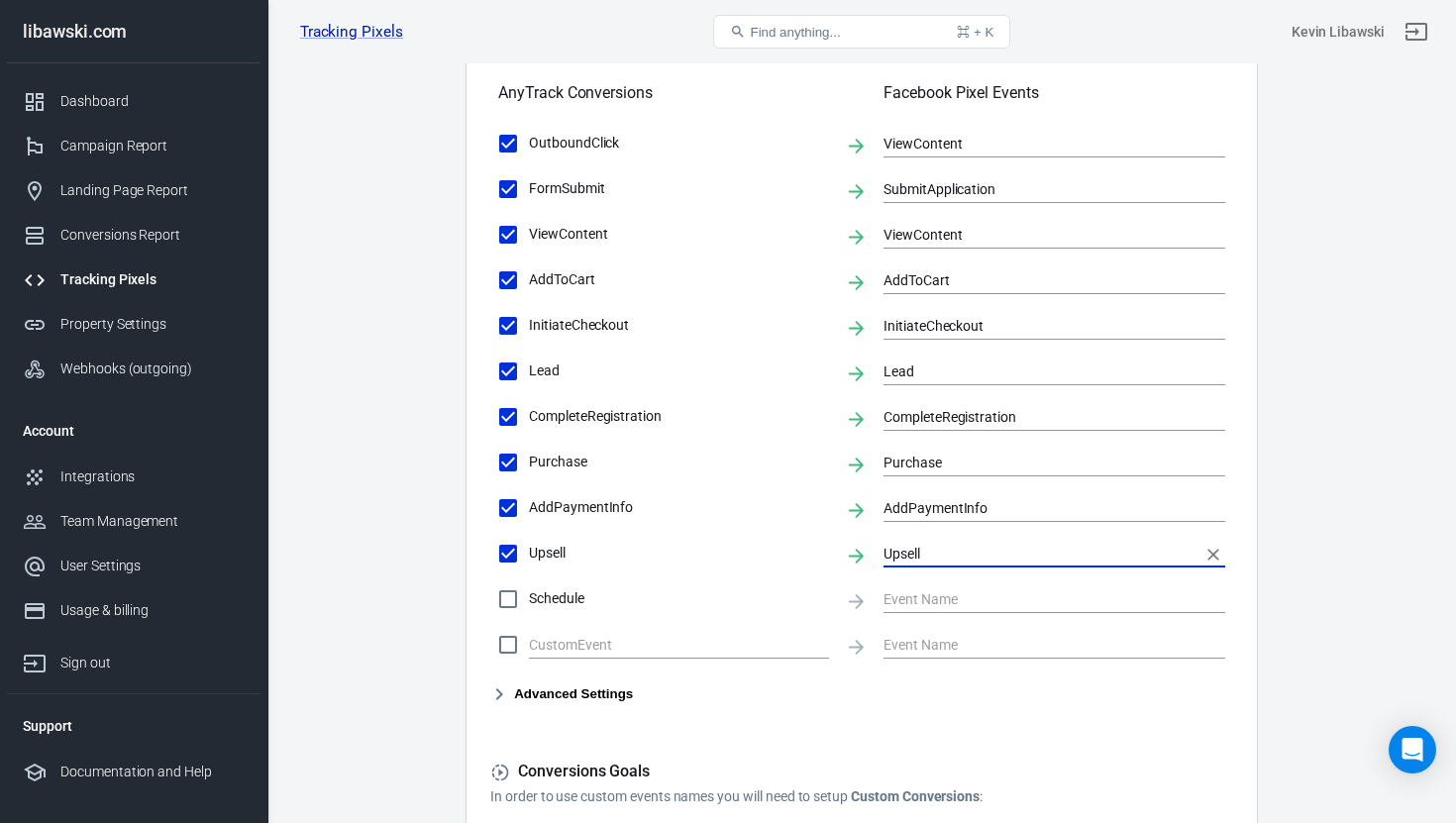 type on "Upsell" 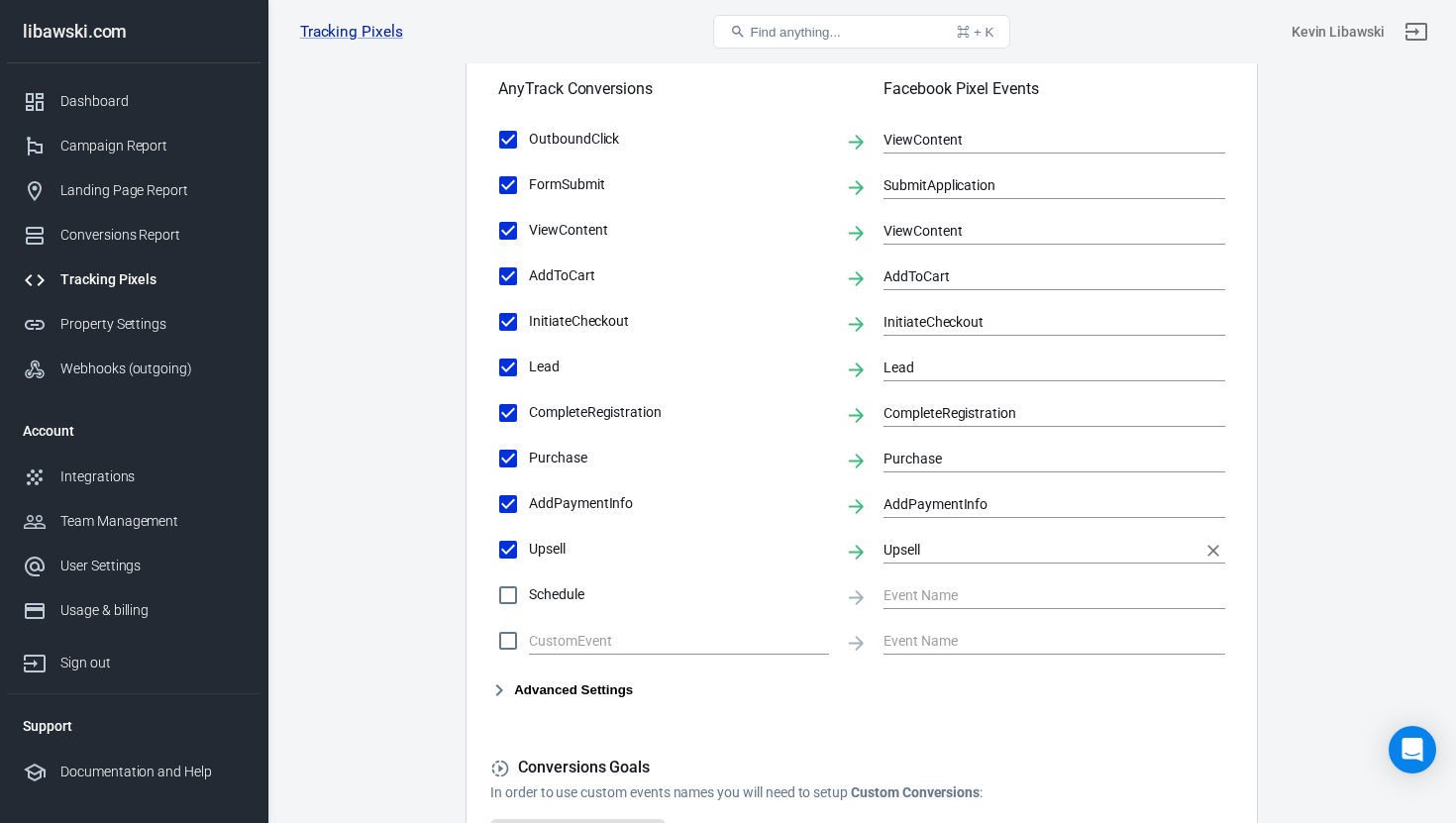 scroll, scrollTop: 924, scrollLeft: 0, axis: vertical 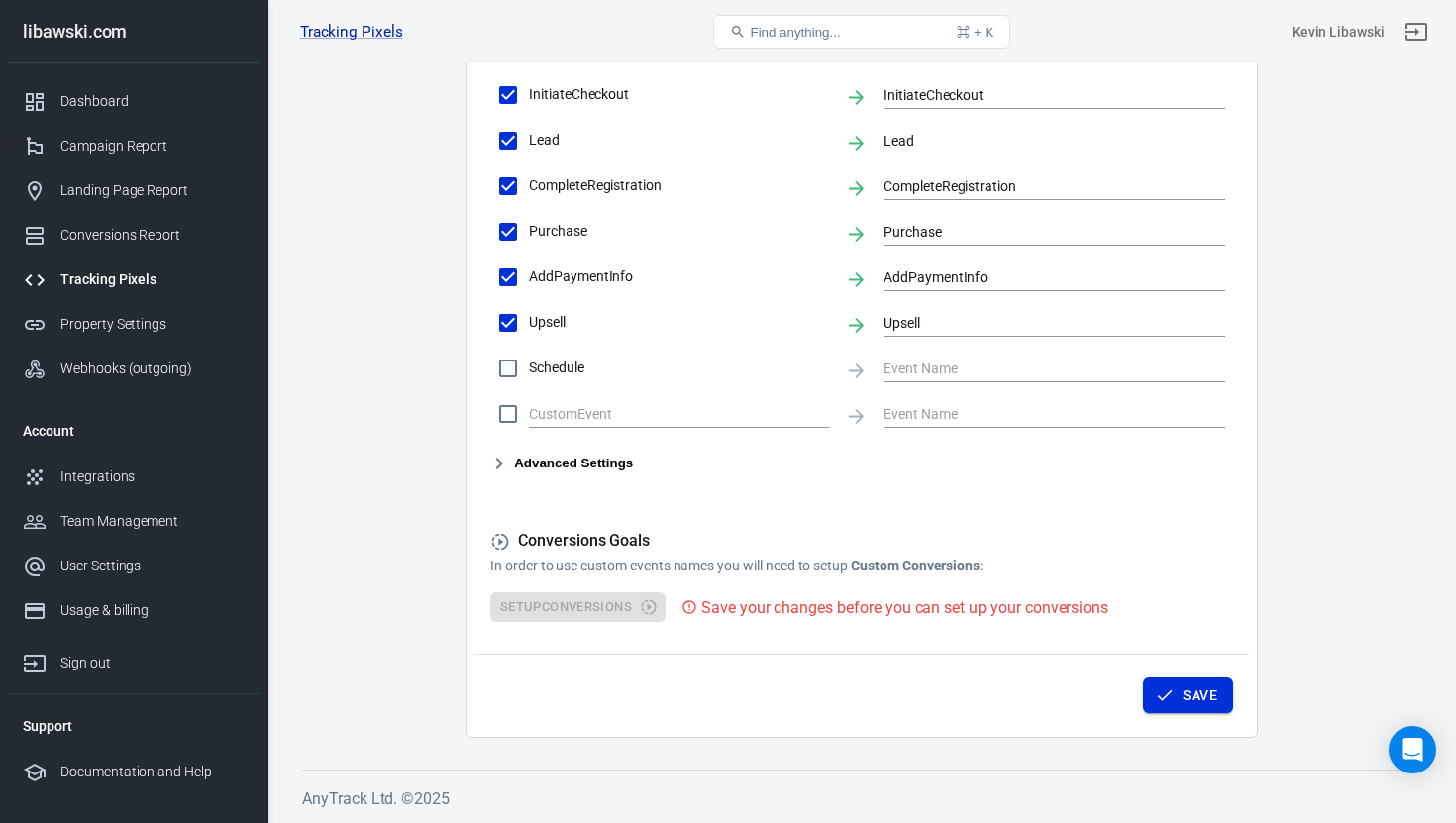 click on "Save" at bounding box center (1188, 695) 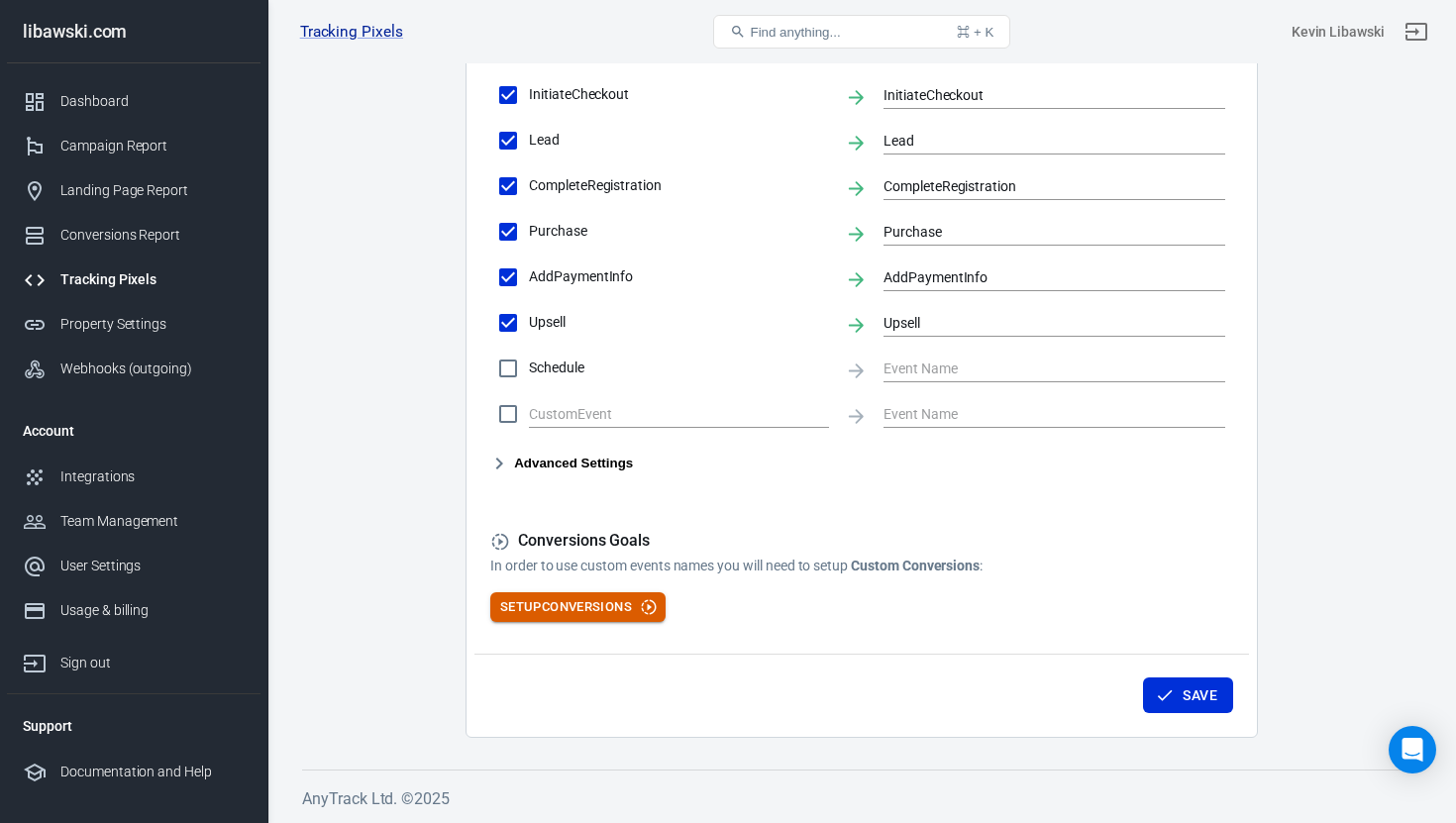 click on "Setup  Conversions" at bounding box center [577, 607] 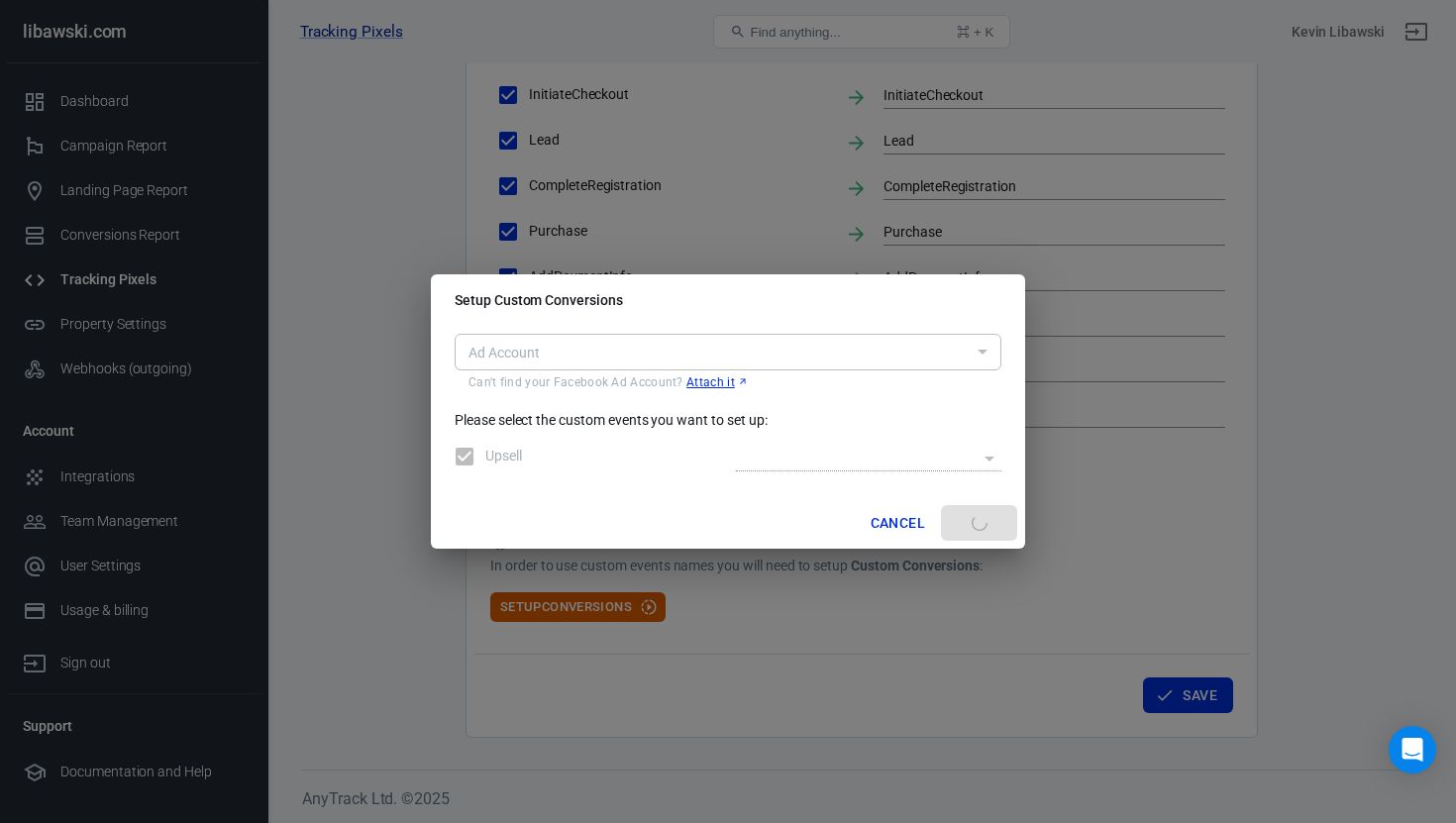 type on "act_8661199573934903" 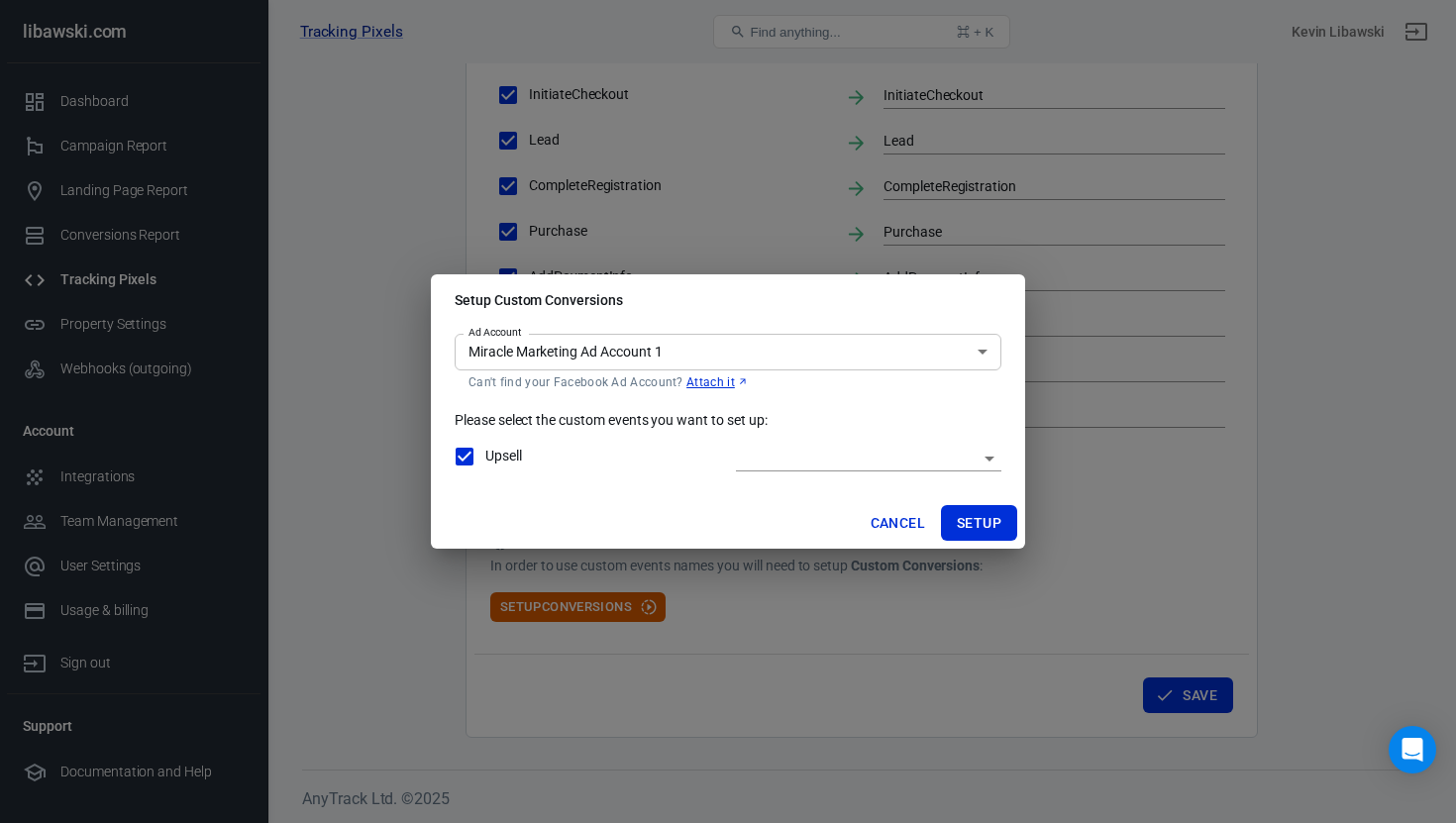 click on "Upsell ​ -" at bounding box center (728, 457) 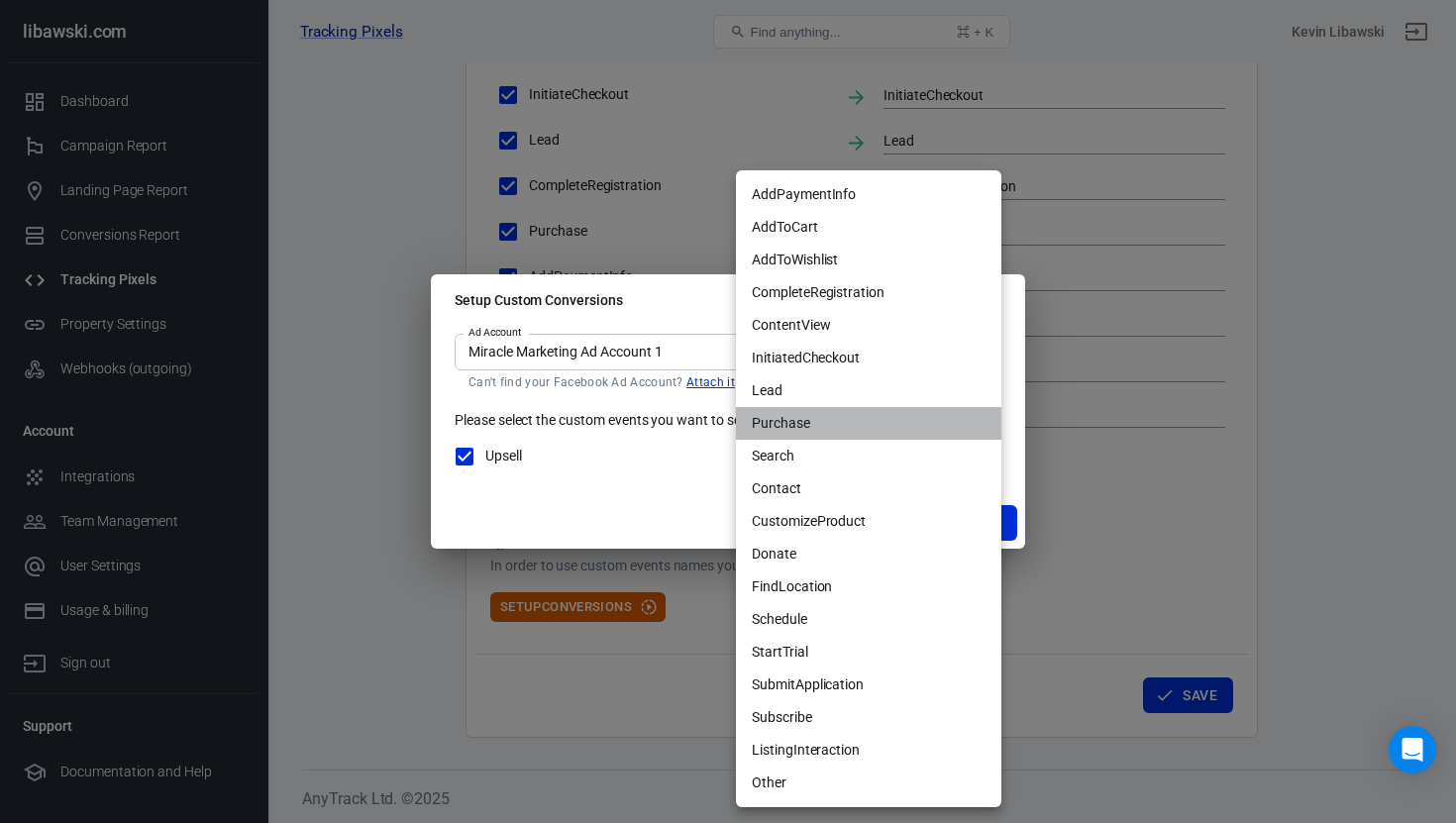 click on "Purchase" at bounding box center (869, 423) 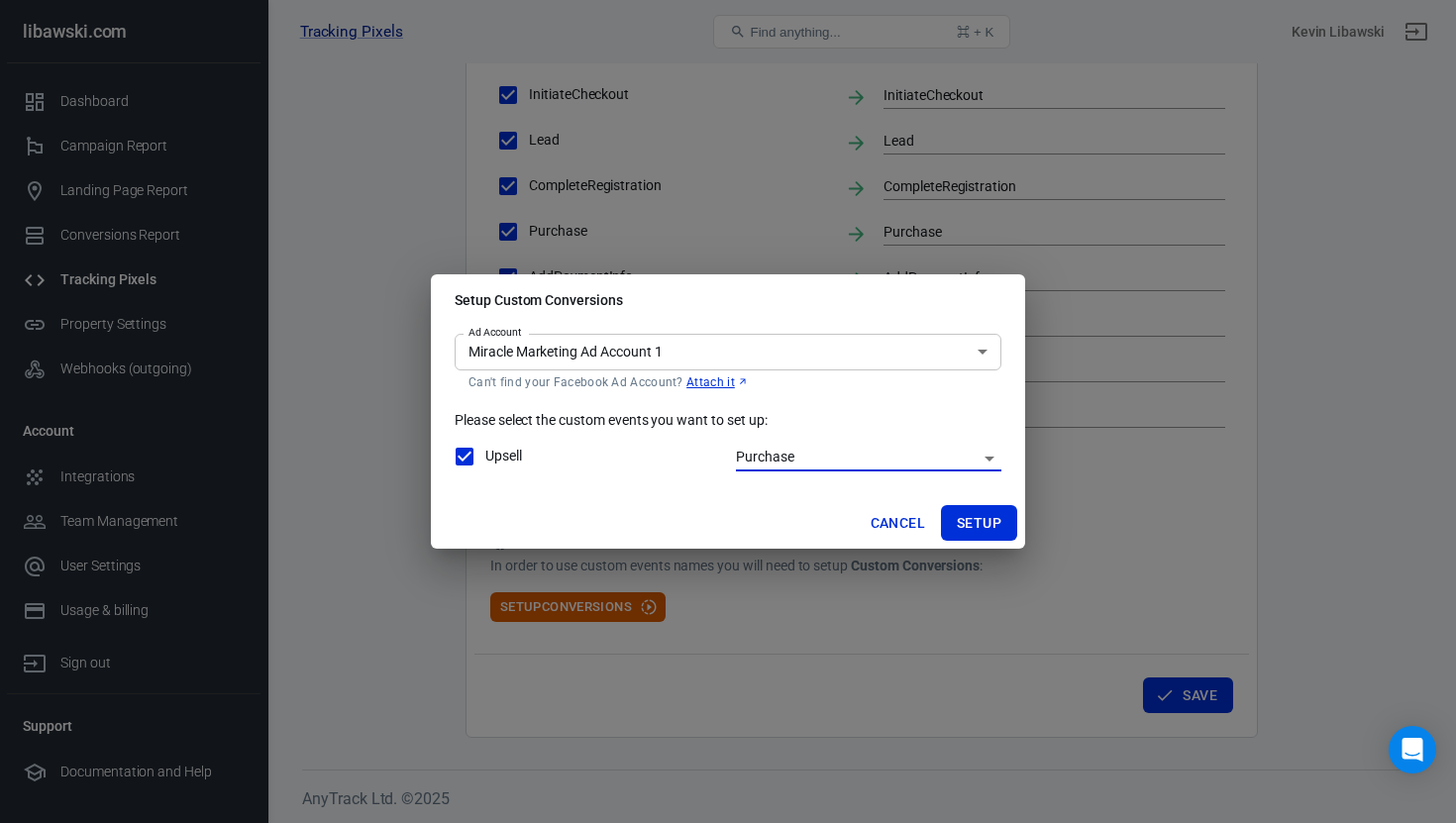 click on "Tracking Pixels Pixel New 575757684986407, libawski.com Find anything... ⌘ + K Kevin Libawski libawski.com Dashboard Campaign Report Landing Page Report Conversions Report Tracking Pixels Property Settings Webhooks (outgoing) Account Integrations Team Management User Settings Usage & billing Sign out Support Documentation and Help Conversions Ads Integration Settings Conversions Settings Account Connection Connect with Facebook Pixel to enable AnyTrack to send conversions to your Facebook Pixel account. Connected Disconnect Reminder: Don't forget to   add the recommended UTM Tracking Template to your ads   and verify your ads settings. Event Deduplication Disable or remove any TikTok Pixel Code from your website in order to benefit from accurate Conversion Deduplication. Facebook Conversion API Enable server-to-server tracking Please Note:   Learn more »   Conversion Event Mapping Map AnyTrack Standard Conversions to  Facebook Pixel AnyTrack Conversions Facebook Pixel Events OutboundClick Lead" at bounding box center [728, -18] 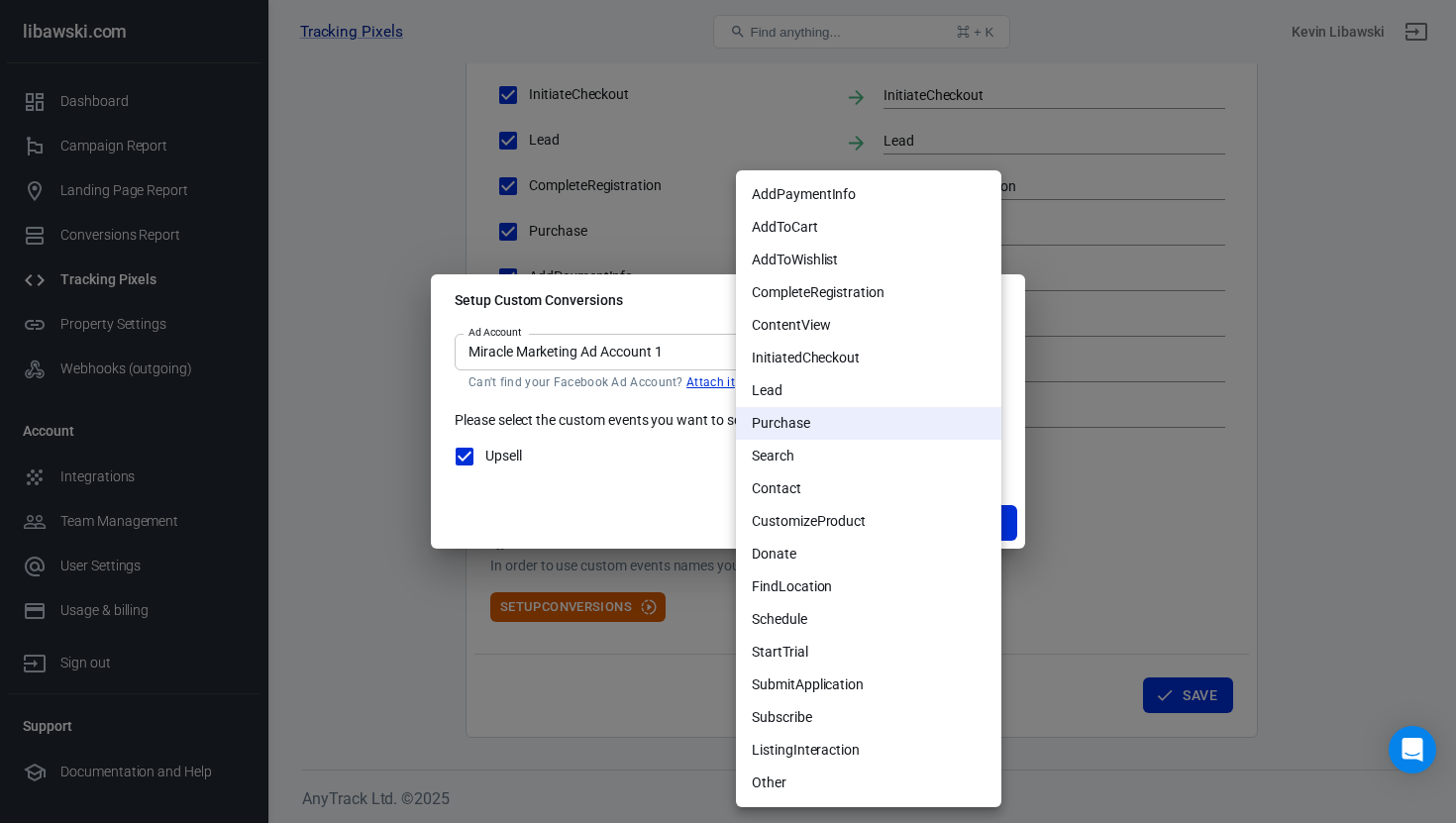 click at bounding box center (728, 411) 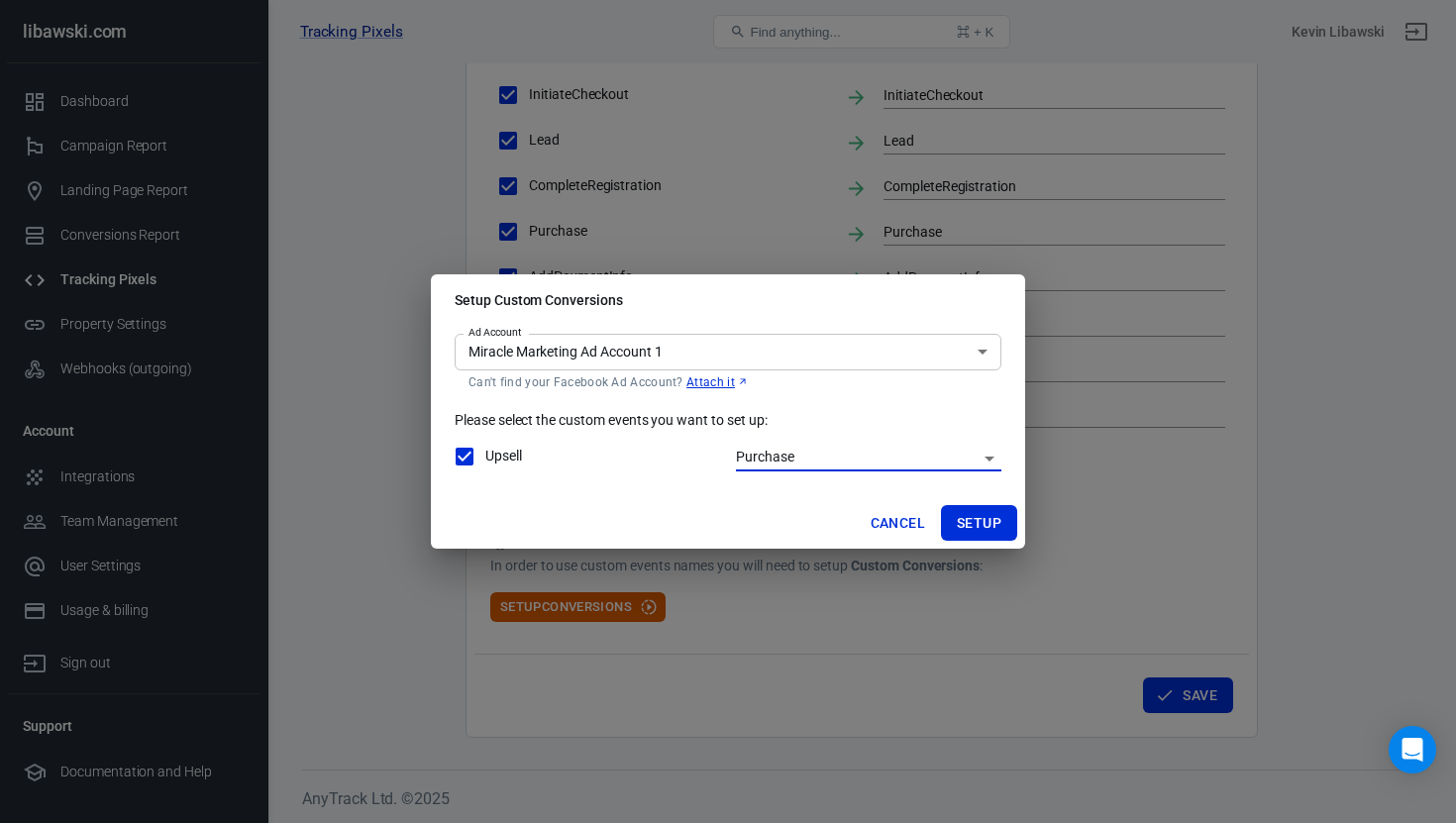 click on "Upsell Purchase PURCHASE" at bounding box center (728, 457) 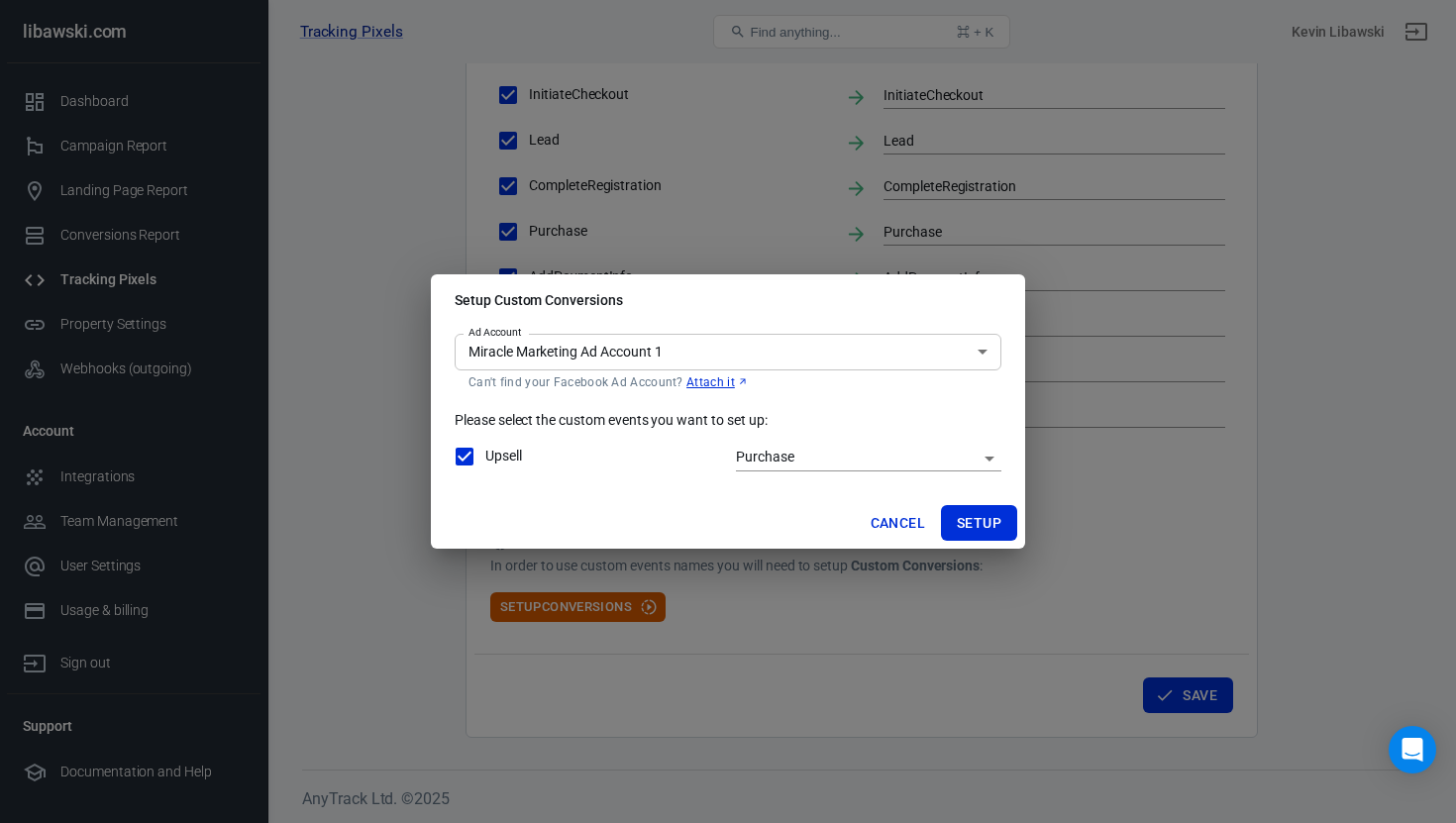 click on "Tracking Pixels Pixel New 575757684986407, libawski.com Find anything... ⌘ + K Kevin Libawski libawski.com Dashboard Campaign Report Landing Page Report Conversions Report Tracking Pixels Property Settings Webhooks (outgoing) Account Integrations Team Management User Settings Usage & billing Sign out Support Documentation and Help Conversions Ads Integration Settings Conversions Settings Account Connection Connect with Facebook Pixel to enable AnyTrack to send conversions to your Facebook Pixel account. Connected Disconnect Reminder: Don't forget to   add the recommended UTM Tracking Template to your ads   and verify your ads settings. Event Deduplication Disable or remove any TikTok Pixel Code from your website in order to benefit from accurate Conversion Deduplication. Facebook Conversion API Enable server-to-server tracking Please Note:   Learn more »   Conversion Event Mapping Map AnyTrack Standard Conversions to  Facebook Pixel AnyTrack Conversions Facebook Pixel Events OutboundClick Lead" at bounding box center (728, -18) 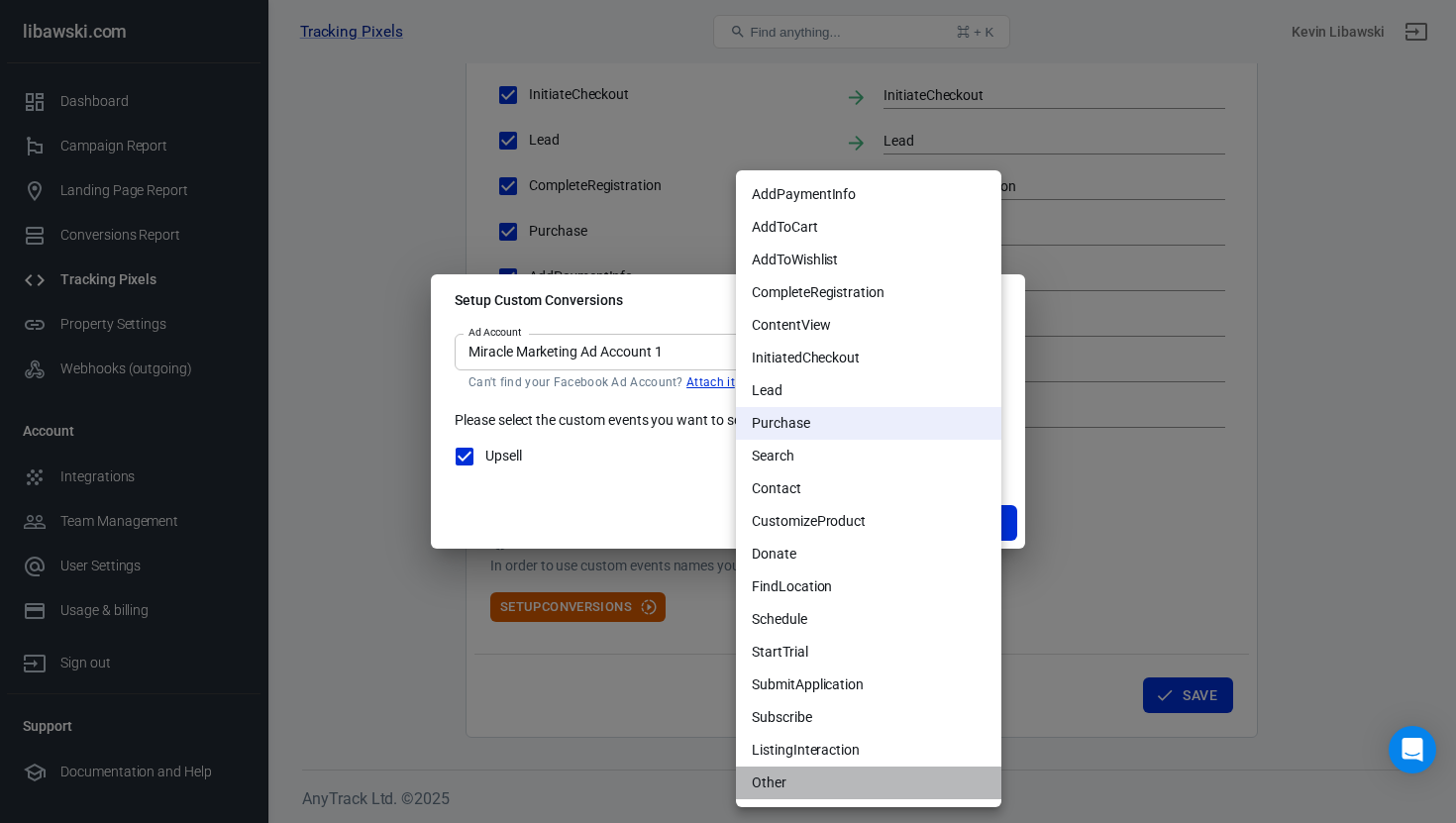 click on "Other" at bounding box center [869, 782] 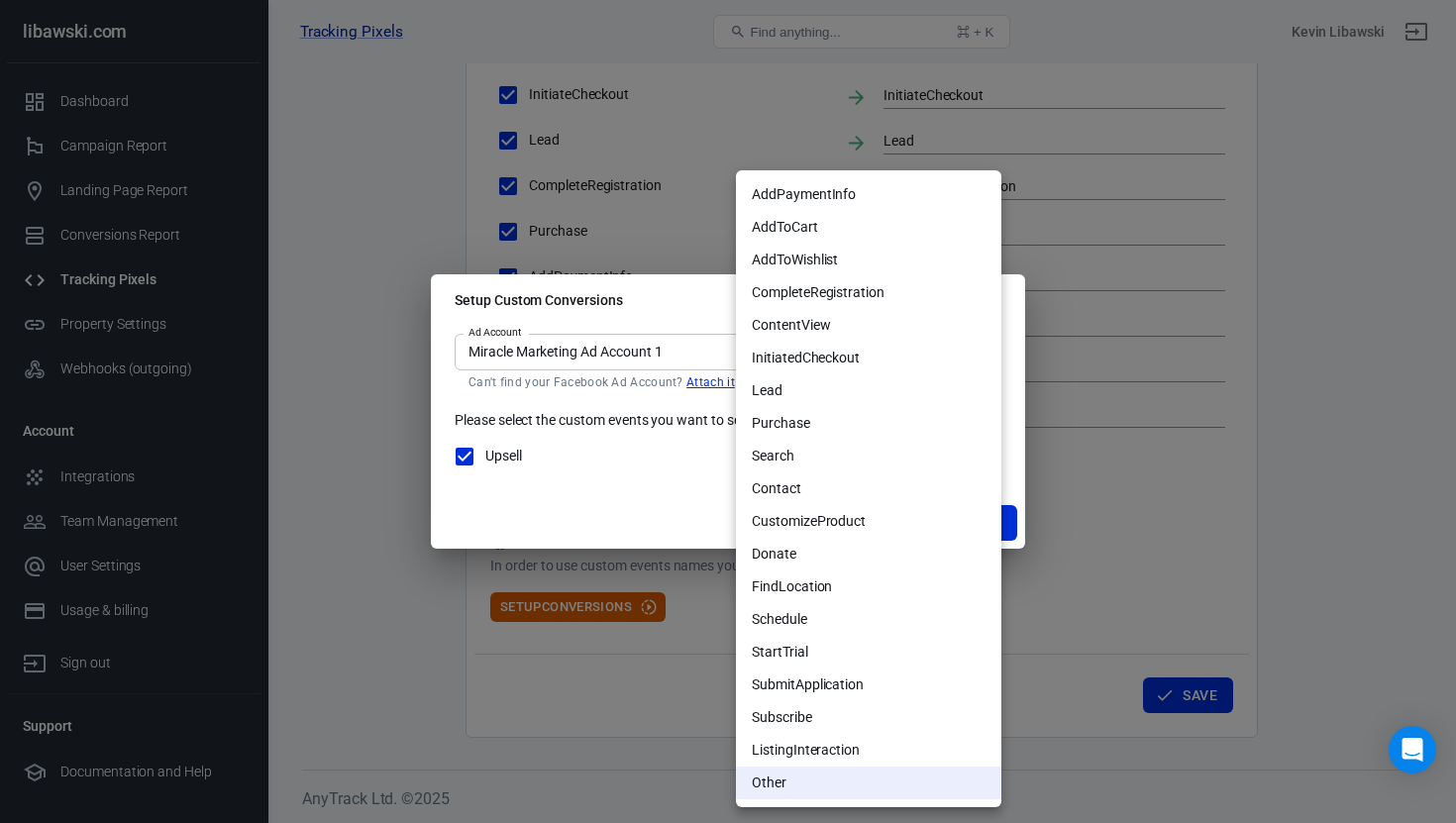 click on "Tracking Pixels Pixel New 575757684986407, libawski.com Find anything... ⌘ + K Kevin Libawski libawski.com Dashboard Campaign Report Landing Page Report Conversions Report Tracking Pixels Property Settings Webhooks (outgoing) Account Integrations Team Management User Settings Usage & billing Sign out Support Documentation and Help Conversions Ads Integration Settings Conversions Settings Account Connection Connect with Facebook Pixel to enable AnyTrack to send conversions to your Facebook Pixel account. Connected Disconnect Reminder: Don't forget to   add the recommended UTM Tracking Template to your ads   and verify your ads settings. Event Deduplication Disable or remove any TikTok Pixel Code from your website in order to benefit from accurate Conversion Deduplication. Facebook Conversion API Enable server-to-server tracking Please Note:   Learn more »   Conversion Event Mapping Map AnyTrack Standard Conversions to  Facebook Pixel AnyTrack Conversions Facebook Pixel Events OutboundClick Lead" at bounding box center [728, -18] 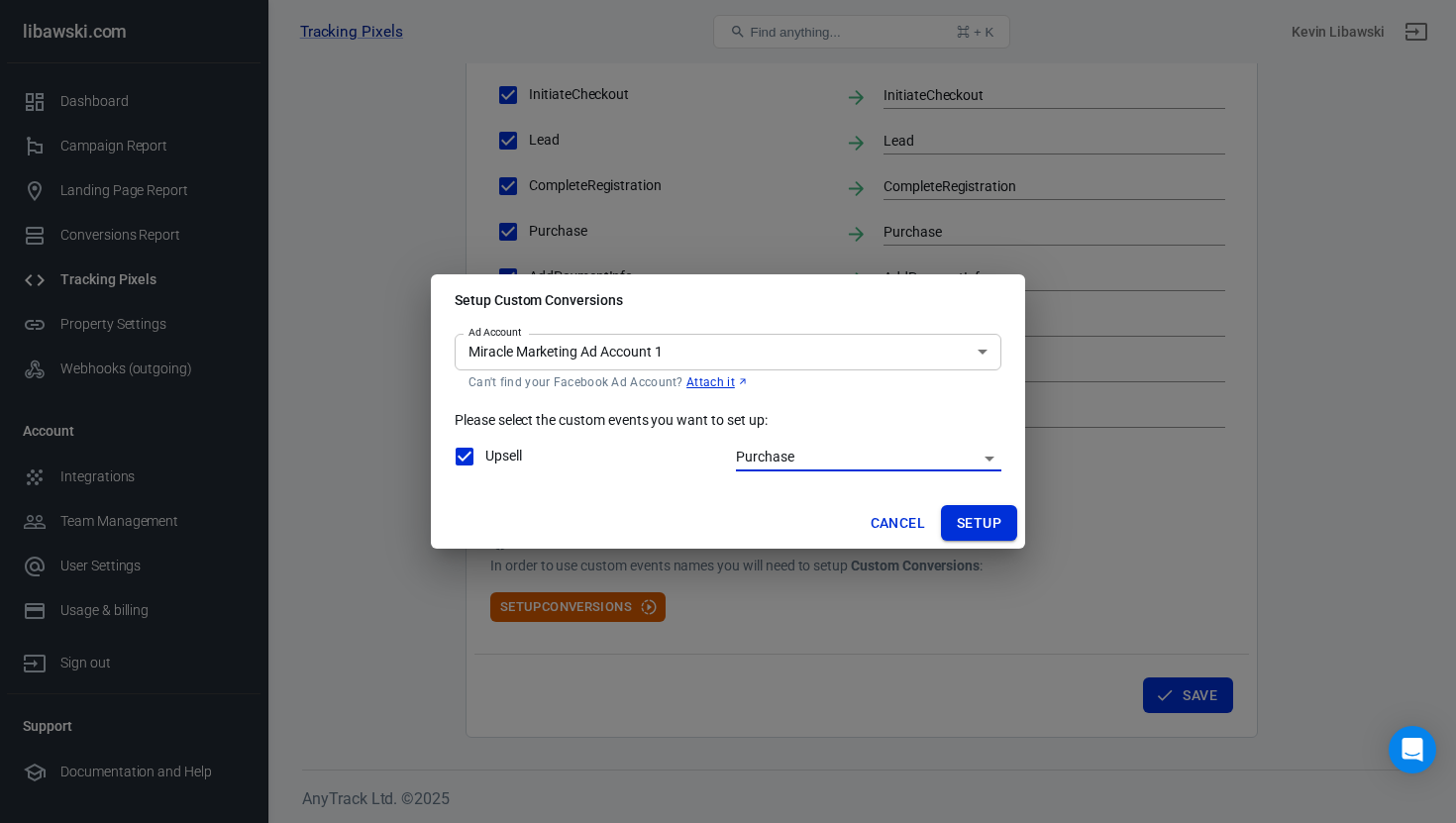 click on "Setup" at bounding box center [979, 523] 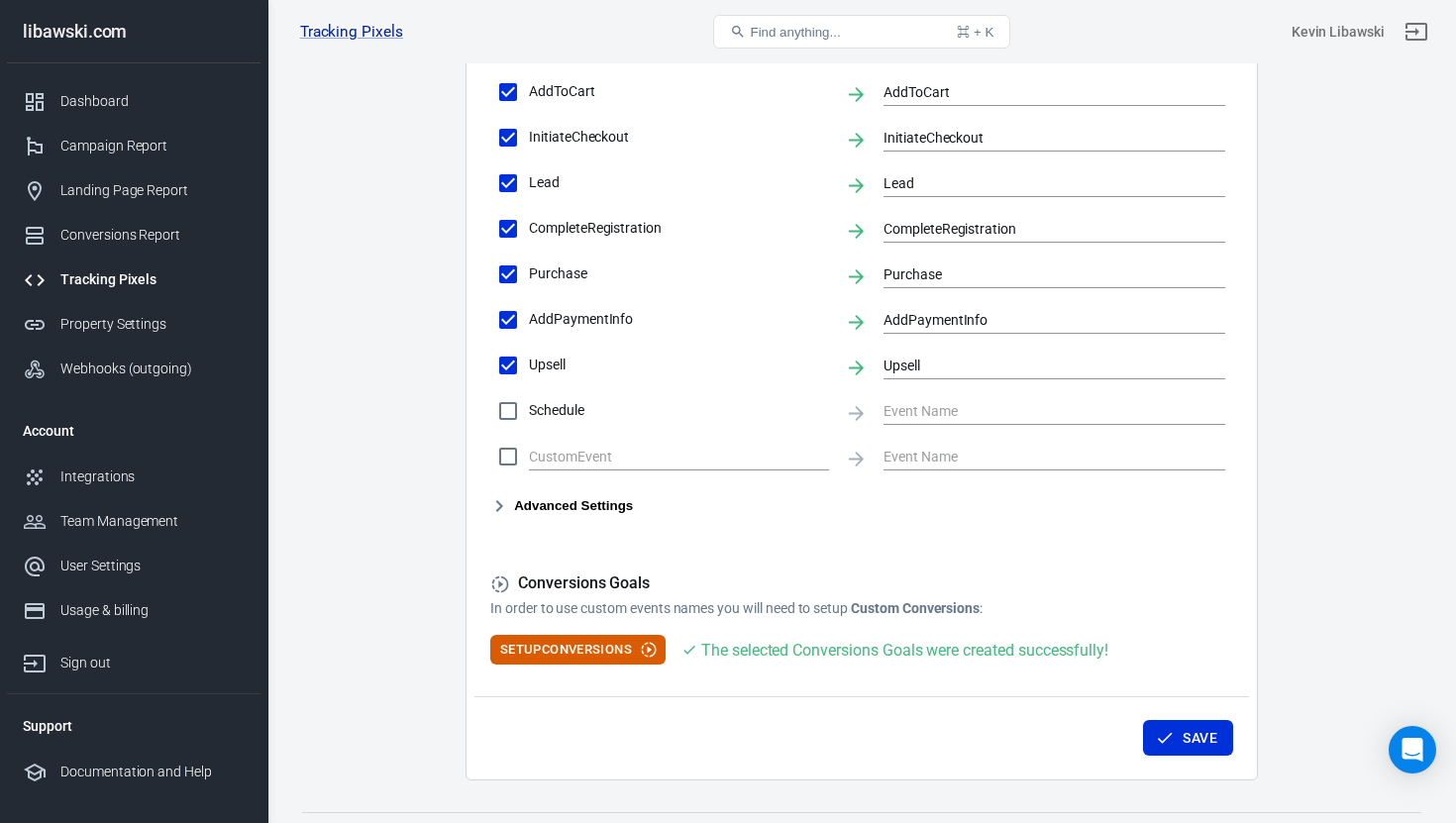 scroll, scrollTop: 924, scrollLeft: 0, axis: vertical 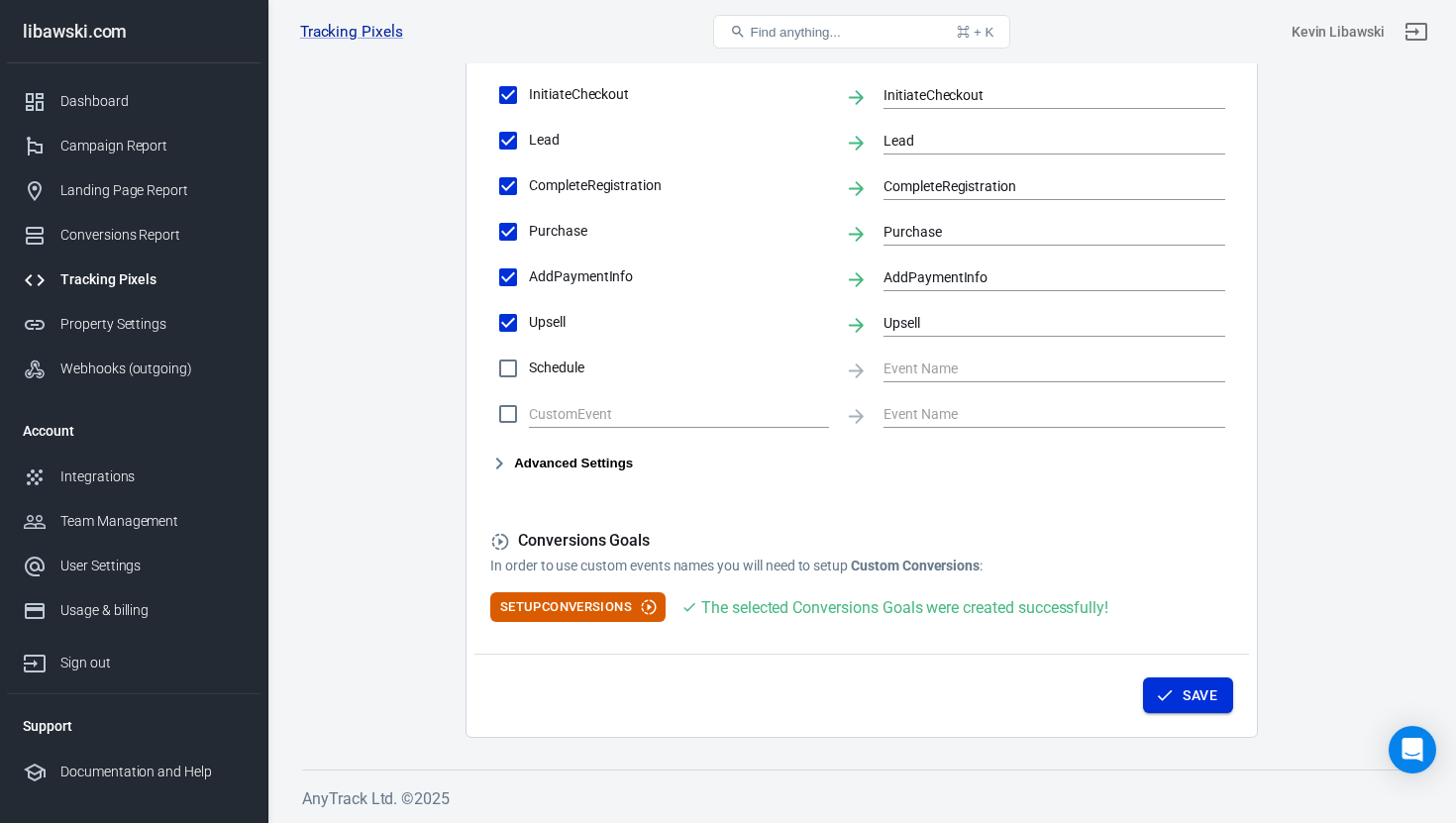 click on "Save" at bounding box center [1188, 695] 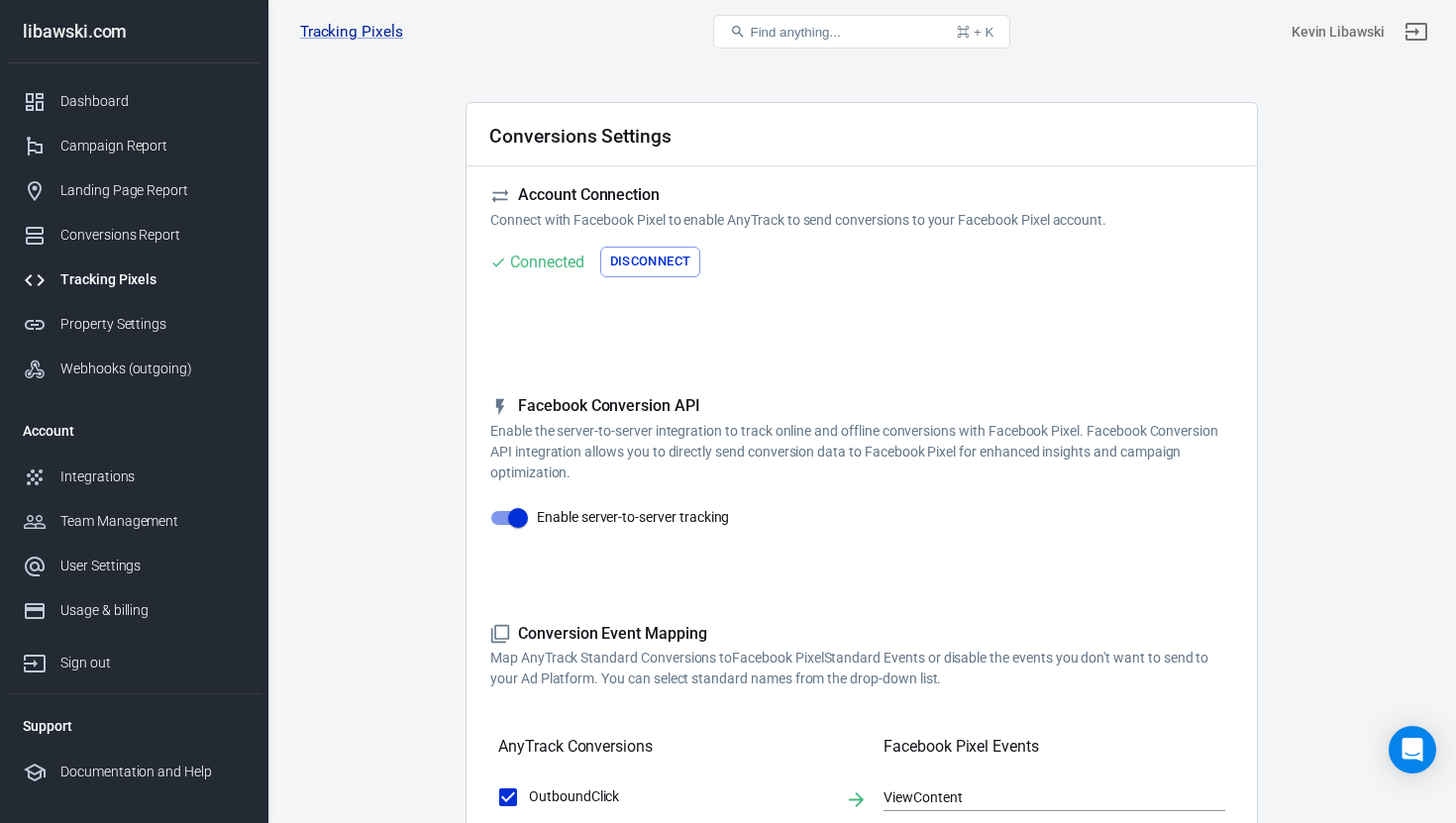 scroll, scrollTop: 0, scrollLeft: 0, axis: both 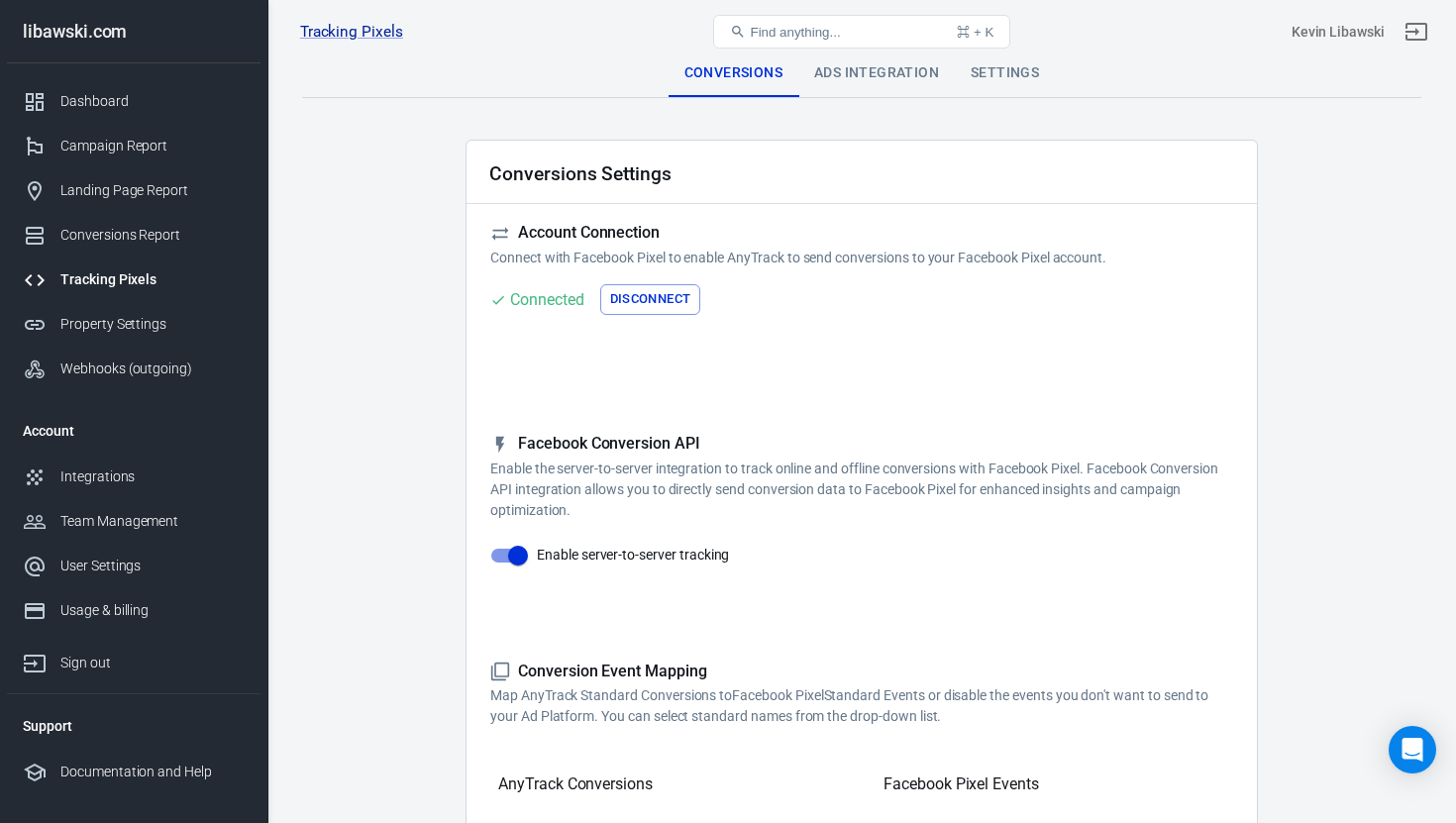 click on "Settings" at bounding box center (1004, 73) 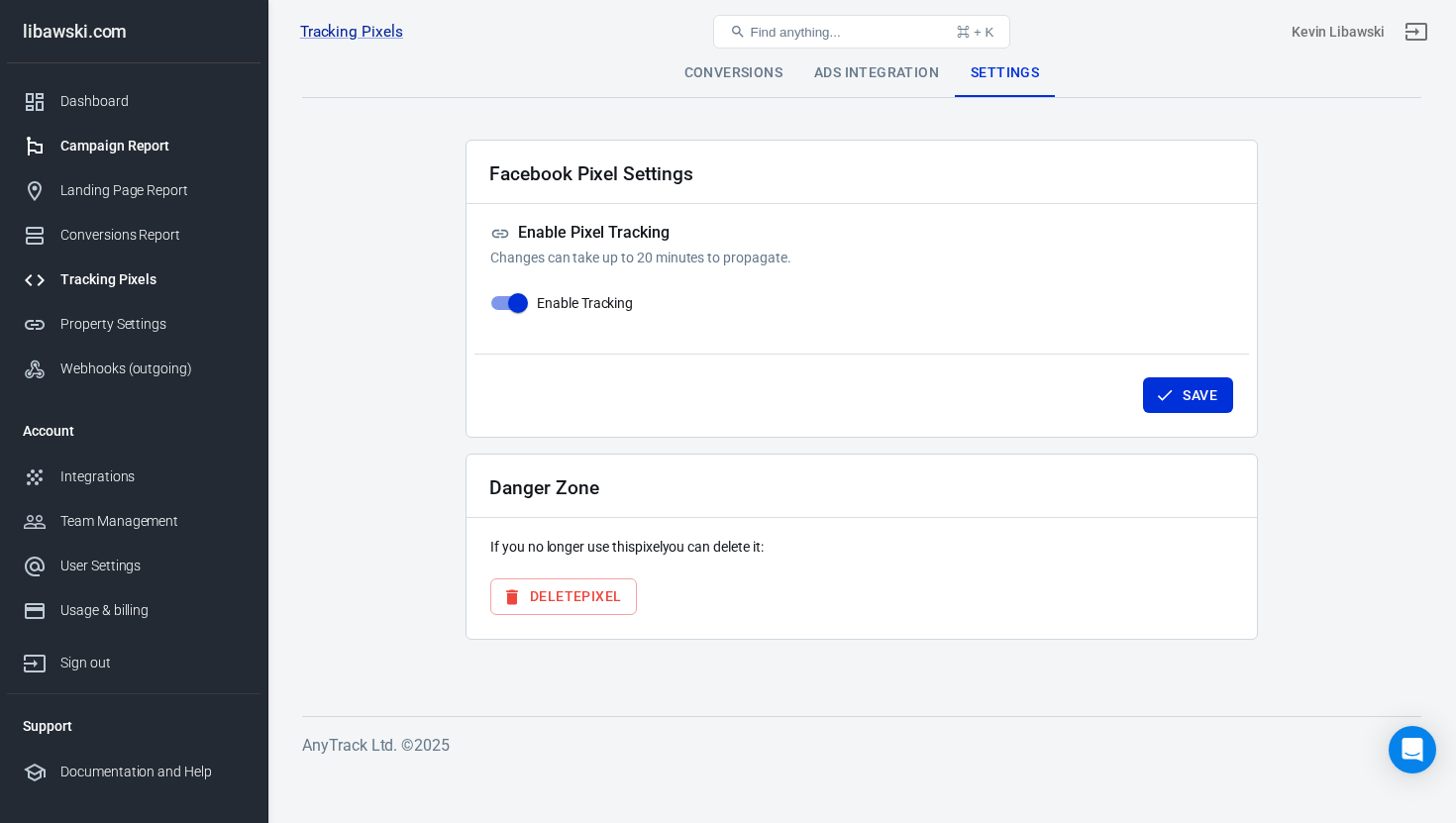 click on "Campaign Report" at bounding box center (153, 146) 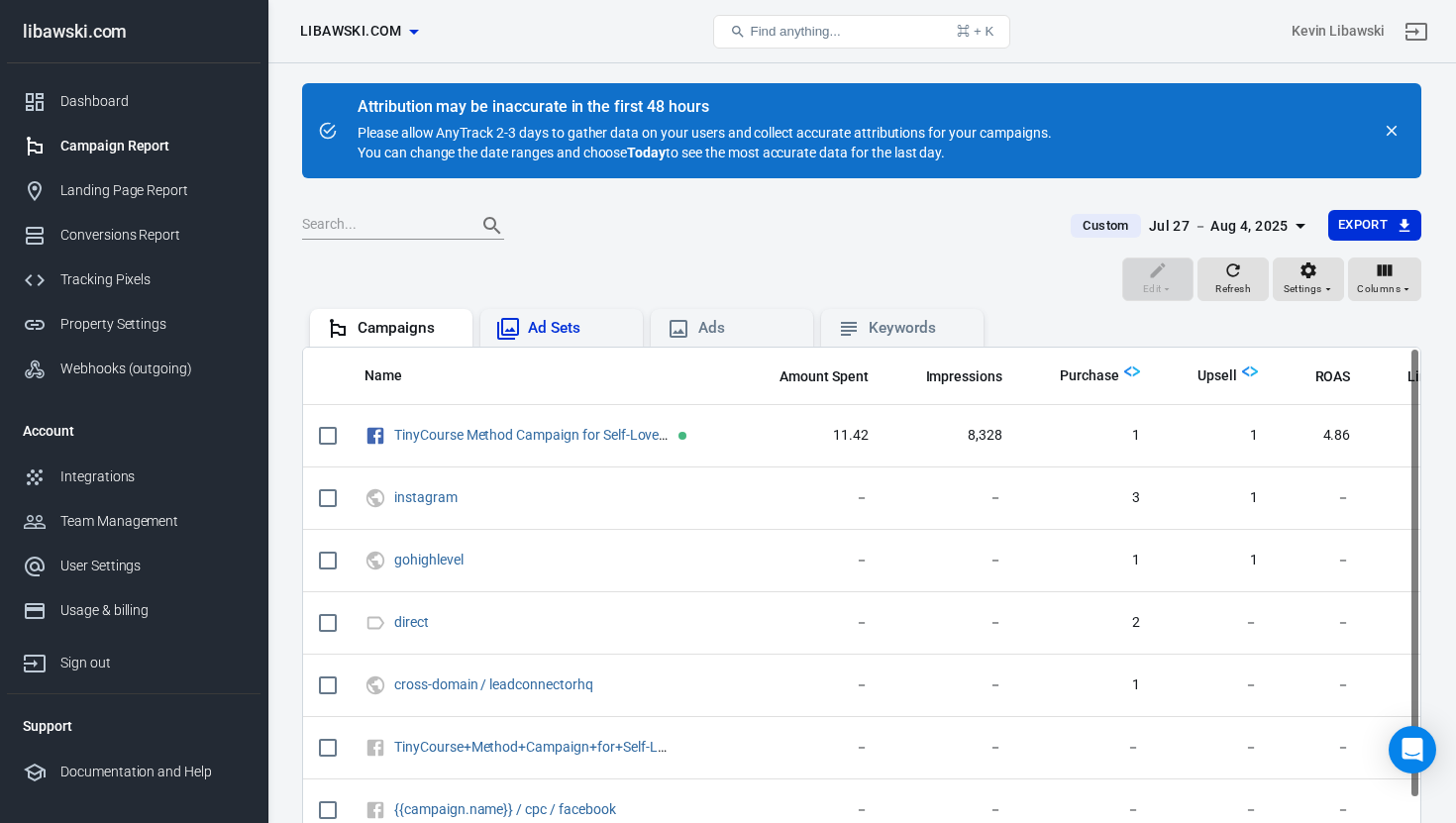 click on "Ad Sets" at bounding box center (577, 328) 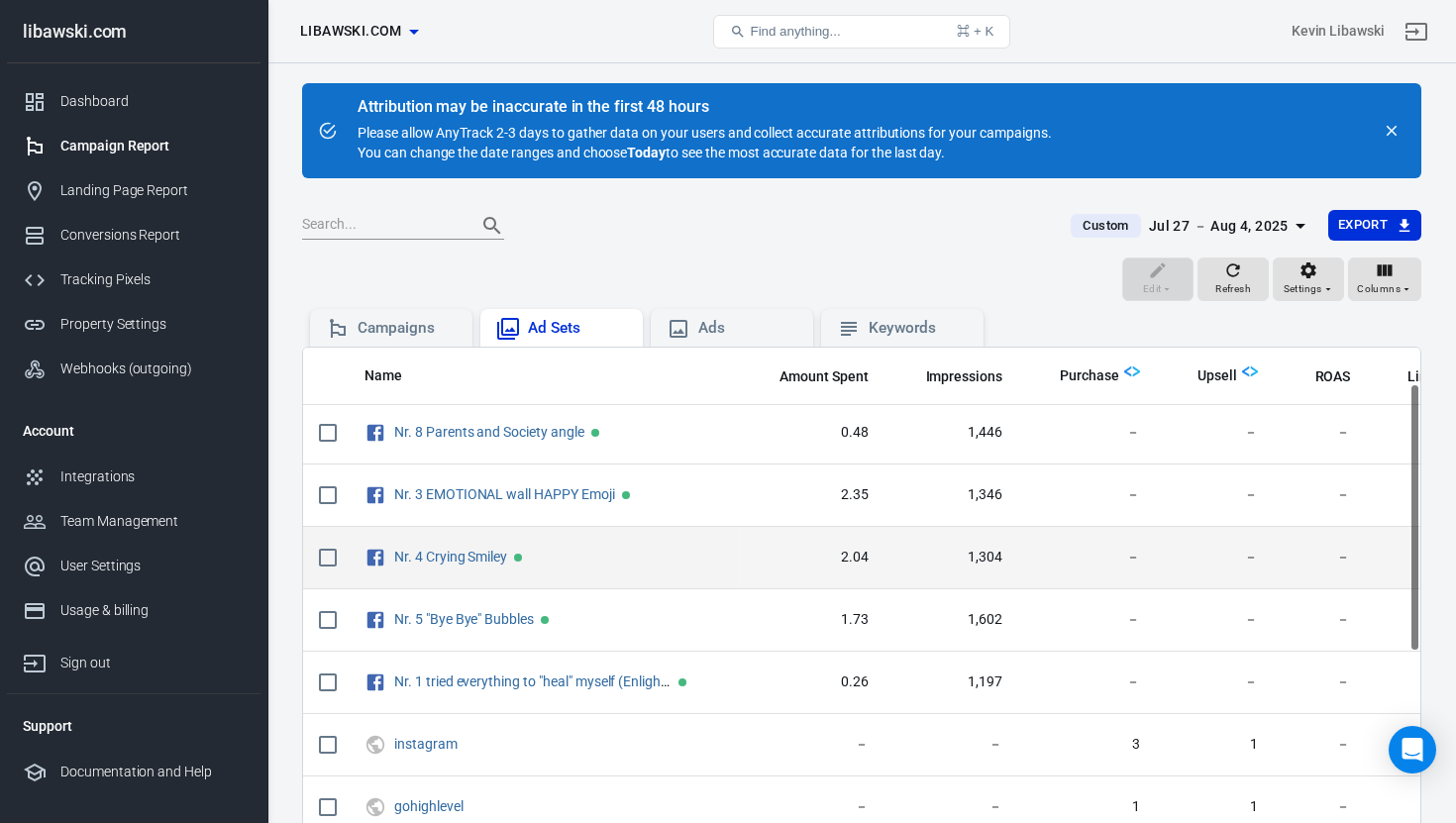 scroll, scrollTop: 0, scrollLeft: 0, axis: both 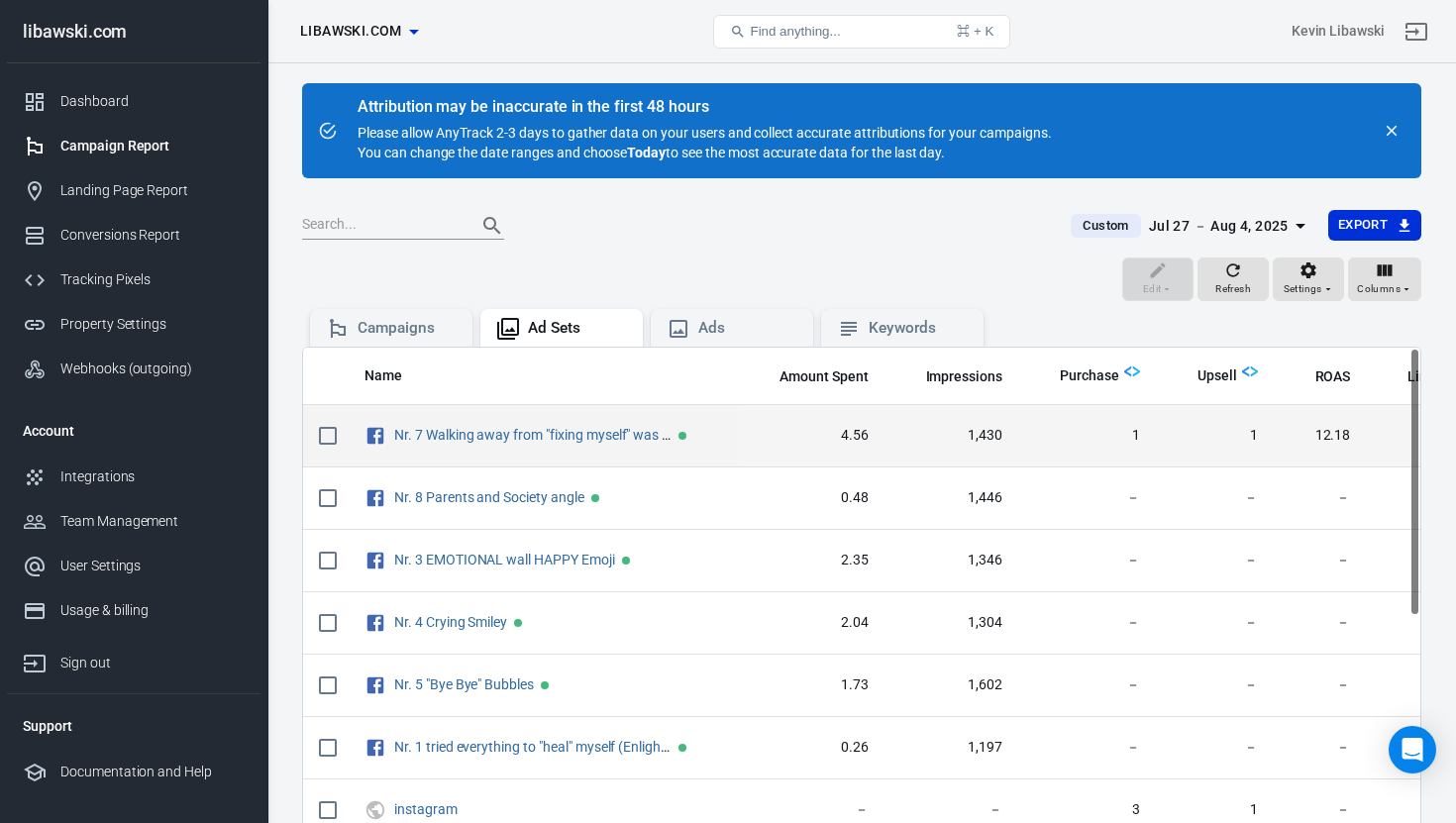 click at bounding box center [328, 436] 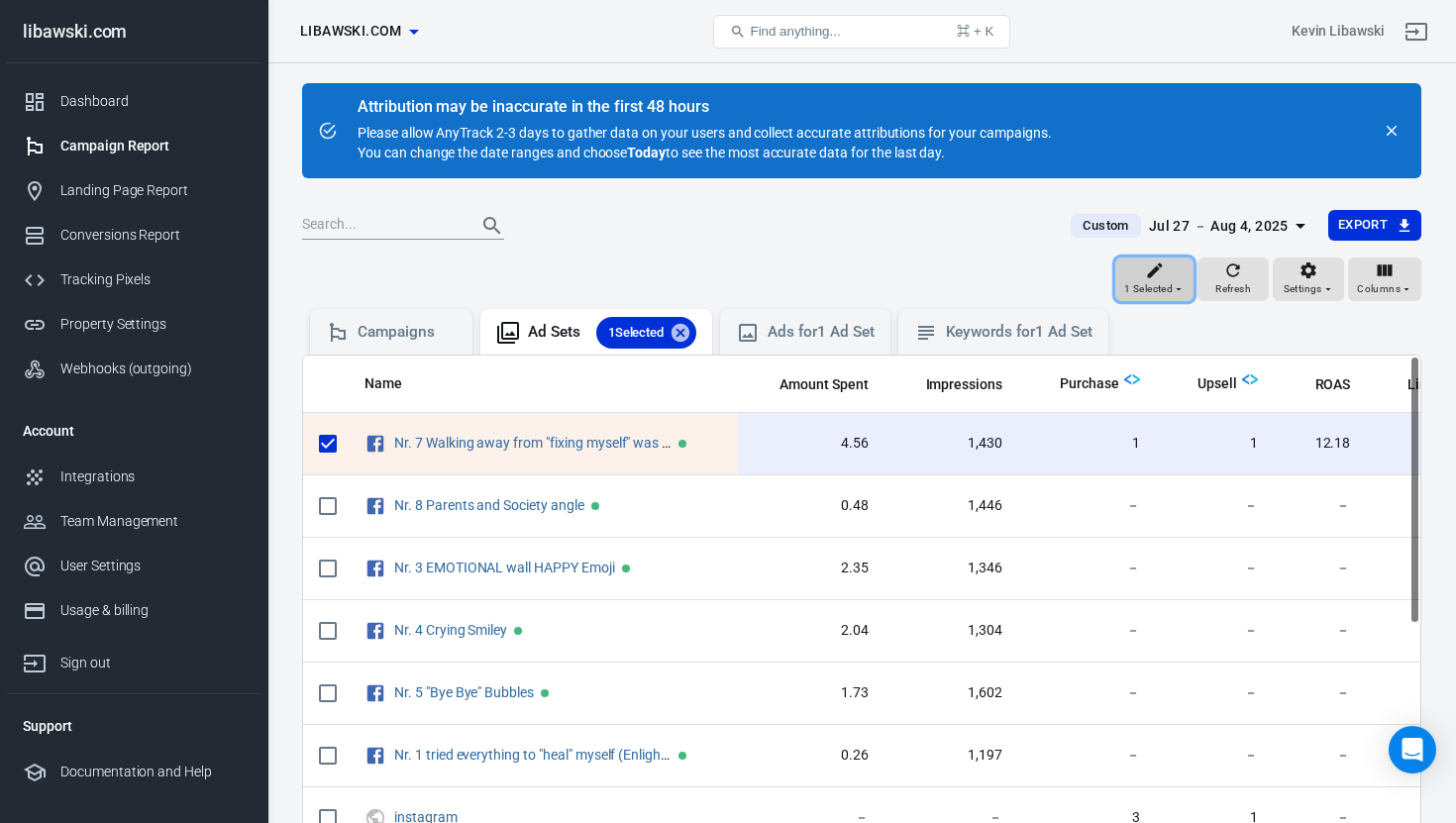 click 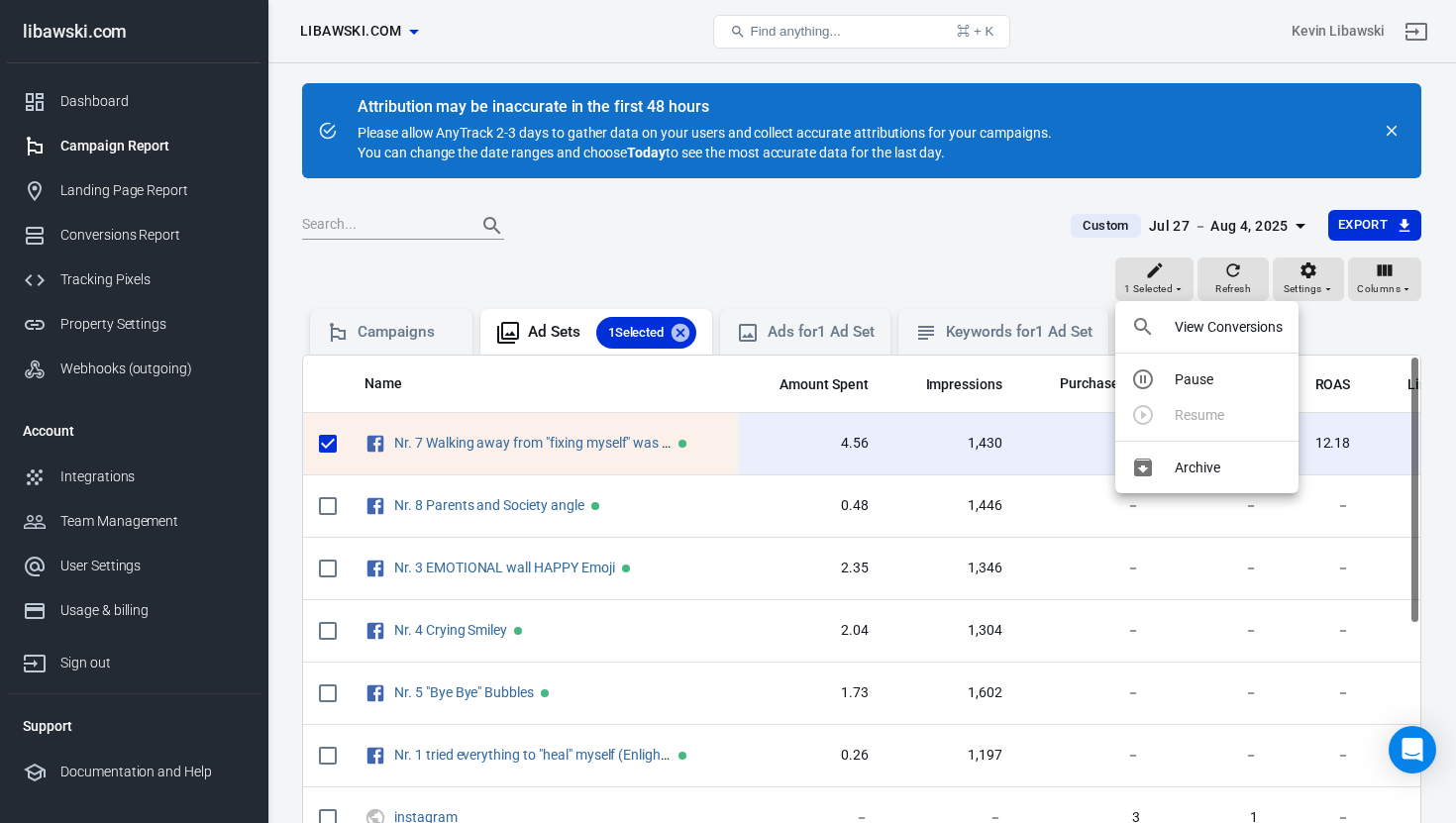 click at bounding box center [728, 411] 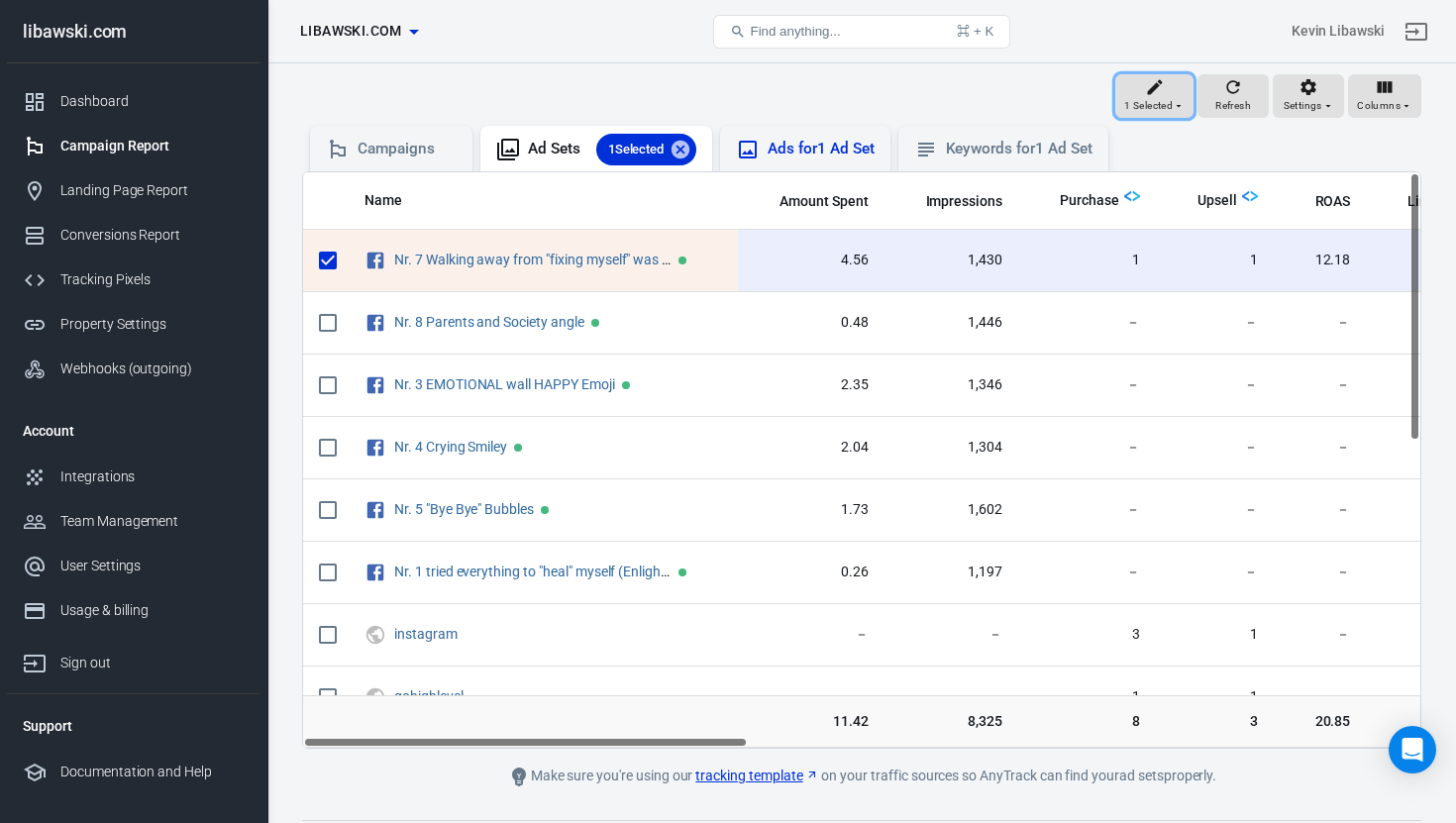 scroll, scrollTop: 207, scrollLeft: 0, axis: vertical 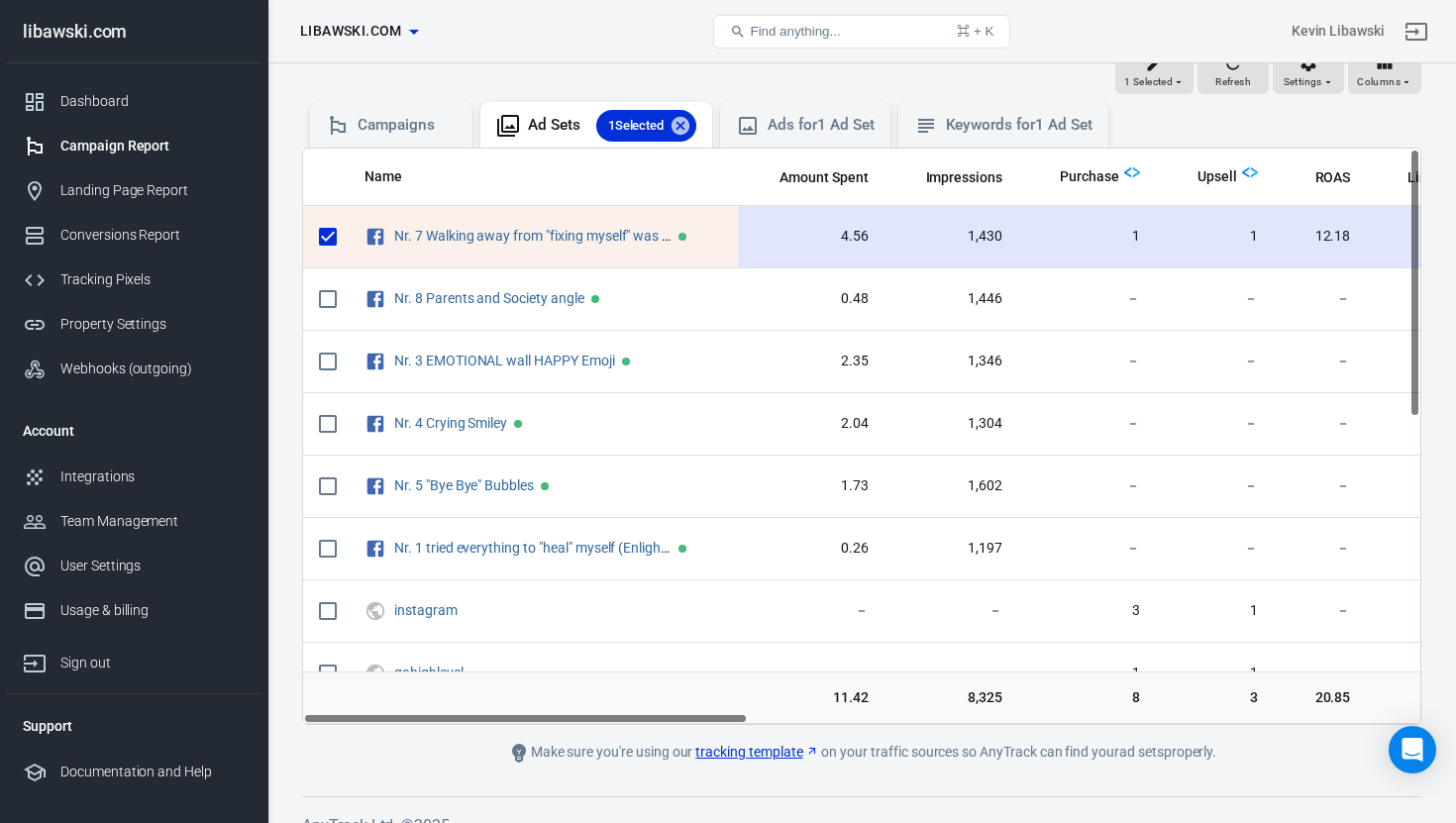 click at bounding box center (328, 237) 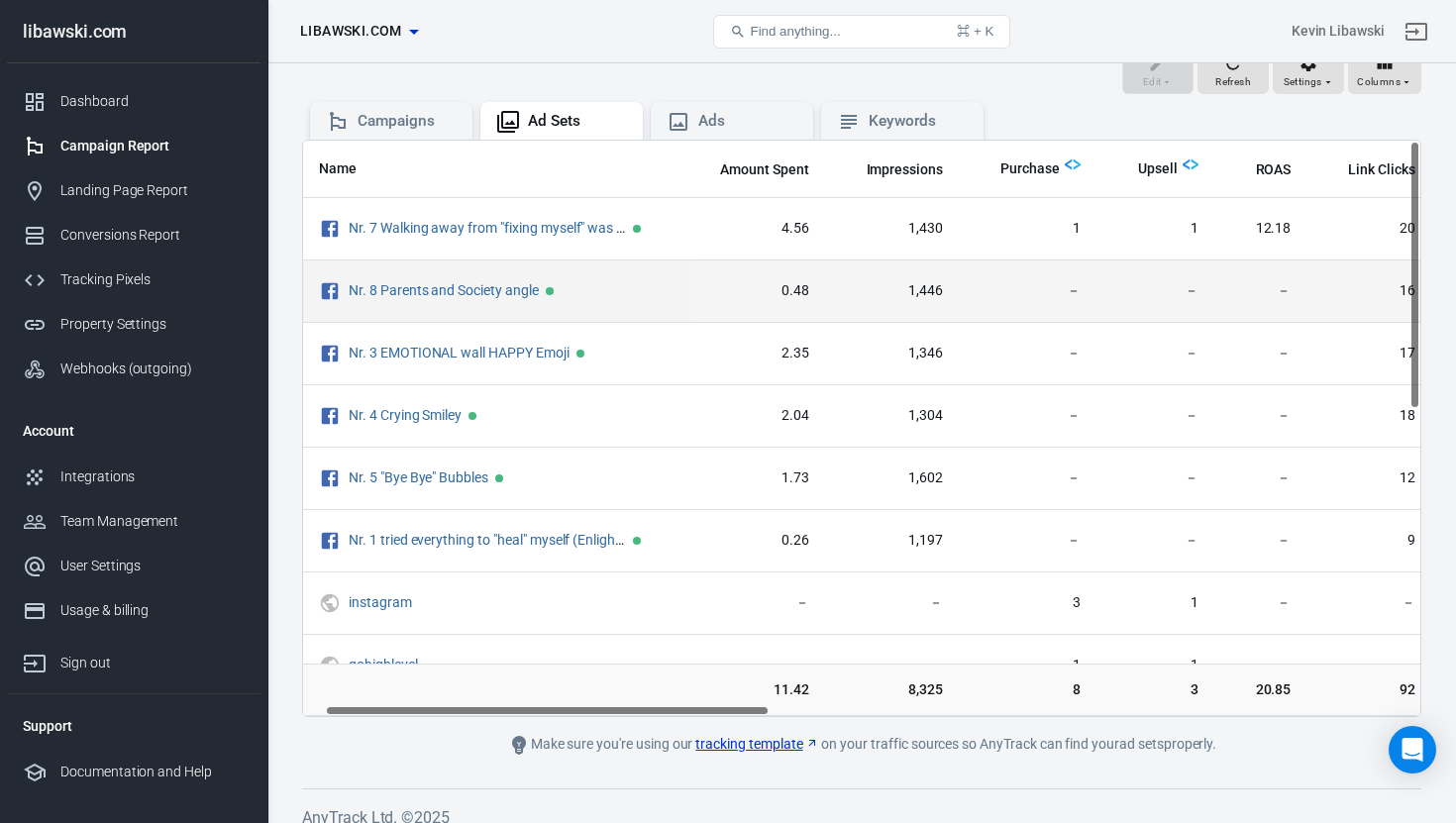 scroll, scrollTop: 0, scrollLeft: 60, axis: horizontal 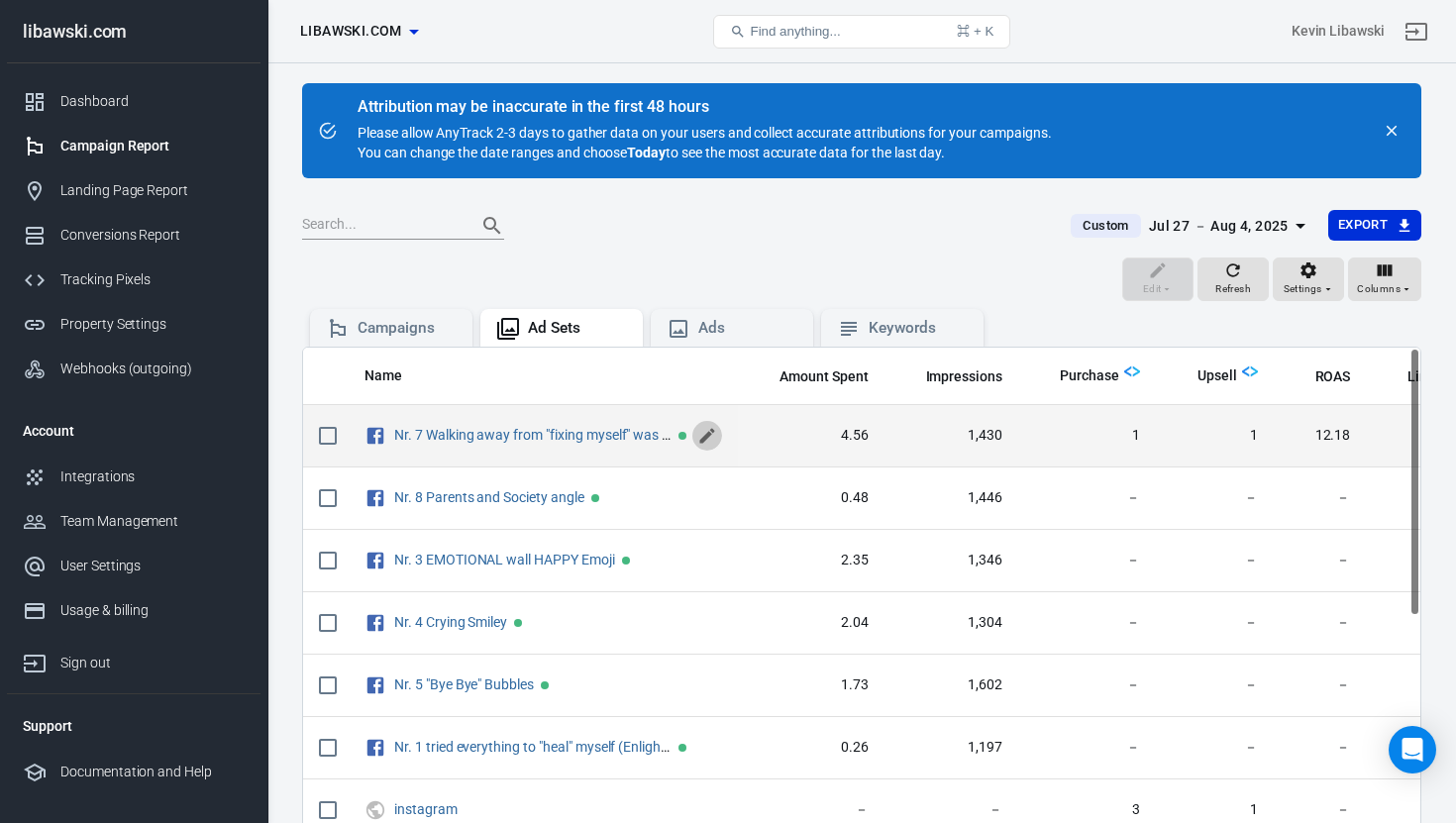 click 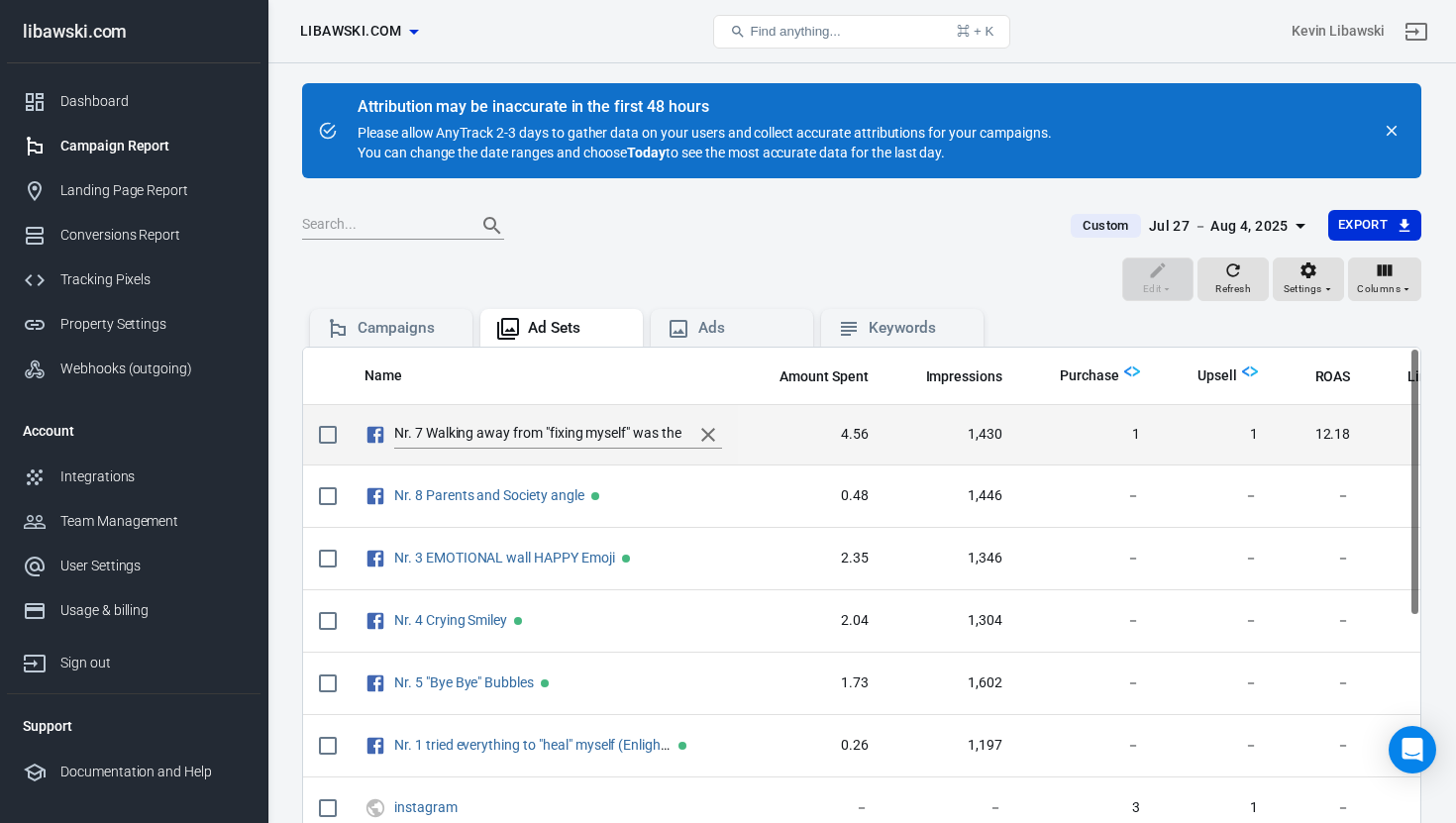 click 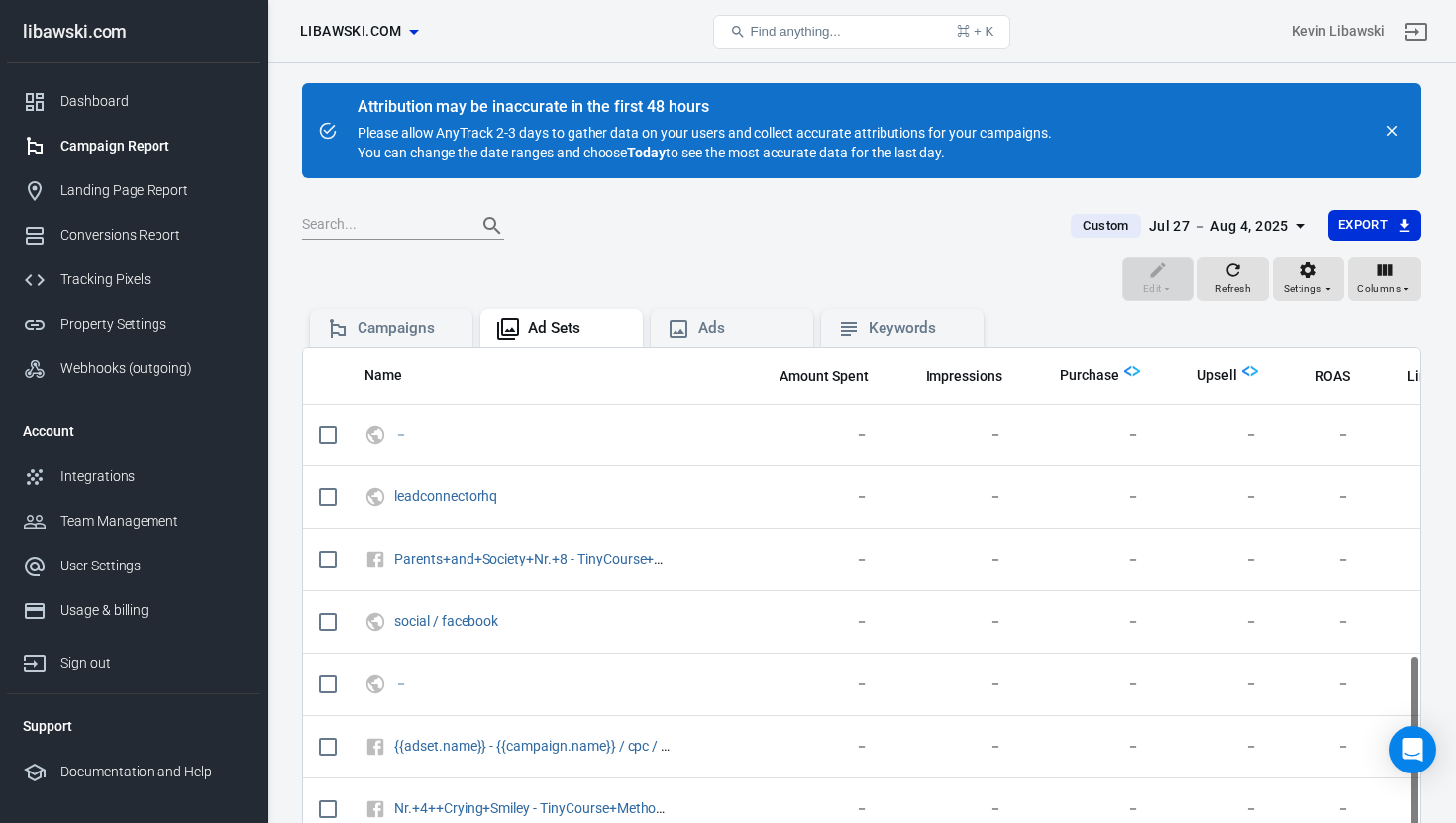 scroll, scrollTop: 658, scrollLeft: 0, axis: vertical 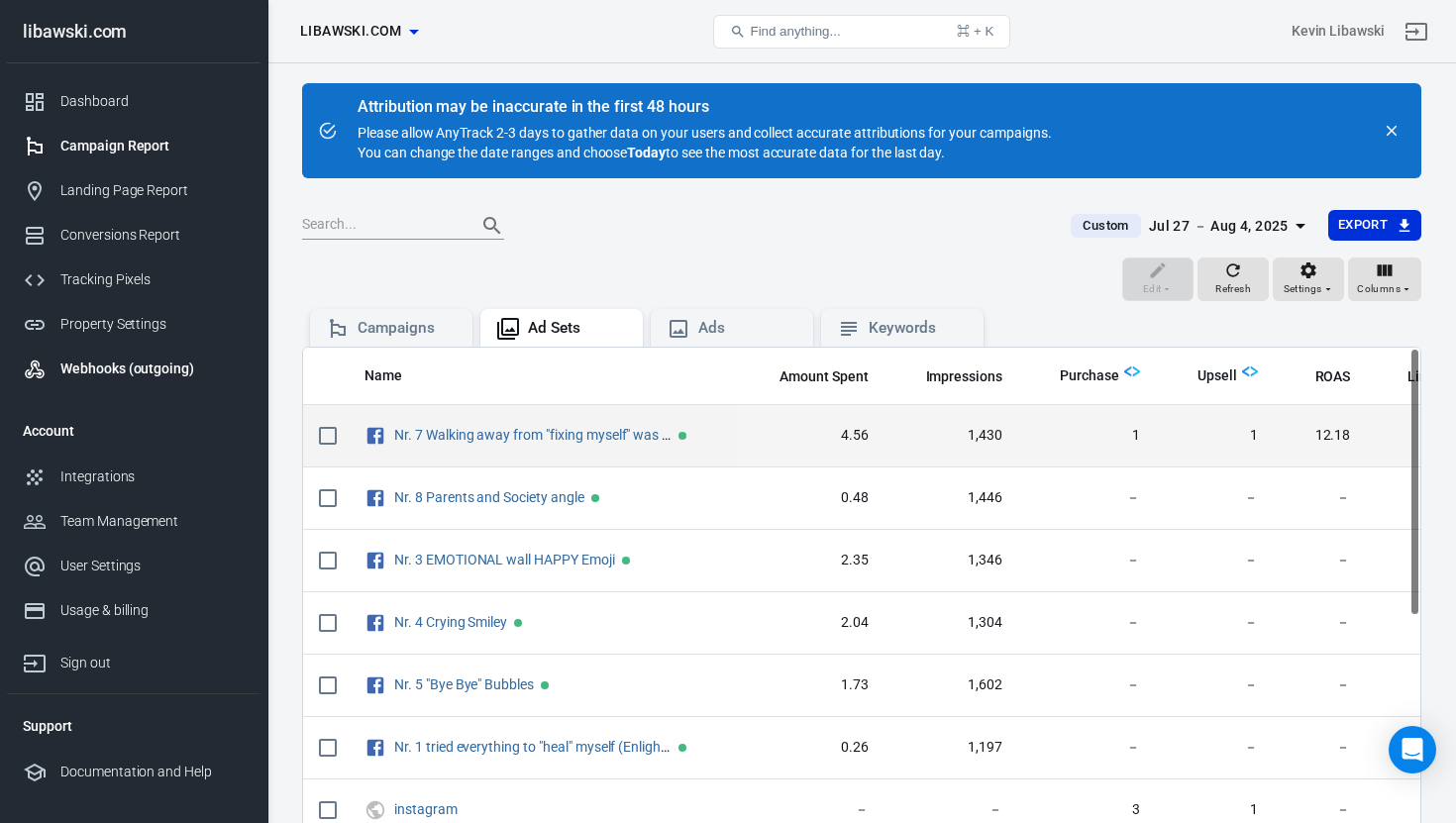 click on "Webhooks (outgoing)" at bounding box center [153, 368] 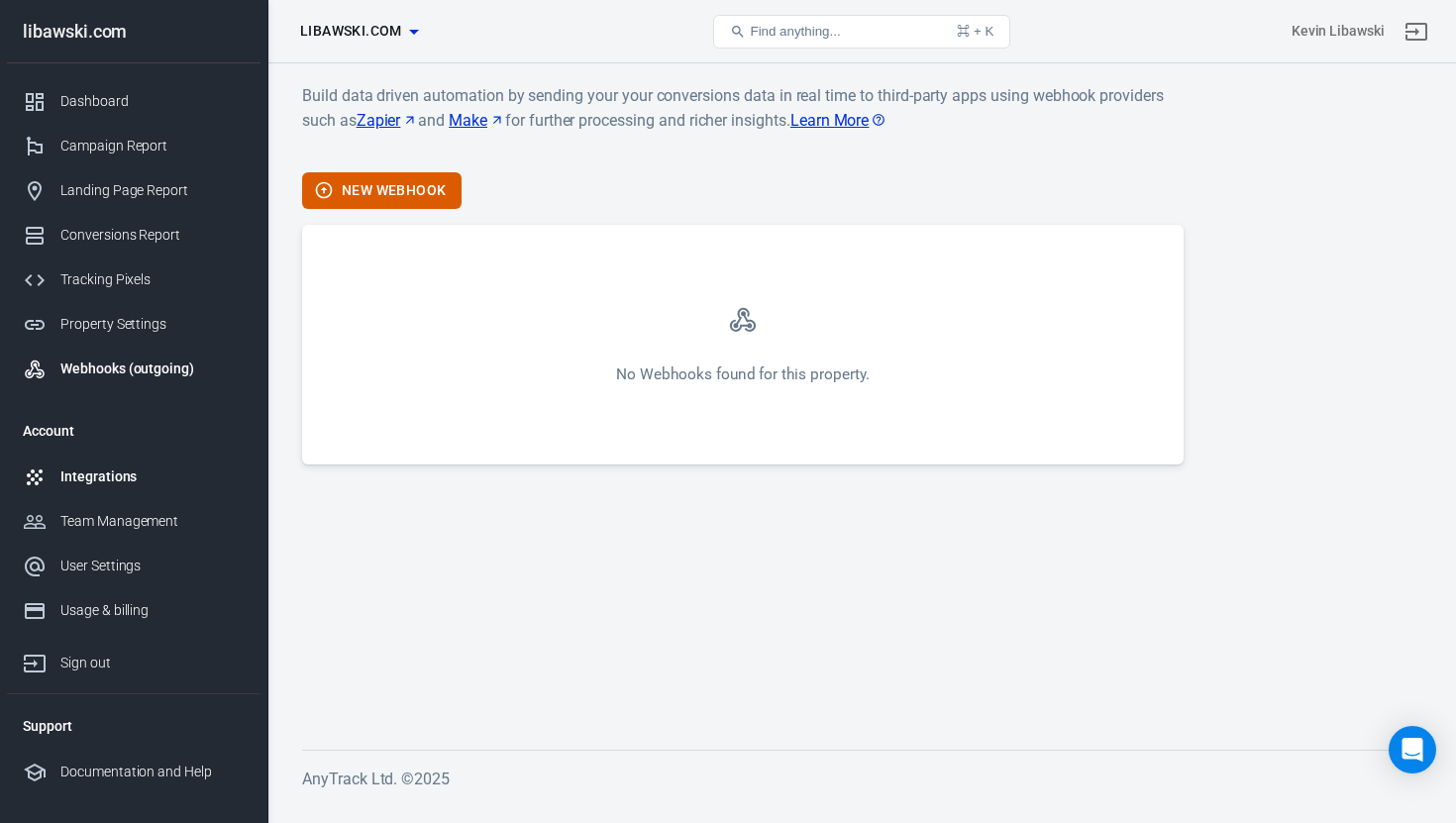 click on "Integrations" at bounding box center [153, 476] 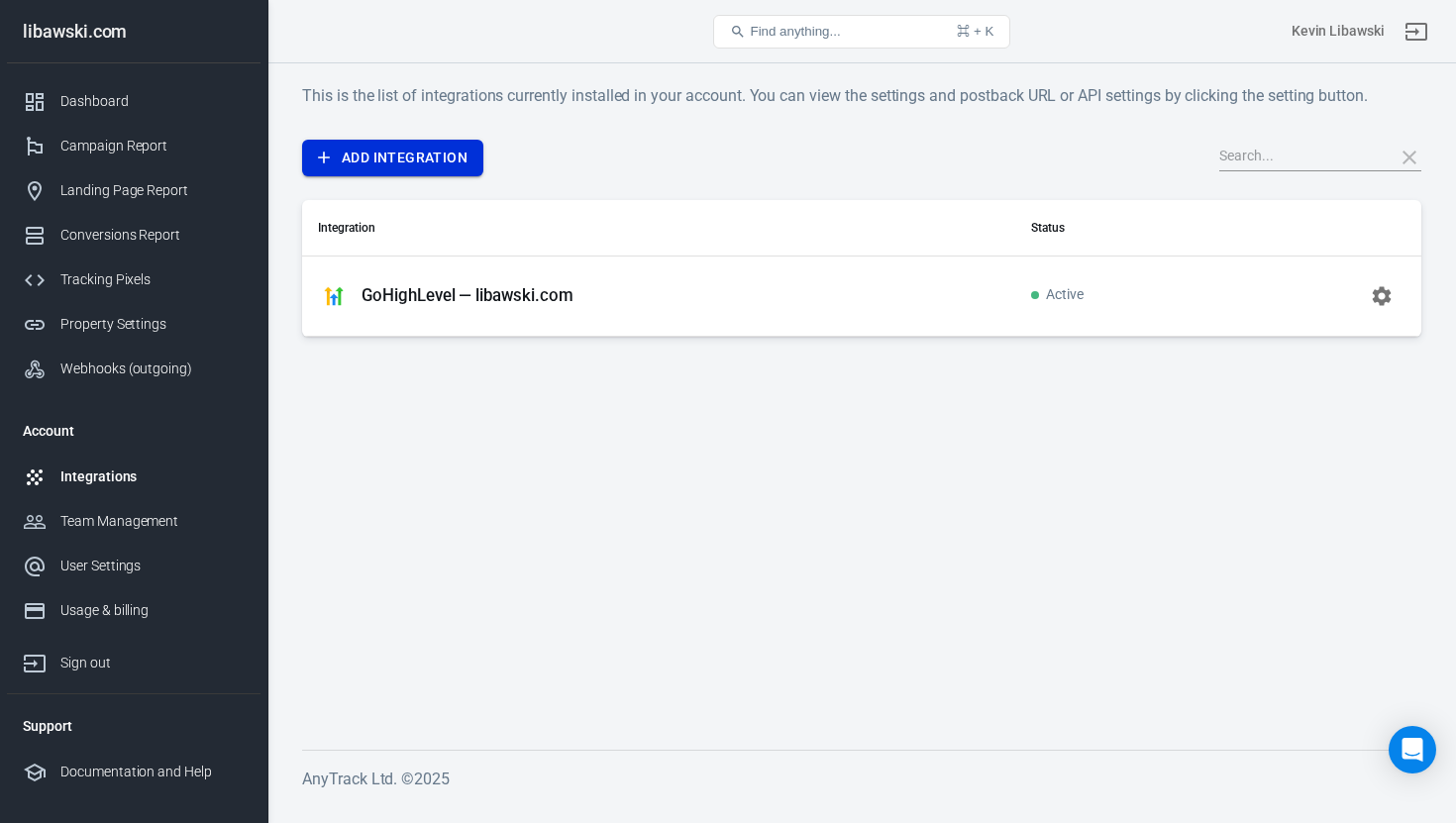 click on "Add Integration" at bounding box center (392, 157) 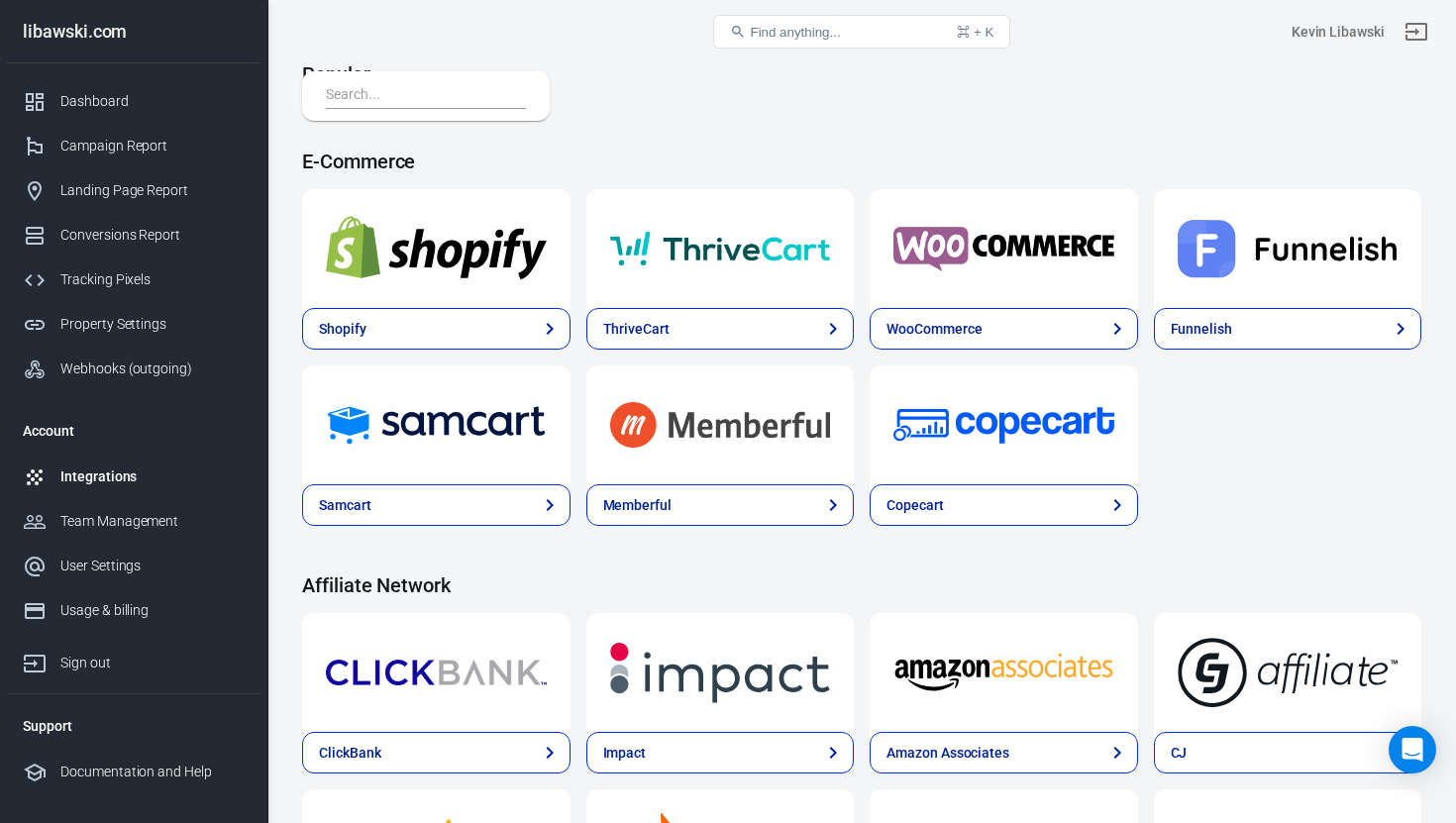 scroll, scrollTop: 0, scrollLeft: 0, axis: both 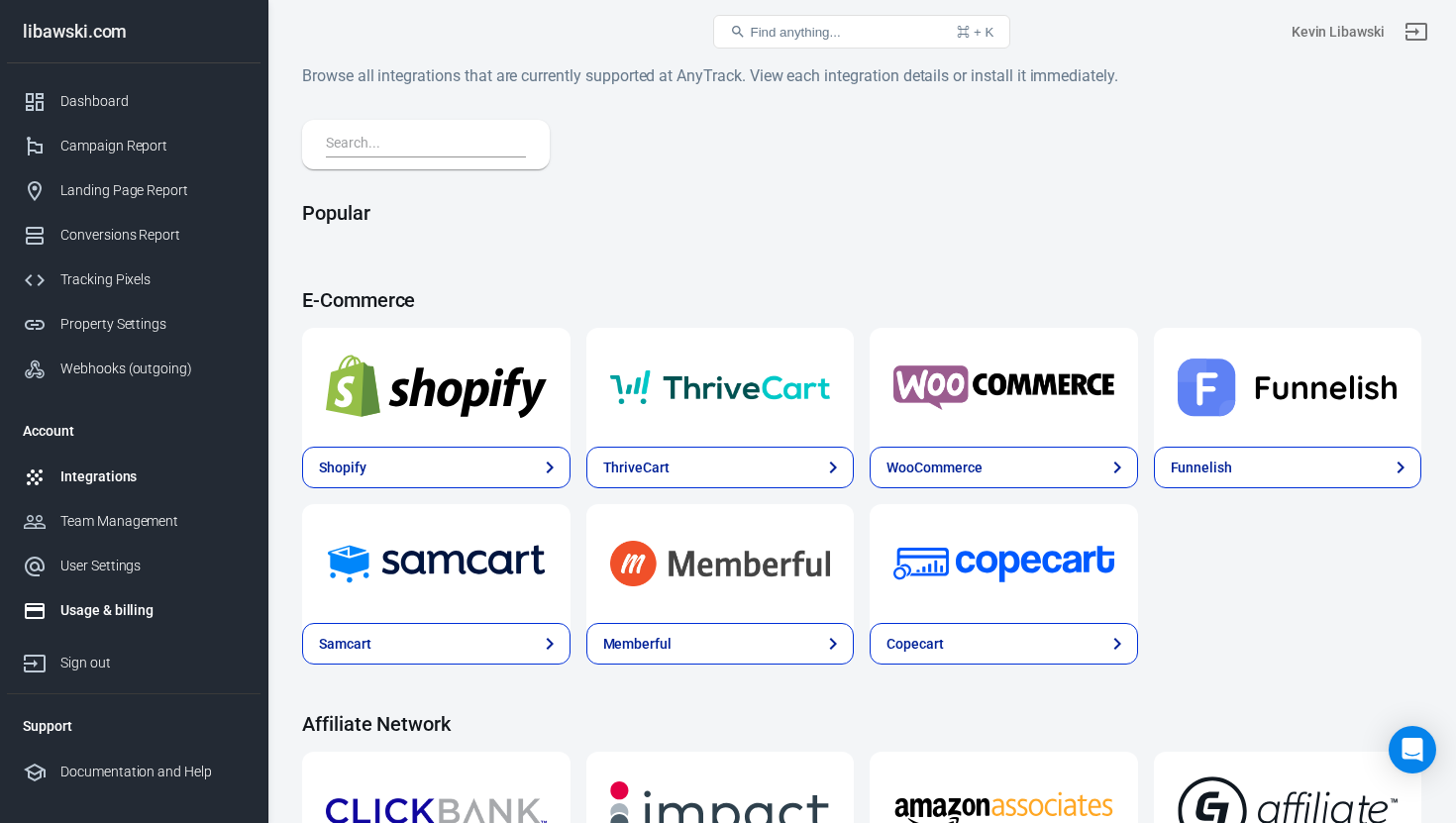 click on "Usage & billing" at bounding box center (153, 610) 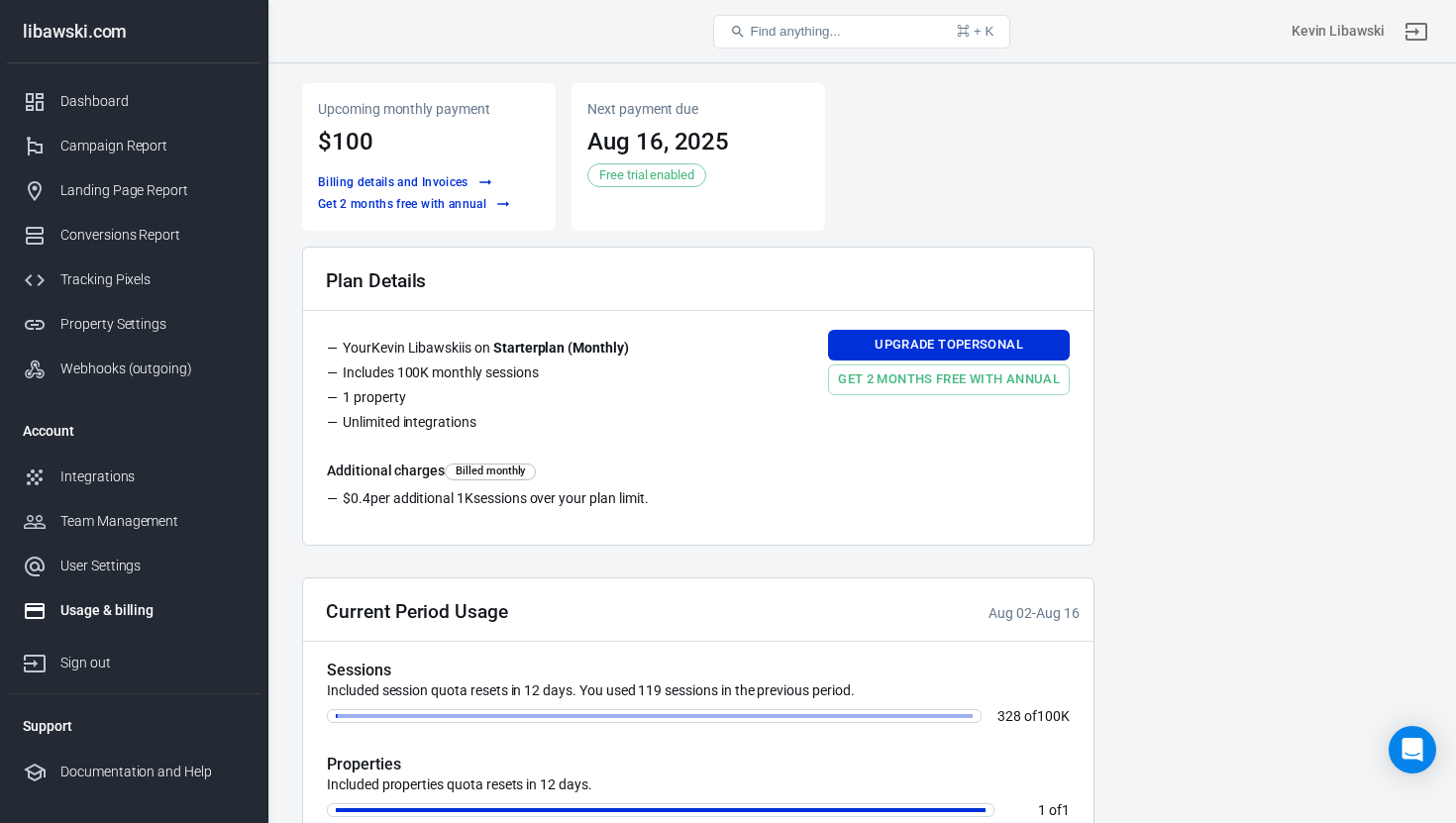 click on "libawski.com" at bounding box center (134, 32) 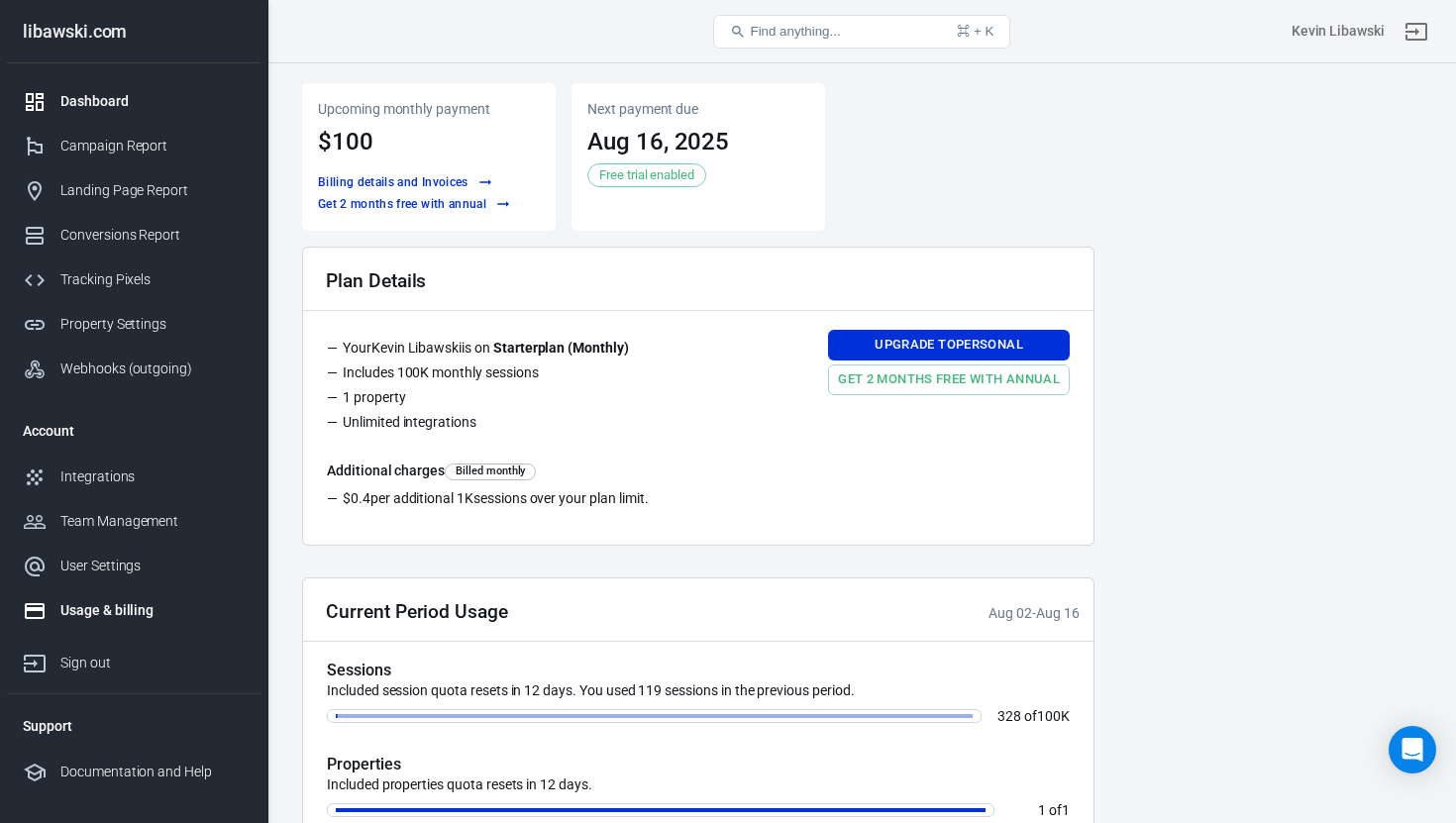 click on "Dashboard" at bounding box center (153, 101) 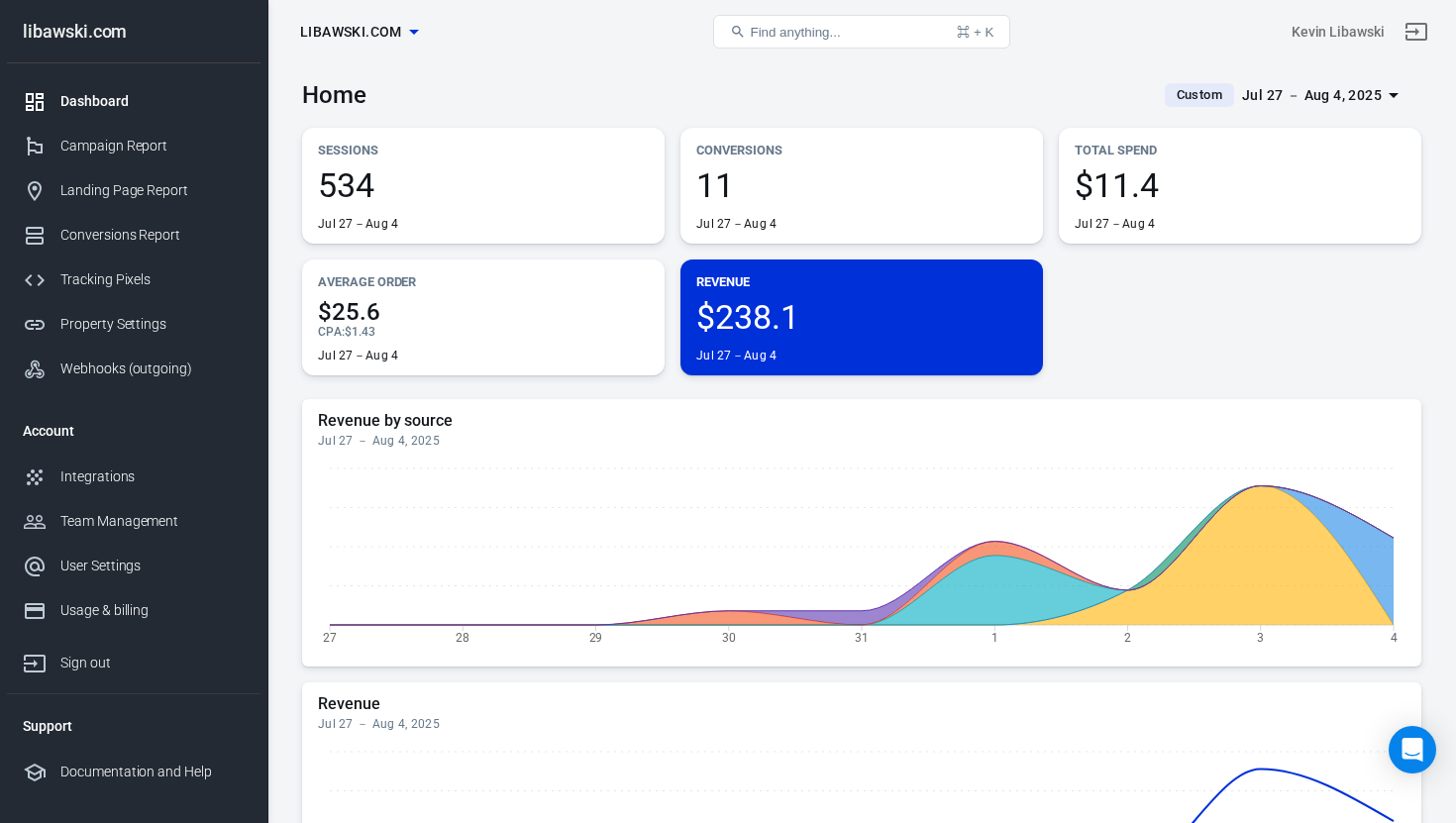 click on "$238.1" at bounding box center (862, 317) 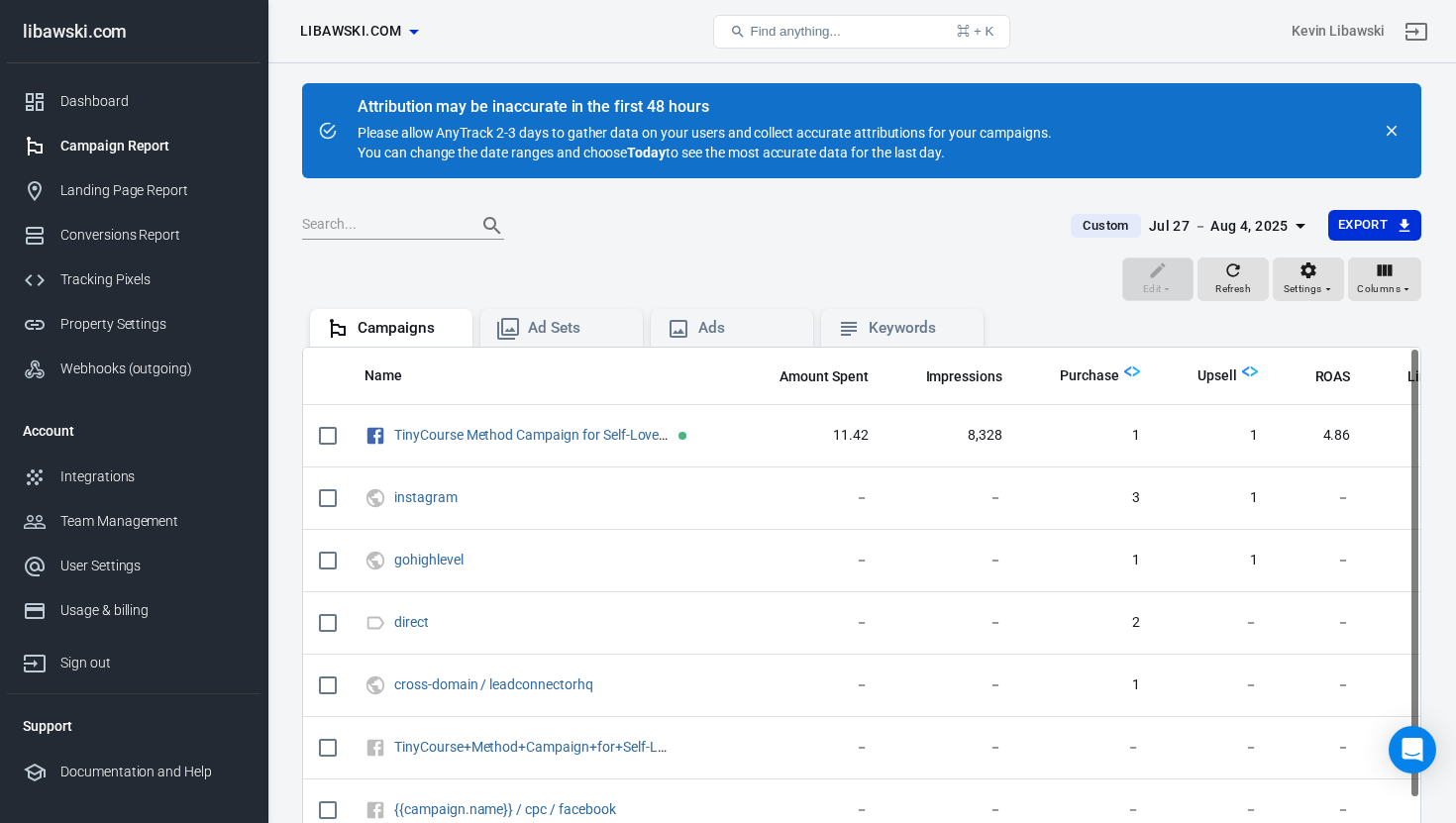 click on "Campaign Report" at bounding box center [134, 146] 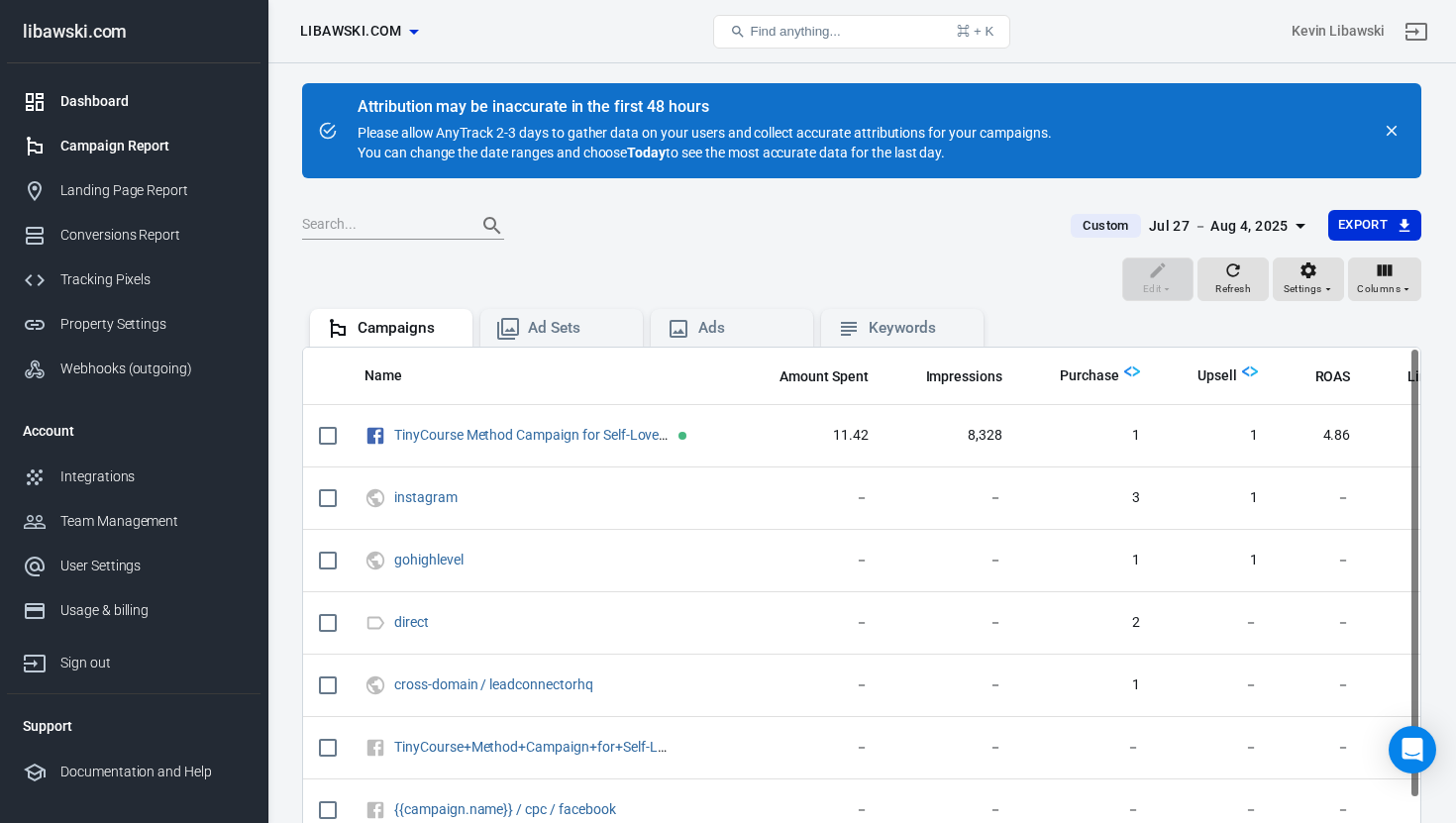 click on "Dashboard" at bounding box center [134, 101] 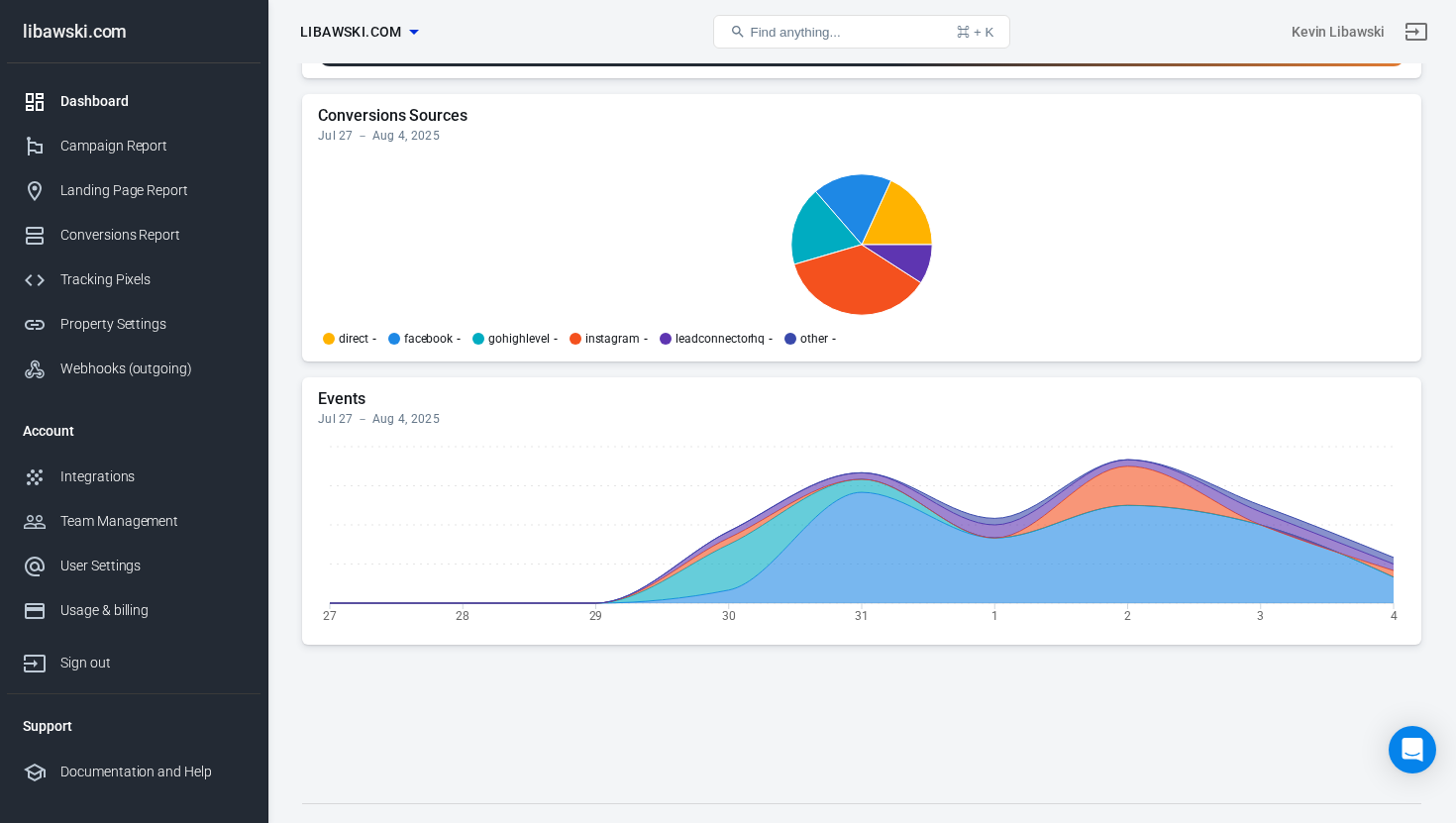 scroll, scrollTop: 2042, scrollLeft: 0, axis: vertical 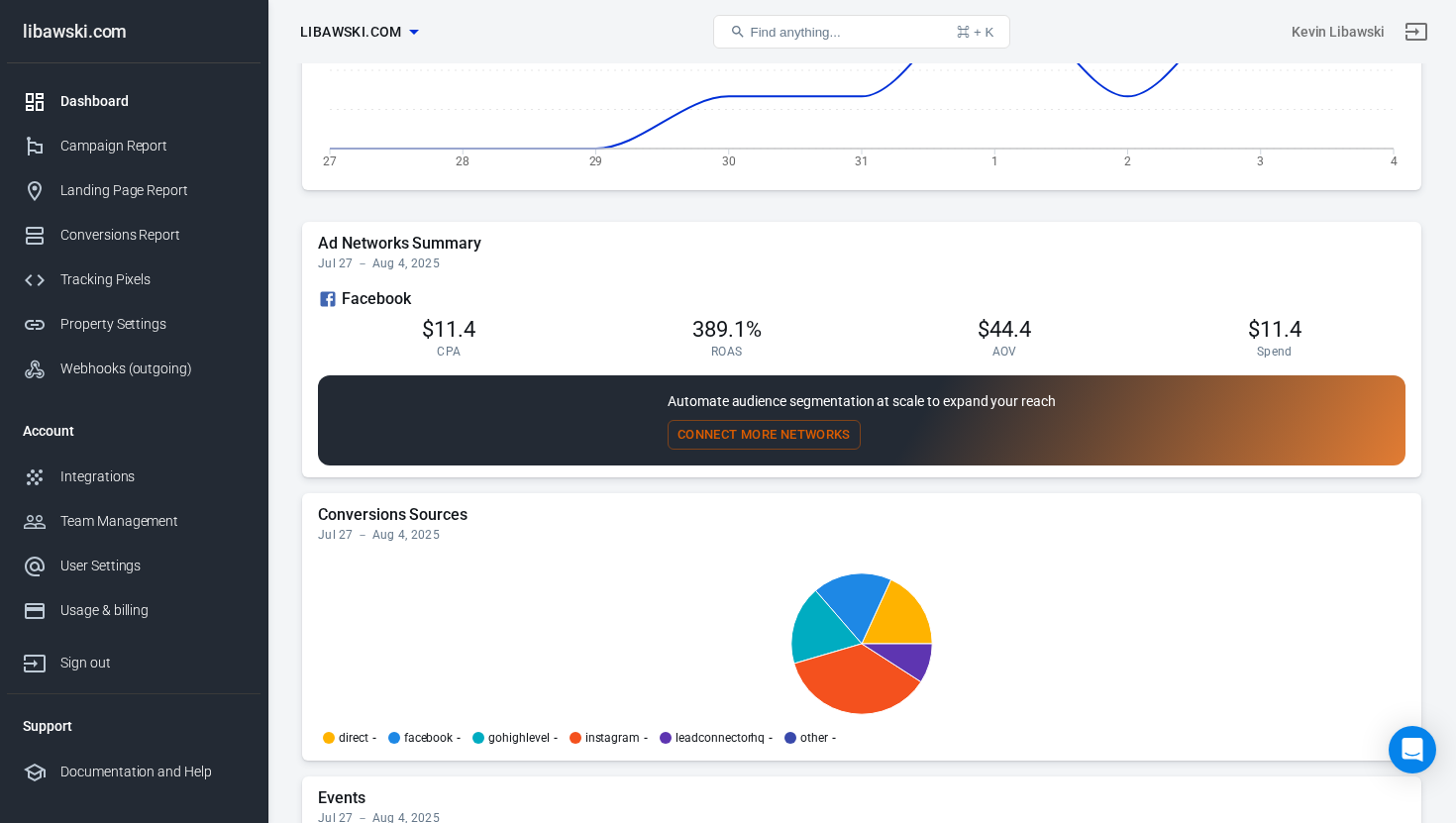 click on "Connect More Networks" at bounding box center [764, 435] 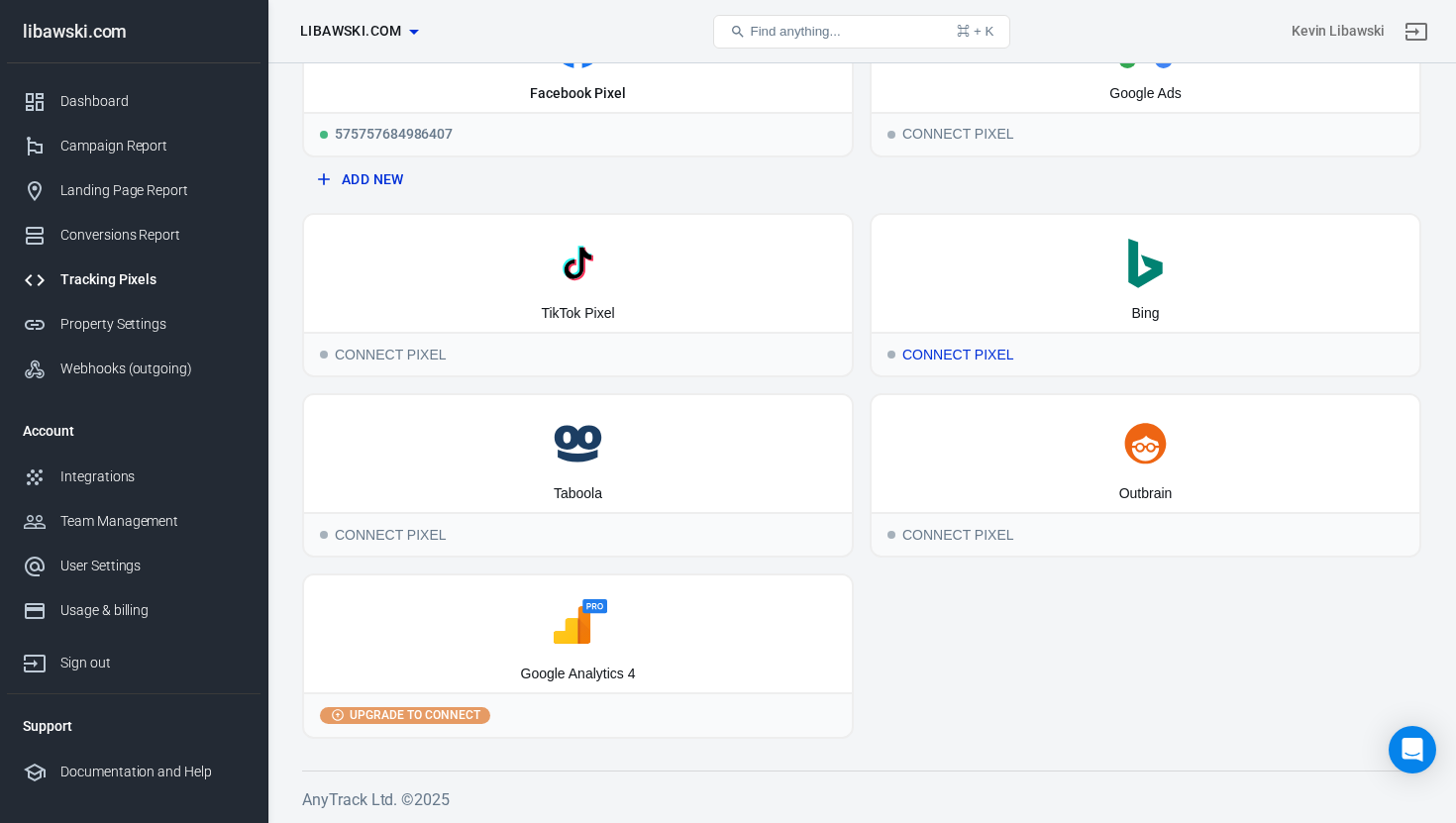 scroll, scrollTop: 0, scrollLeft: 0, axis: both 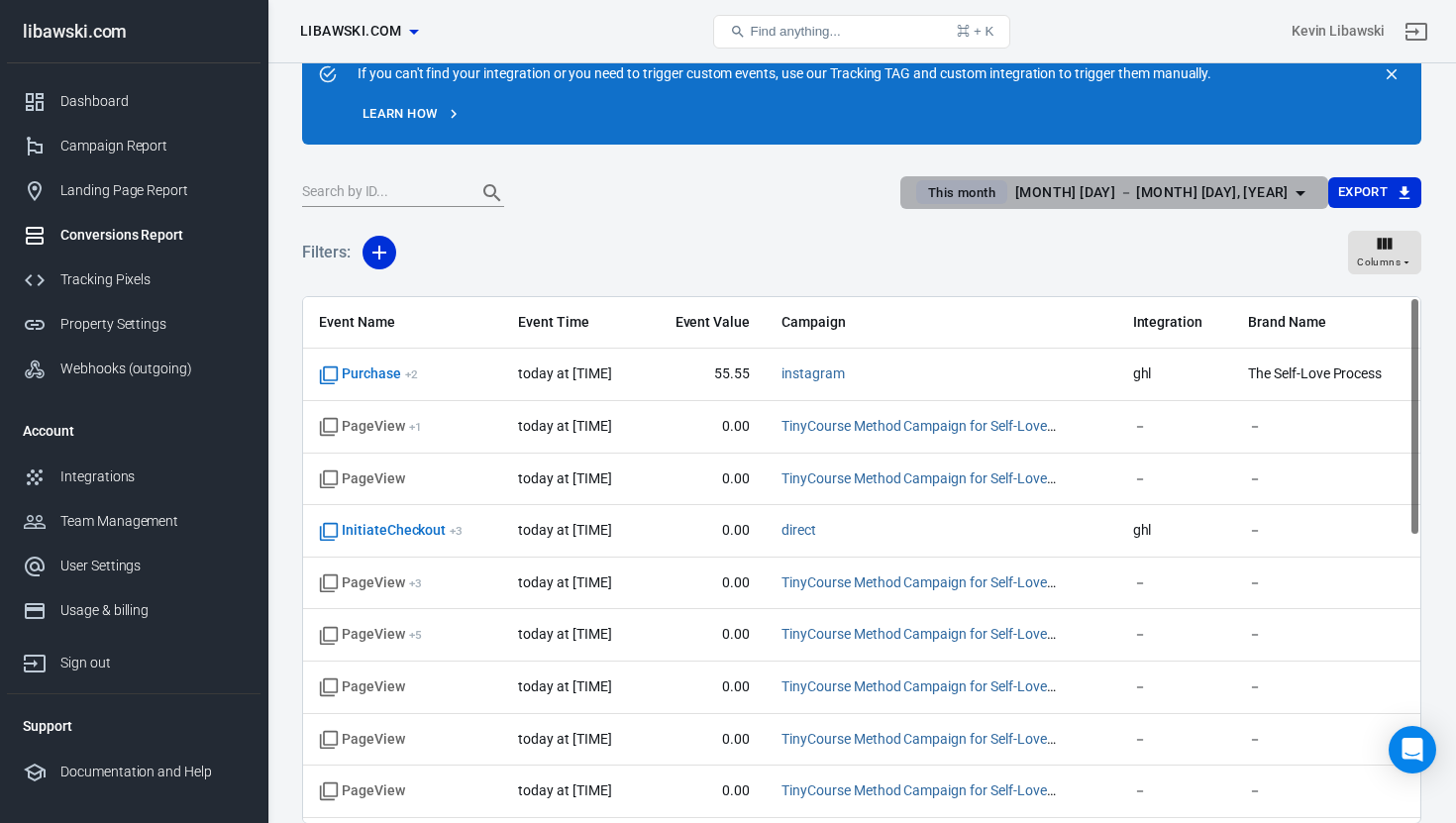 click on "Aug 1 － Aug 3, 2025" at bounding box center [1152, 192] 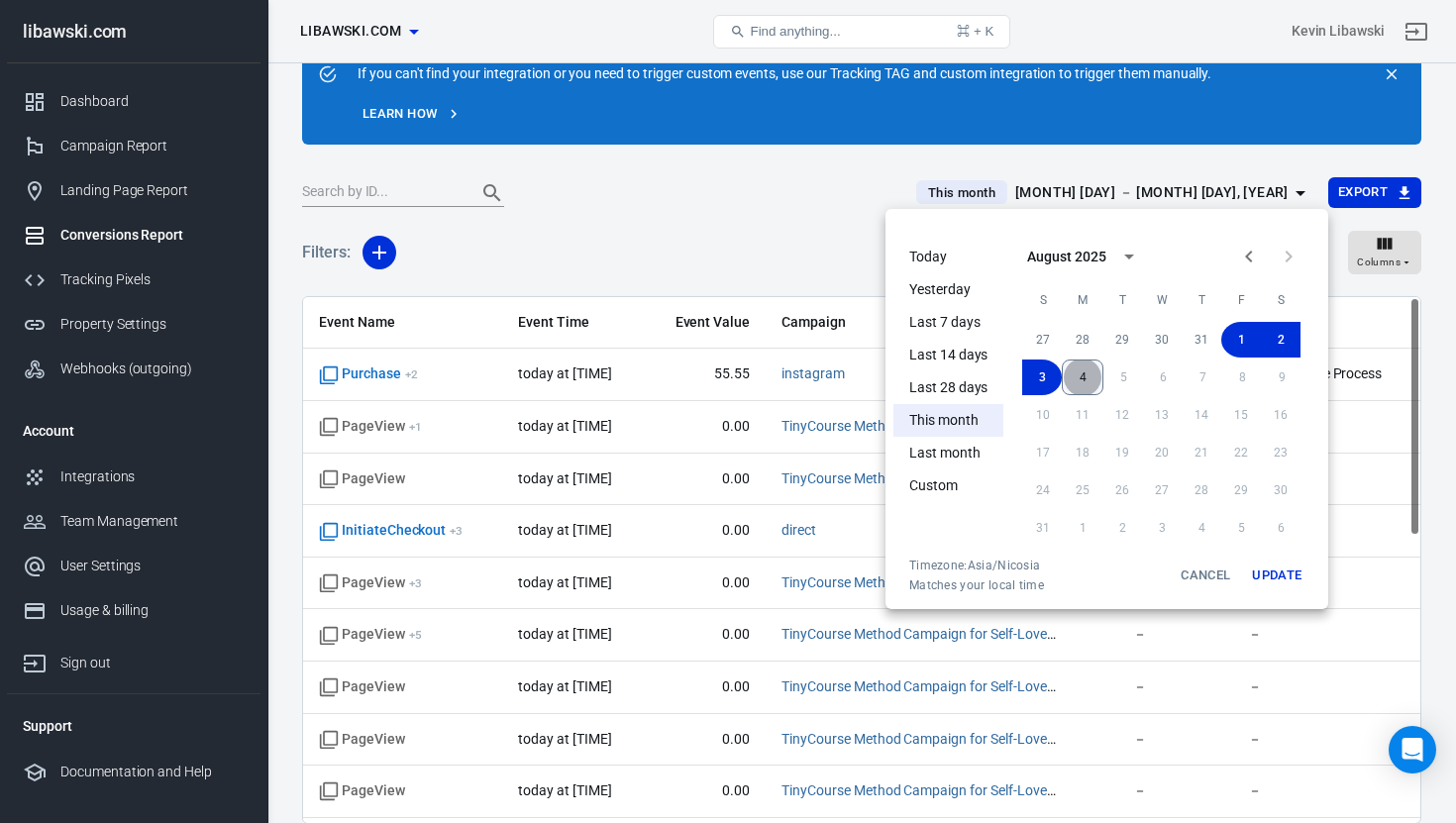 click on "4" at bounding box center [1083, 377] 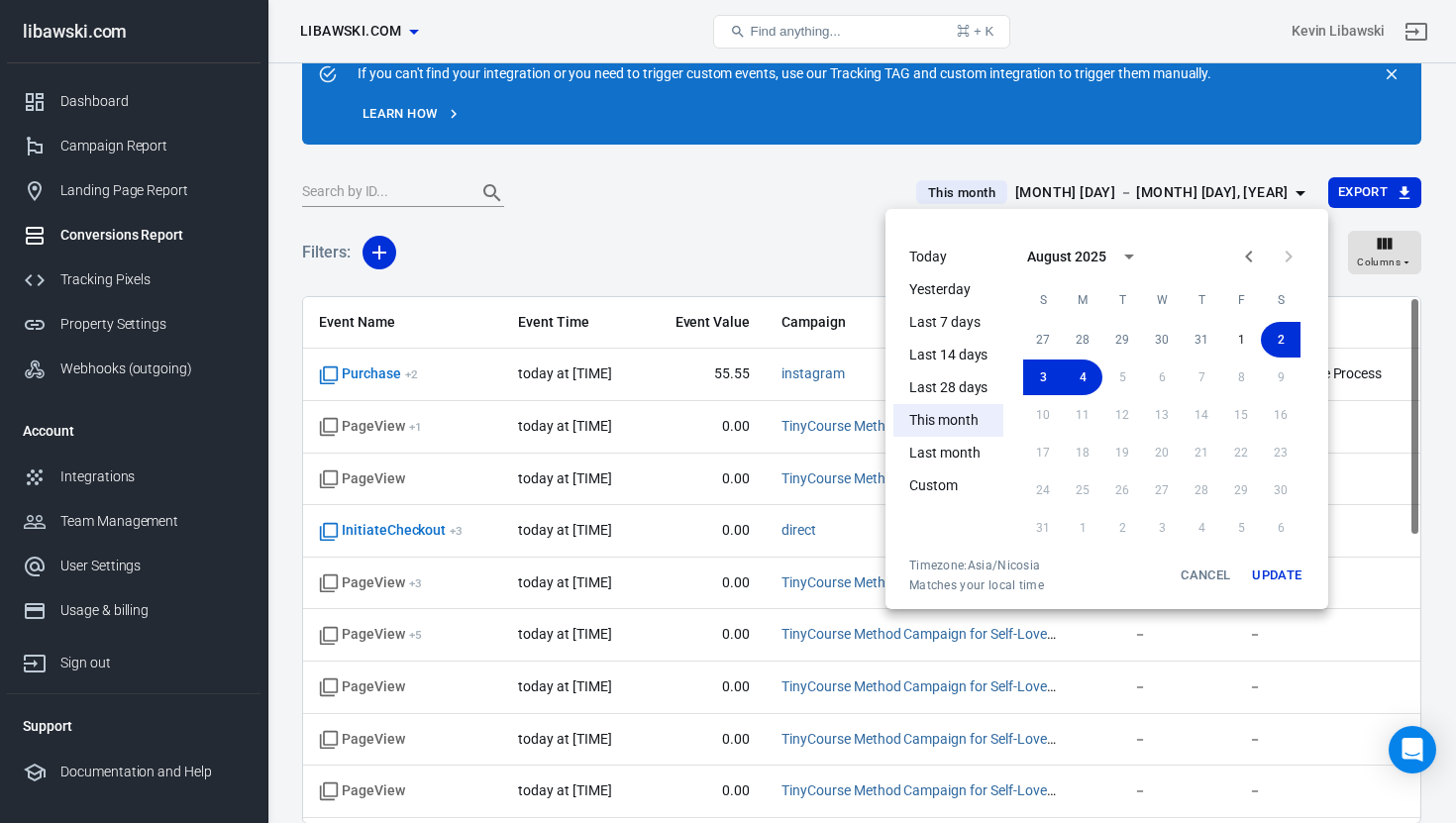 click on "Update" at bounding box center [1277, 575] 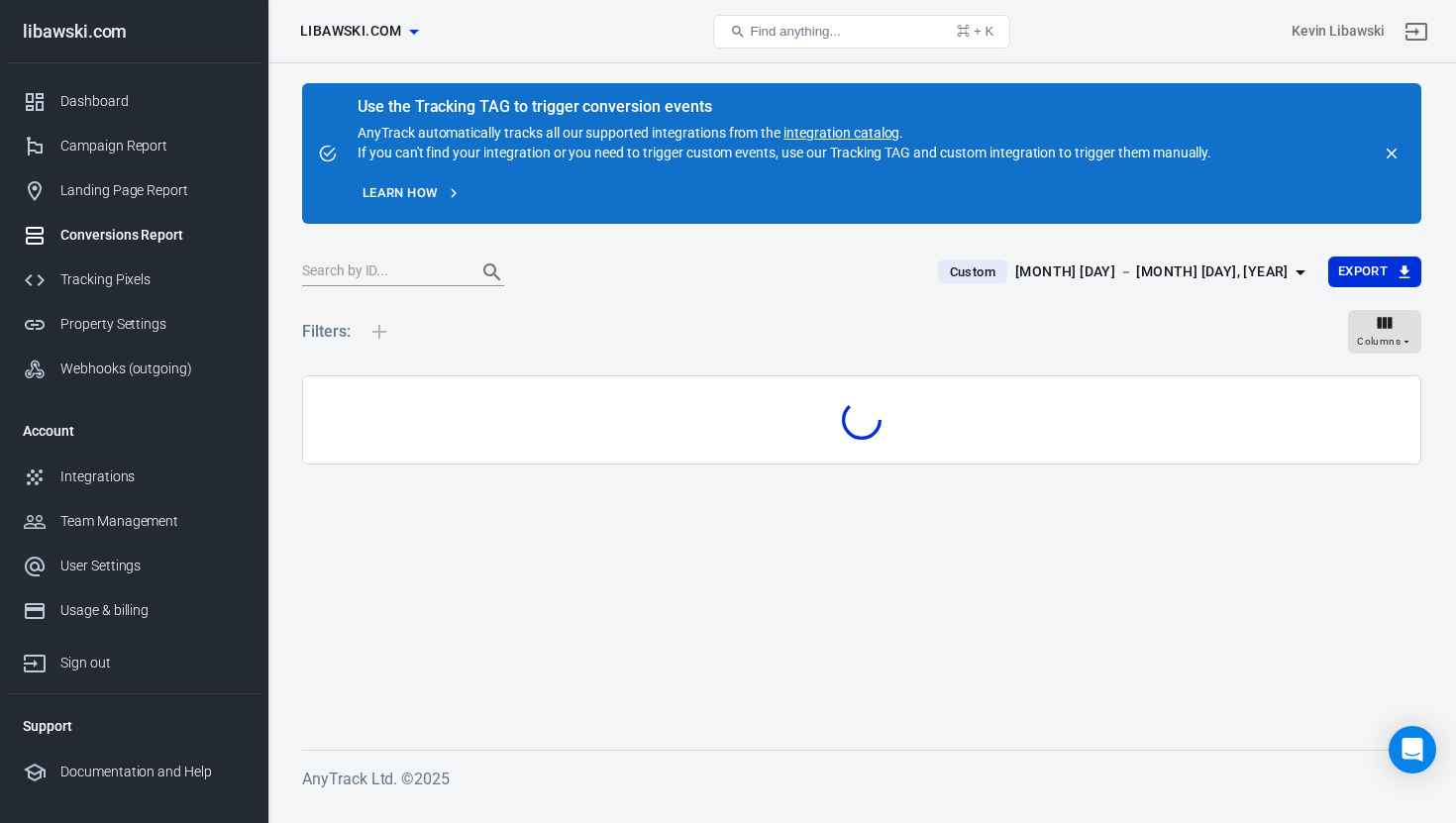 scroll, scrollTop: 0, scrollLeft: 0, axis: both 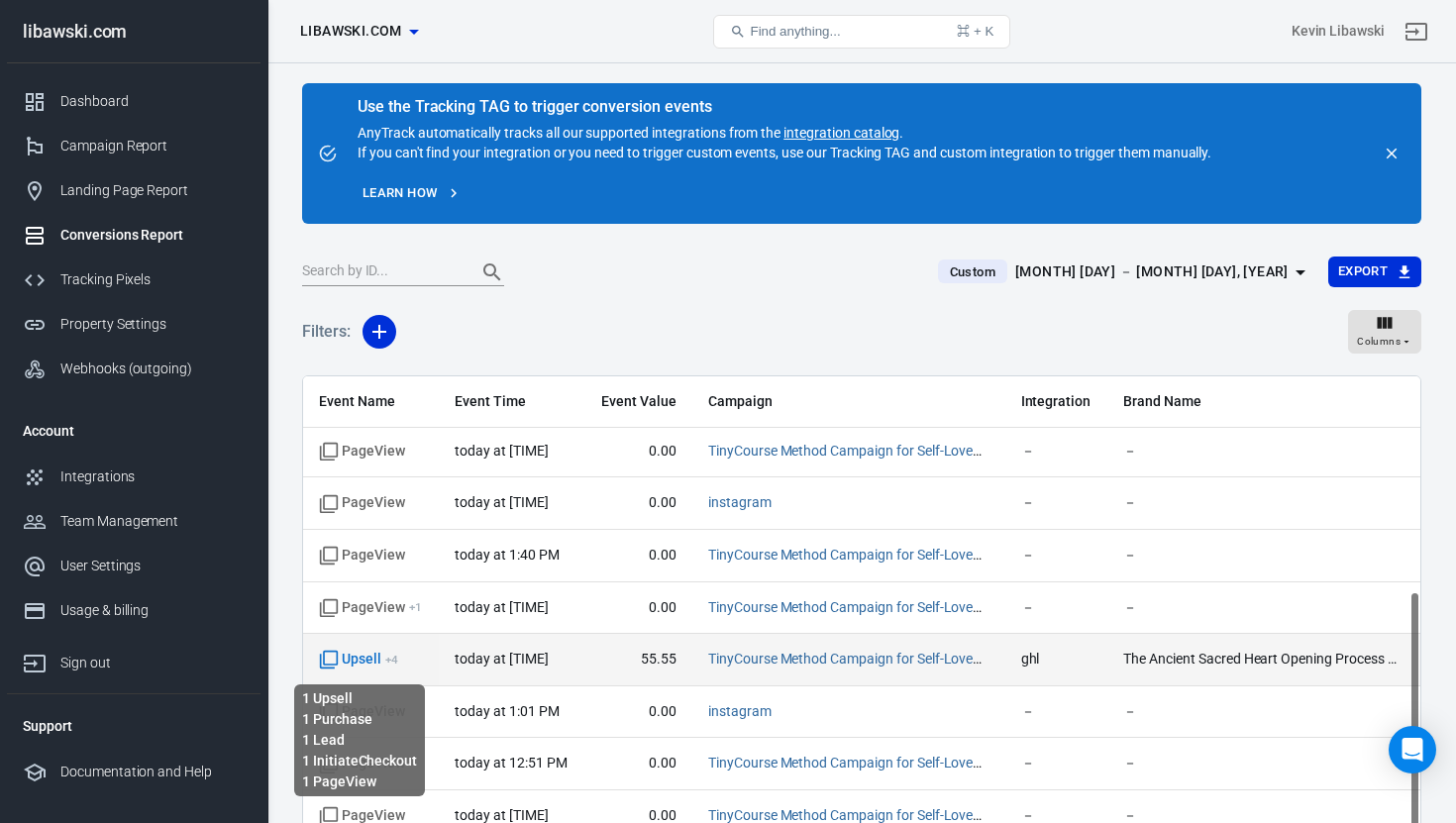 click on "Upsell + 4" at bounding box center (359, 660) 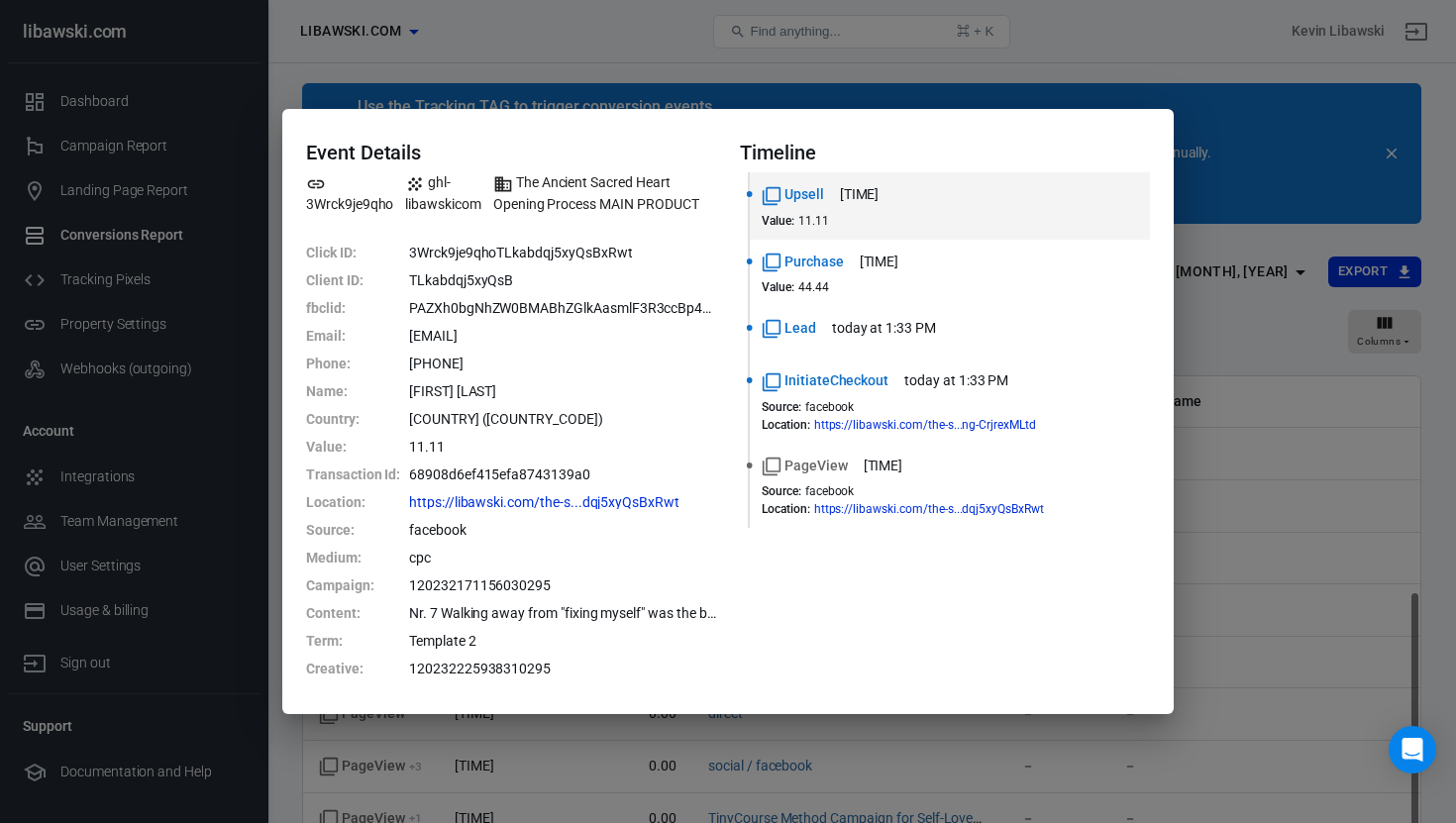 scroll, scrollTop: 0, scrollLeft: 0, axis: both 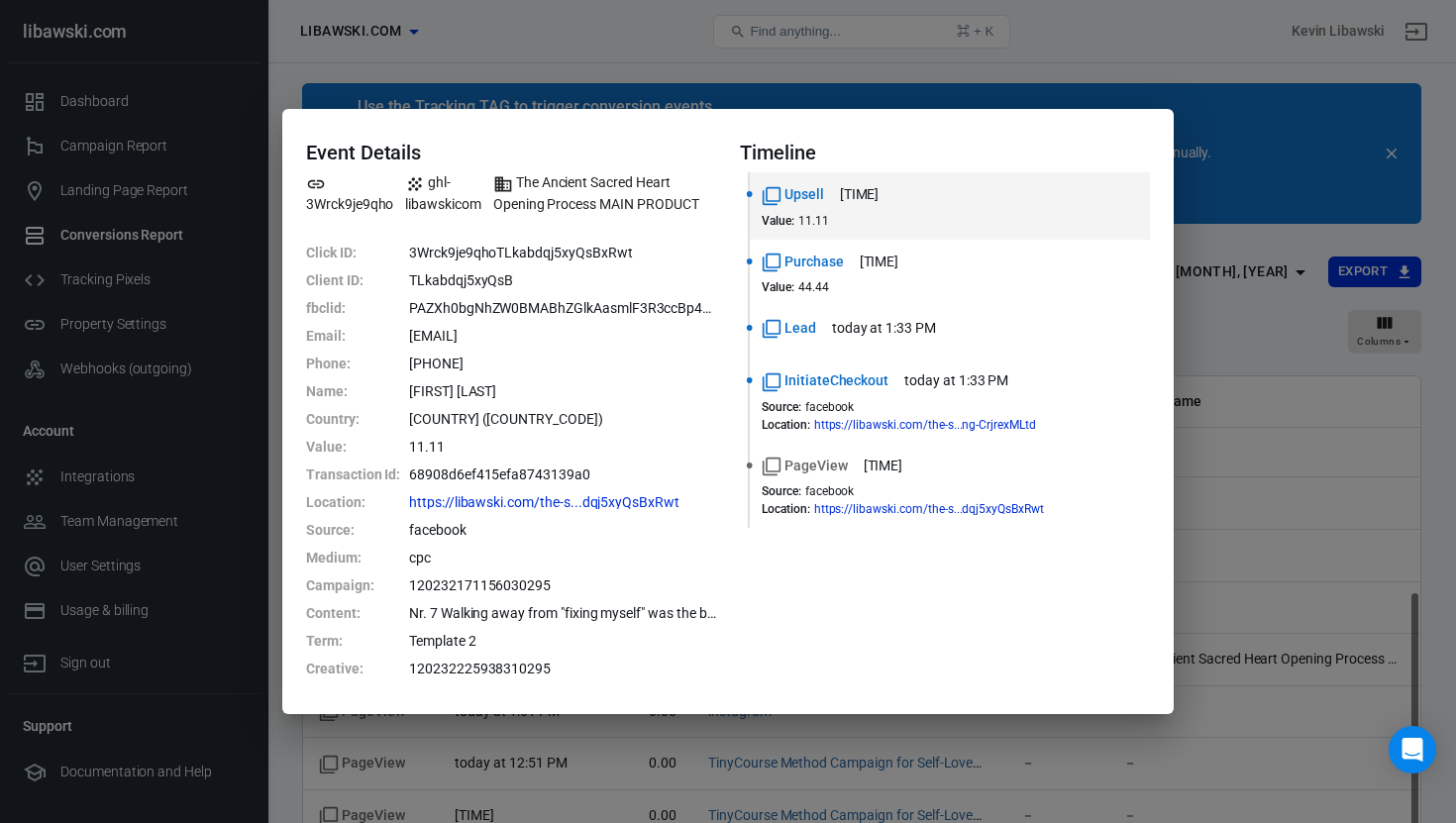 click on "Event Details   3Wrck9je9qho   ghl-libawskiicom   The Ancient Sacred Heart Opening Process MAIN PRODUCT Click ID : 3Wrck9je9qhoTLkabdqj5xyQsBxRwt Client ID : TLkabdqj5xyQsB fbclid : PAZXh0bgNhZW0BMABhZGlkAasmlF3R3ccBp4HHLzf8DyKbf5PQ-SbhBVsN6OtKJEV-4Ean47m-w2zD0Ry4lnCnEZSgrIF8_aem_CtBhanrCoqDCpqUHVrcoFw Email : [EMAIL] Phone : [PHONE] Name : [FIRST] [LAST] Country : [COUNTRY] ([COUNTRY_CODE]) Value : 11.11 Transaction Id : 68908d6ef415efa8743139a0 Location : https://libawskicom/the-s...dqj5xyQsBxRwt Source : facebook Medium : cpc Campaign : 120232171156030295 Content : Nr. 7 Walking away from "fixing myself" was the best... Term : Template 2 Creative : 120232225938310295 Timeline   Upsell [TIME] Value : 11.11   Purchase [TIME] Value : 44.44   Lead [TIME]   InitiateCheckout [TIME] Source : facebook Location : https://libawski.com/the-s...ng-CrjrexMLtd   PageView [TIME] Source : facebook Location : https://libawski.com/the-s...dqj5xyQsBxRwt" at bounding box center [728, 411] 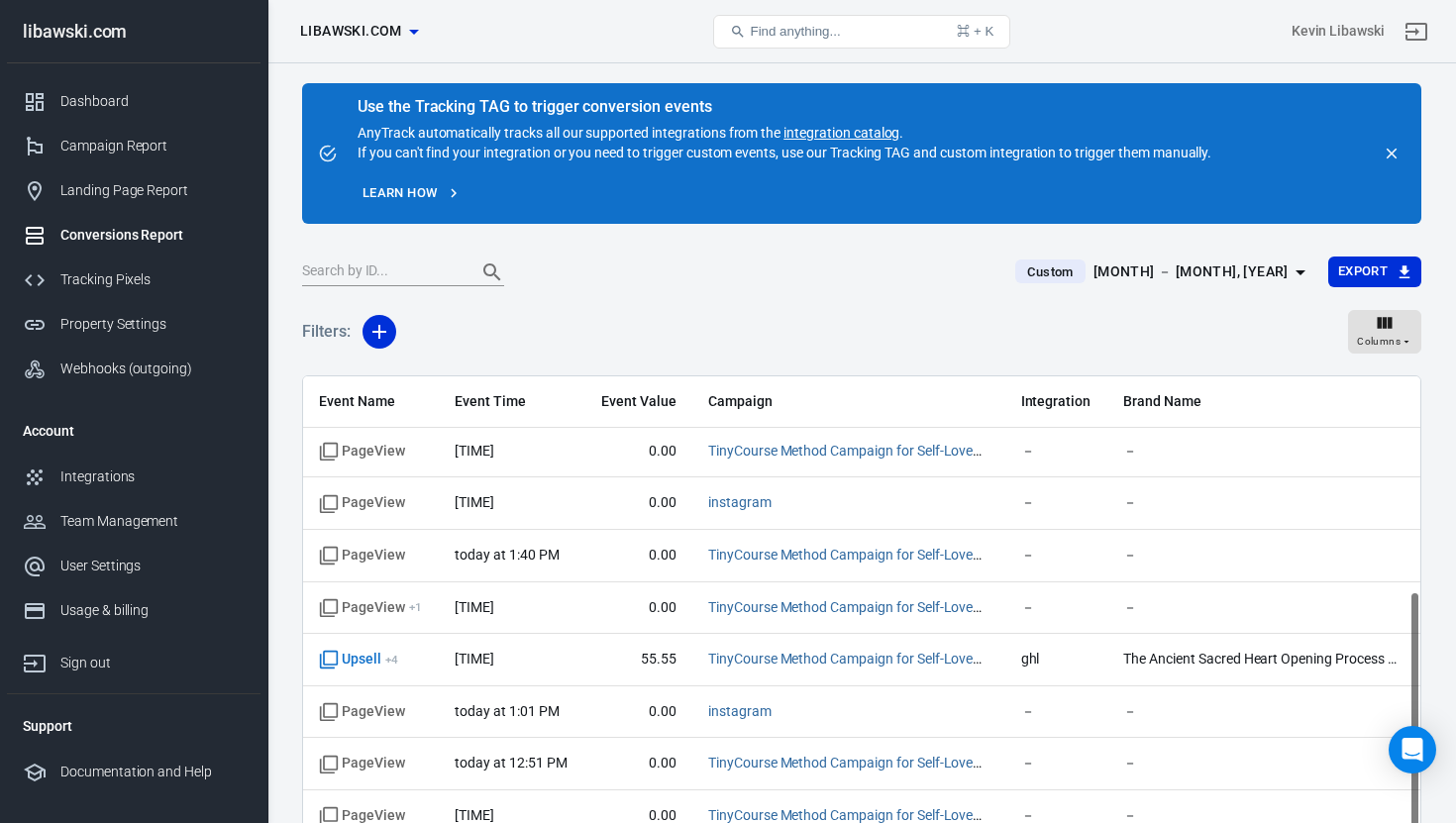 scroll, scrollTop: 79, scrollLeft: 0, axis: vertical 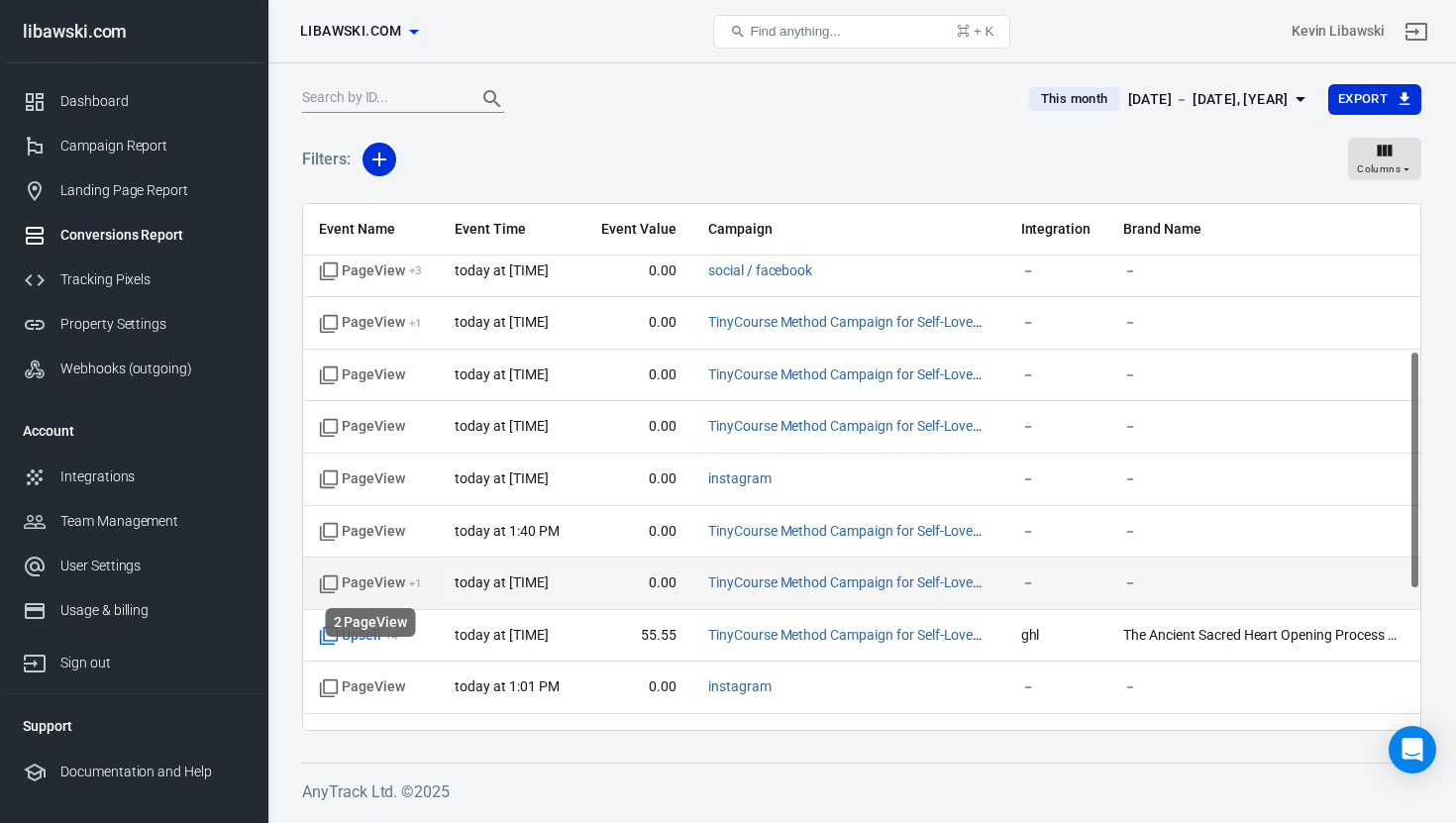 click on "PageView + 1" at bounding box center [370, 583] 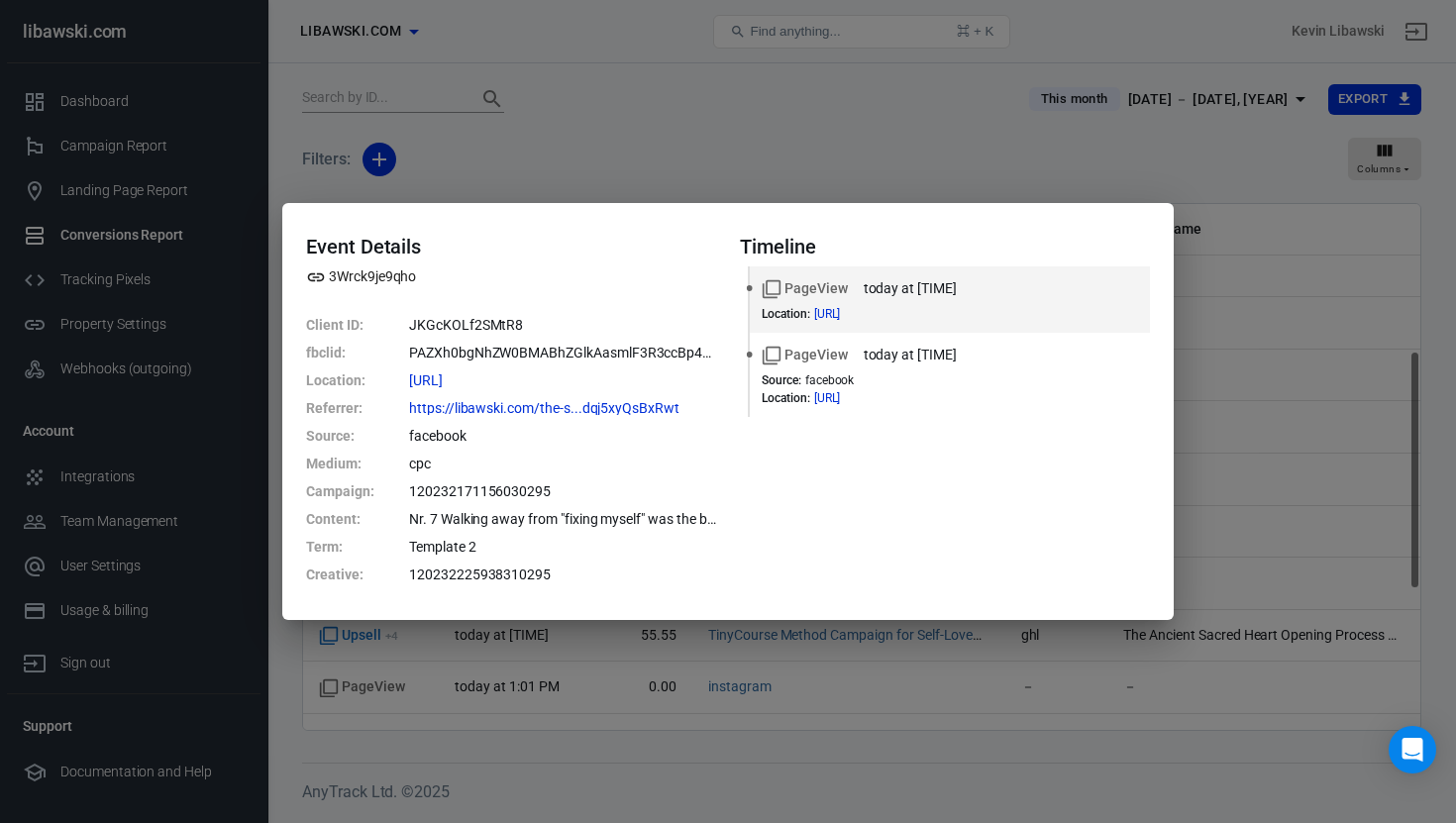 click on "Event Details   [TRANSACTION_ID] Client ID : [CLIENT_ID] fbclid : [FBCLID] Location : [URL] Referrer : [URL] Source : facebook Medium : cpc Campaign : [CAMPAIGN_ID] Content : Nr. 7 Walking away from "fixing myself" was the best... Term : Template 2 Creative : [CREATIVE_ID] Timeline   PageView today at [TIME] Location : [URL]   PageView today at [TIME] Source : facebook Location : [URL]" at bounding box center [728, 411] 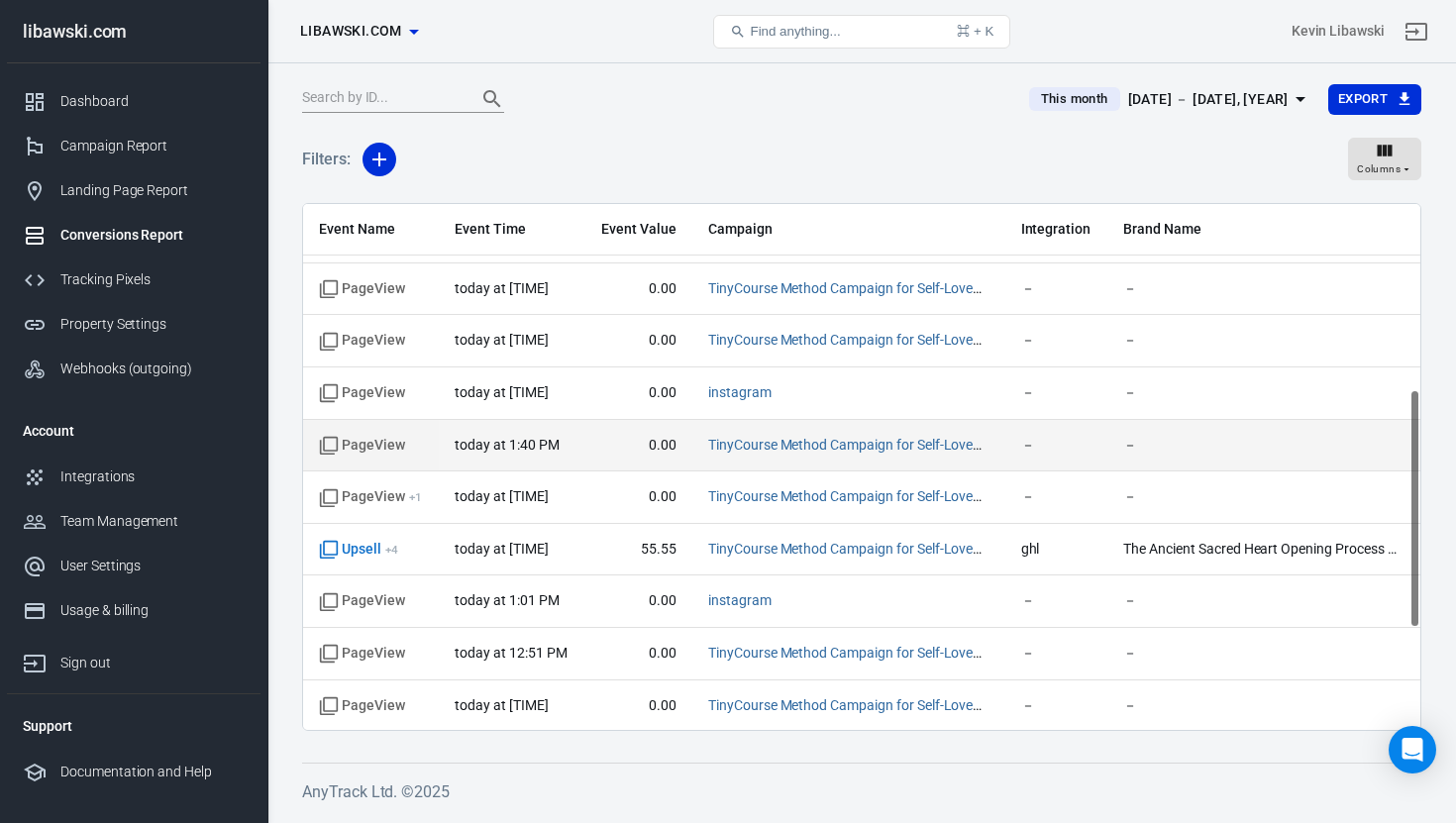 scroll, scrollTop: 406, scrollLeft: 0, axis: vertical 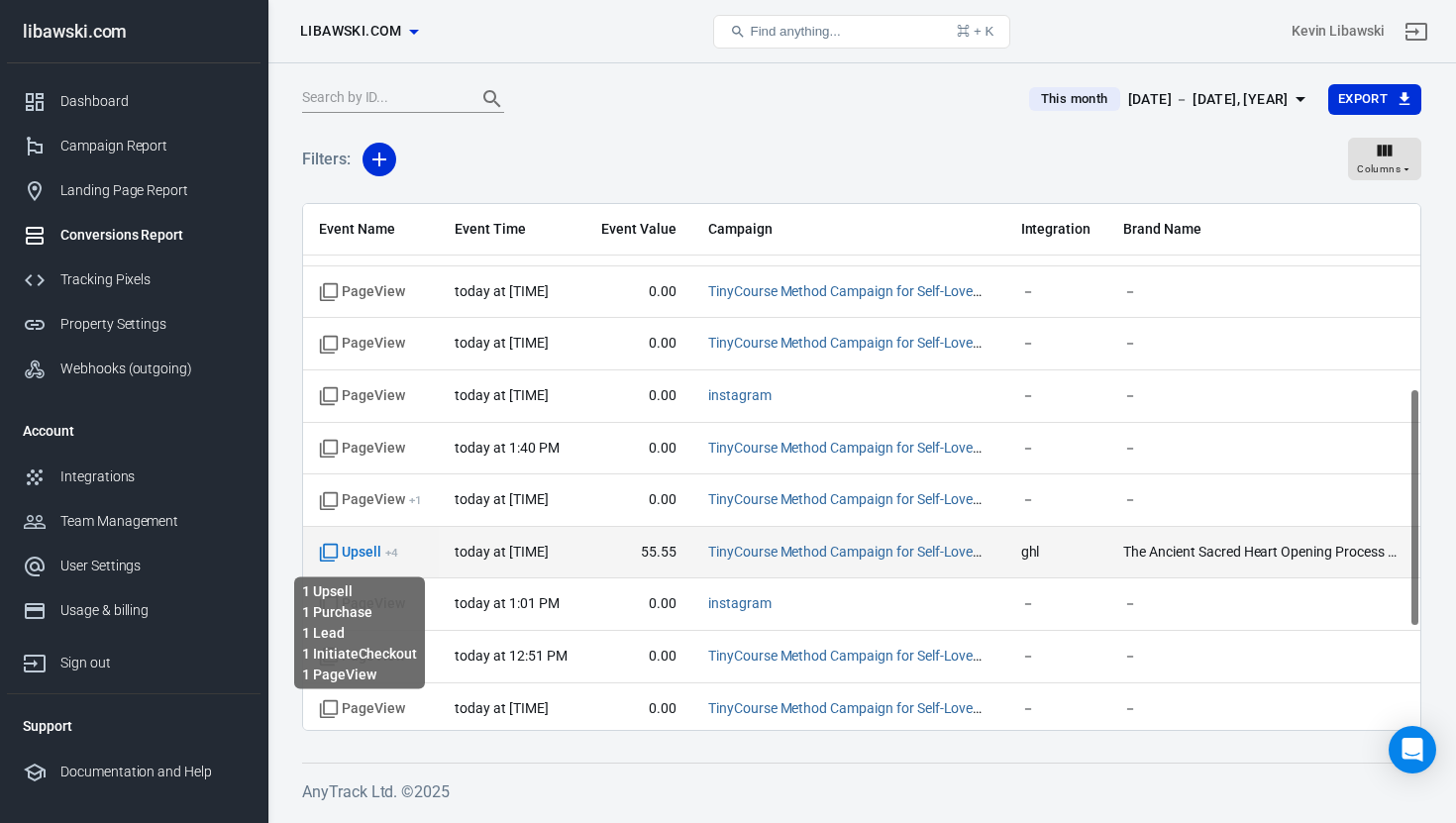 click on "Upsell + 4" at bounding box center (359, 553) 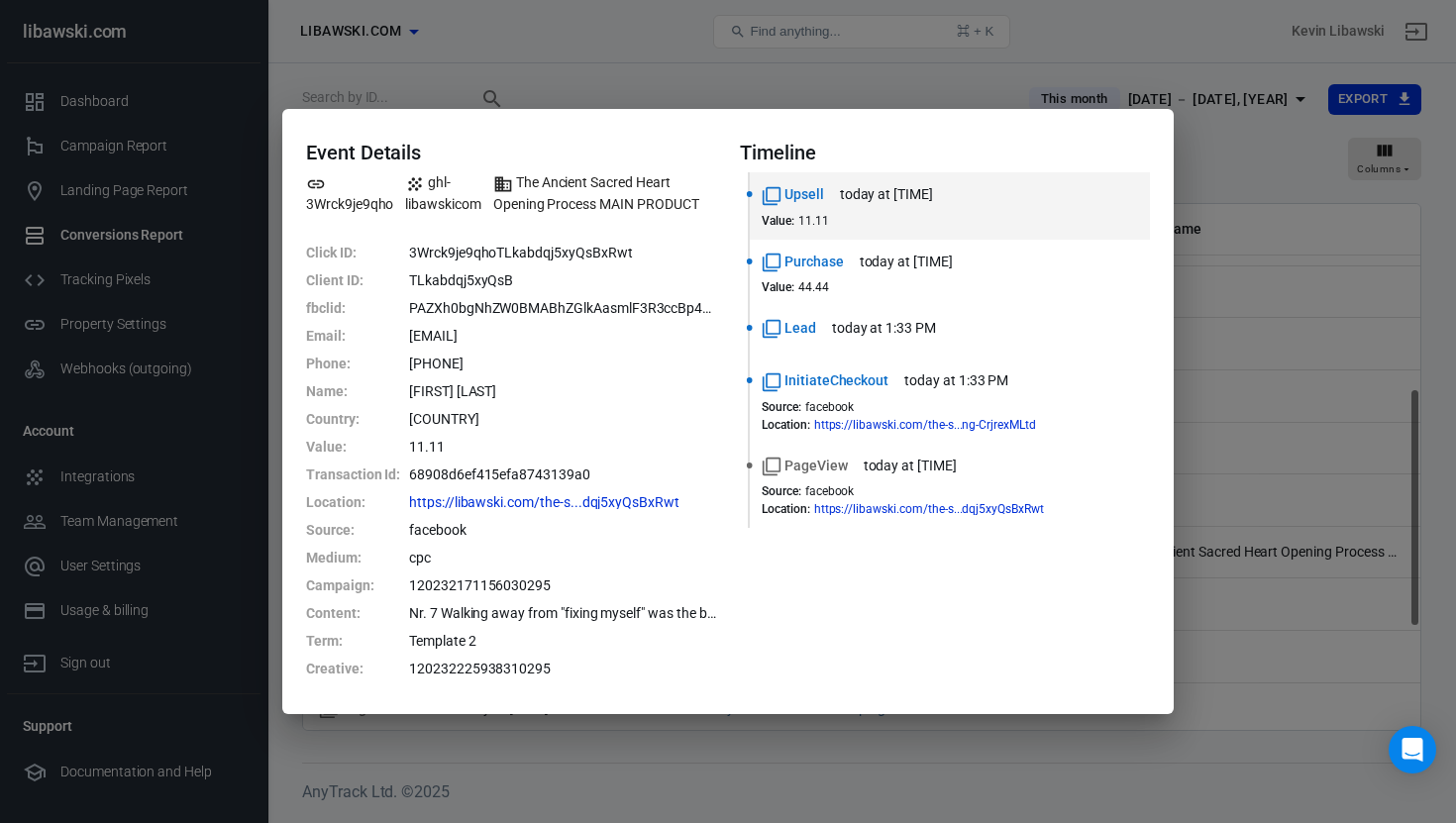 click on "Event Details   [TRANSACTION_ID]   [DOMAIN]   The Ancient Sacred Heart Opening Process MAIN PRODUCT Click ID : [CLICK_ID] Client ID : [CLIENT_ID] fbclid : [FBCLID] Email : [EMAIL] Phone : [PHONE] Name : [FIRST] [LAST] Country : [COUNTRY] Value : 11.11 Transaction Id : [TRANSACTION_ID] Location : [URL] Source : facebook Medium : cpc Campaign : [CAMPAIGN_ID] Content : Nr. 7 Walking away from "fixing myself" was the best... Term : Template 2 Creative : [CREATIVE_ID] Timeline   Upsell today at [TIME] Value : 11.11   Purchase today at [TIME] Value : 44.44   Lead today at [TIME]   InitiateCheckout today at [TIME] Source : facebook Location : [URL] PageView today at [TIME] Source : facebook Location : [URL]" at bounding box center (728, 411) 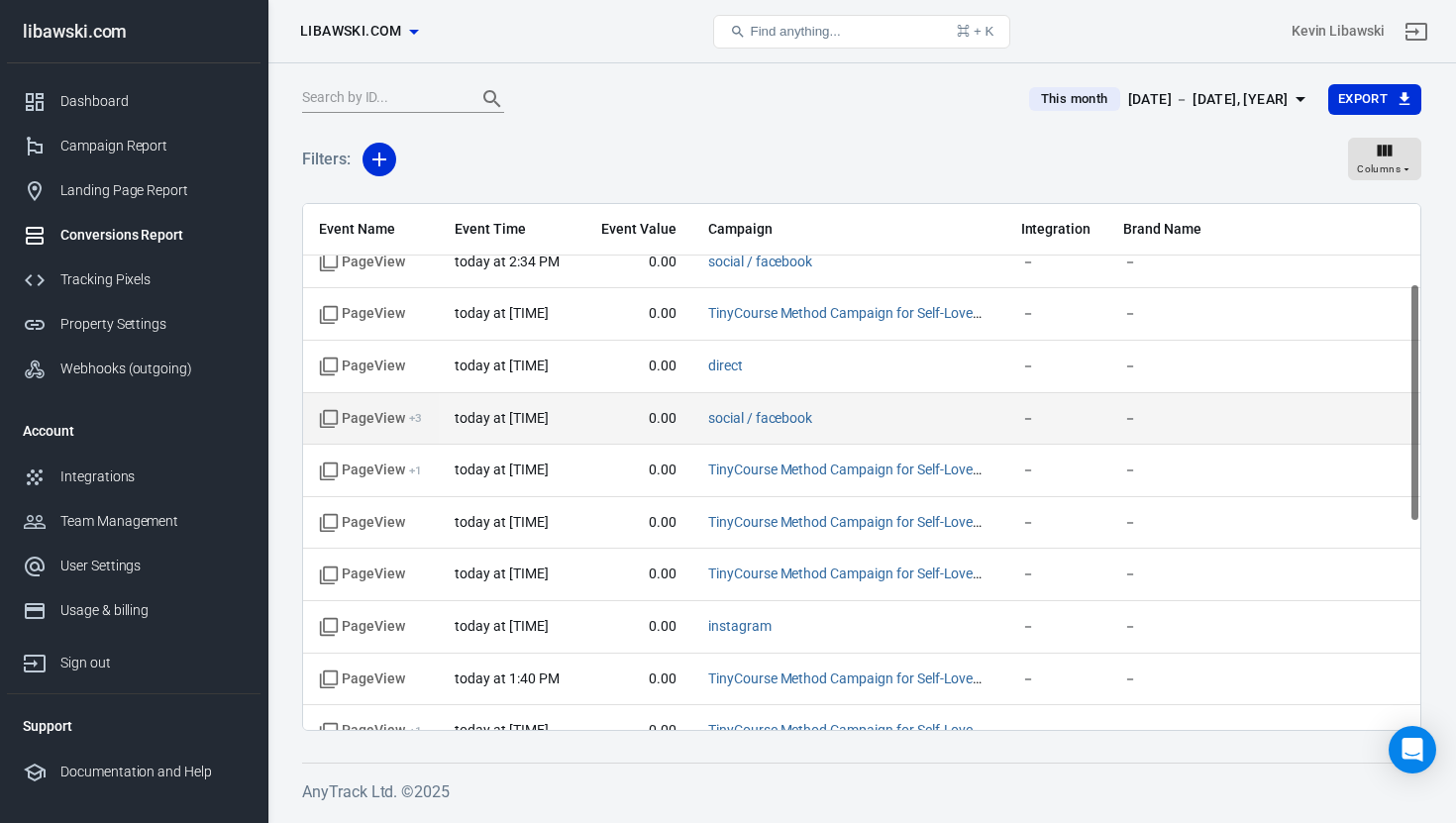 scroll, scrollTop: 0, scrollLeft: 0, axis: both 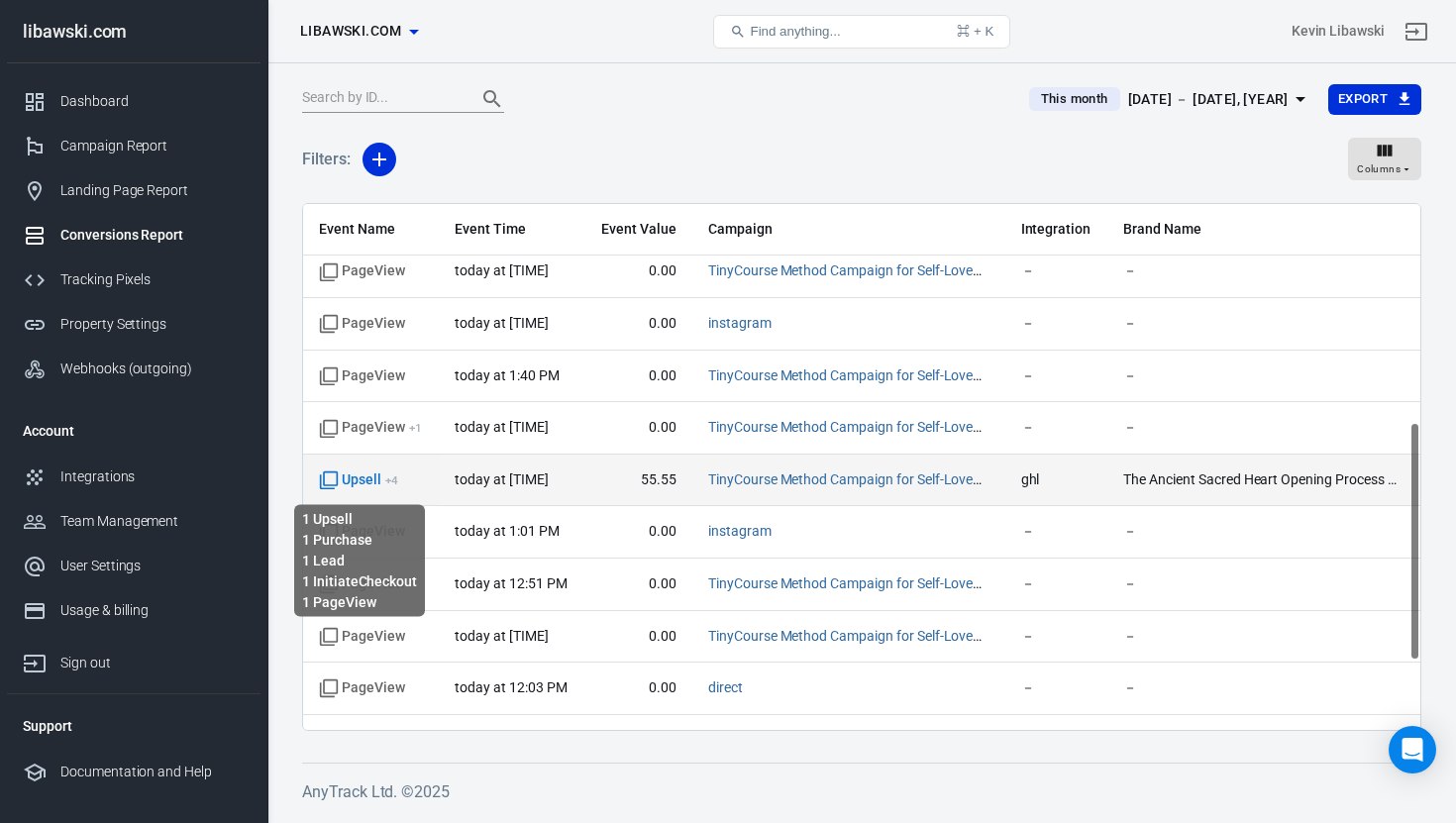 click on "Upsell + 4" at bounding box center (359, 480) 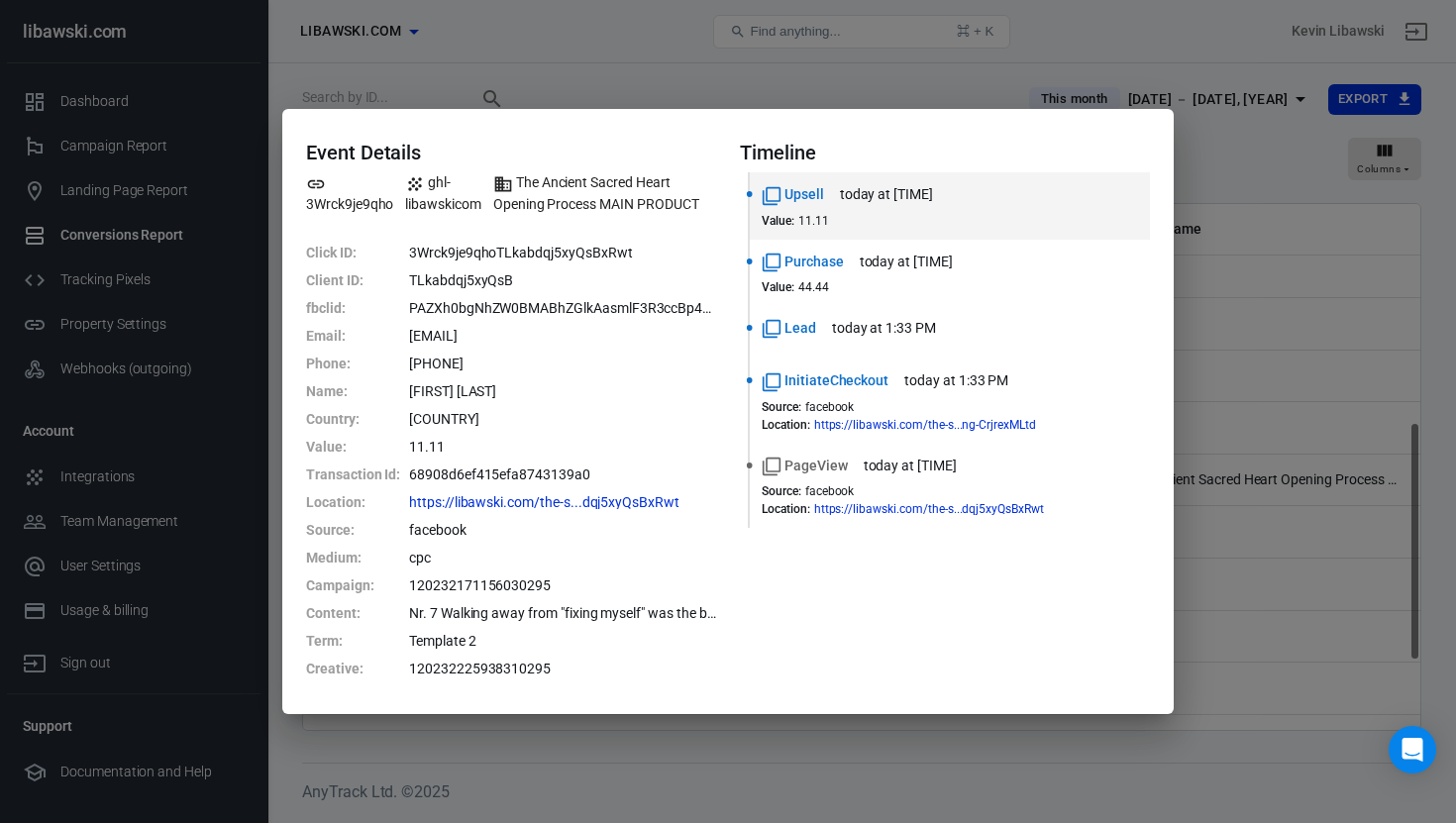 click on "Event Details   [TRANSACTION_ID]   [DOMAIN]   The Ancient Sacred Heart Opening Process MAIN PRODUCT Click ID : [CLICK_ID] Client ID : [CLIENT_ID] fbclid : [FBCLID] Email : [EMAIL] Phone : [PHONE] Name : [FIRST] [LAST] Country : [COUNTRY] Value : 11.11 Transaction Id : [TRANSACTION_ID] Location : [URL] Source : facebook Medium : cpc Campaign : [CAMPAIGN_ID] Content : Nr. 7 Walking away from "fixing myself" was the best... Term : Template 2 Creative : [CREATIVE_ID] Timeline   Upsell today at [TIME] Value : 11.11   Purchase today at [TIME] Value : 44.44   Lead today at [TIME]   InitiateCheckout today at [TIME] Source : facebook Location : [URL] PageView today at [TIME] Source : facebook Location : [URL]" at bounding box center [728, 411] 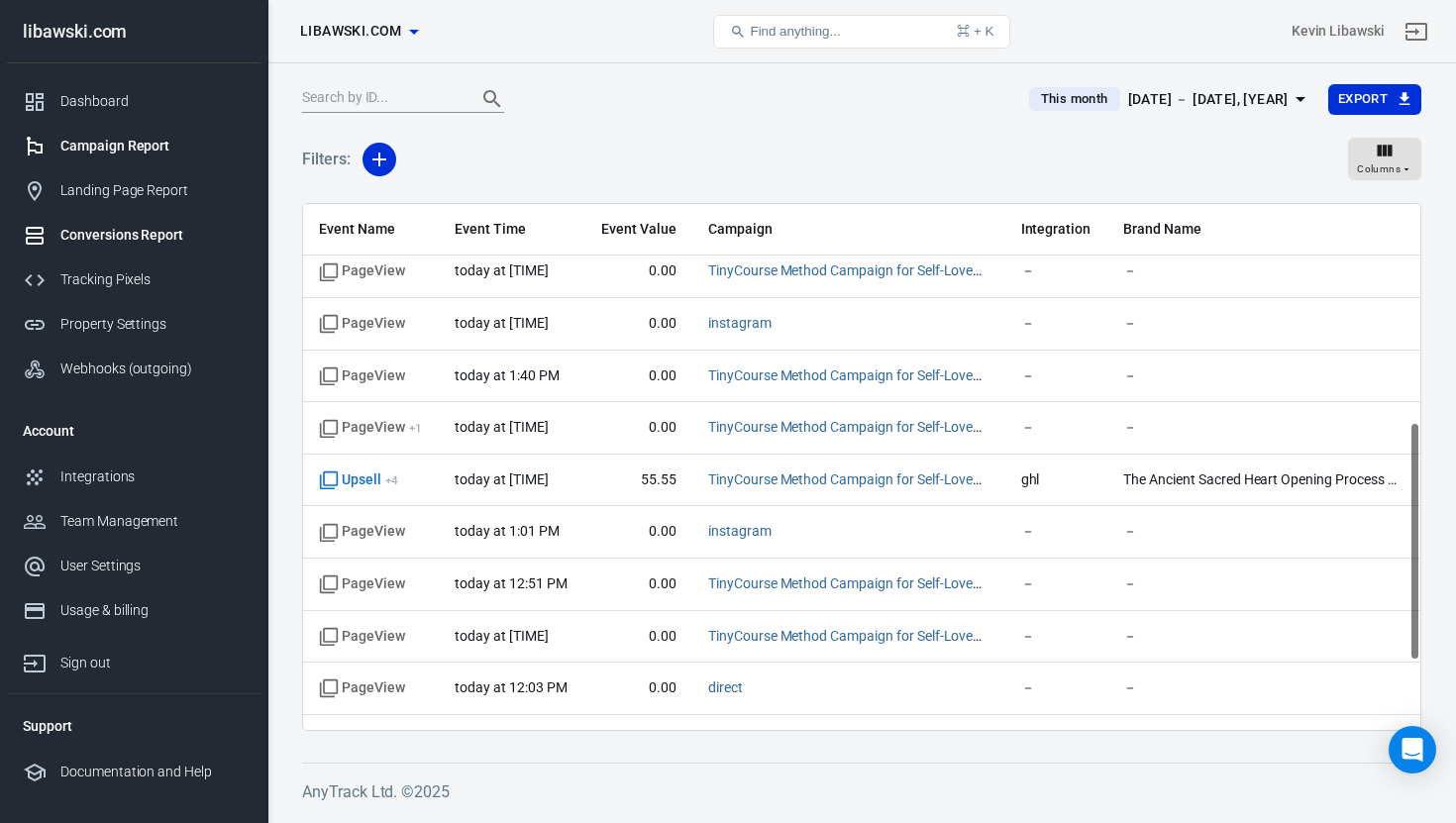 click on "Campaign Report" at bounding box center [153, 146] 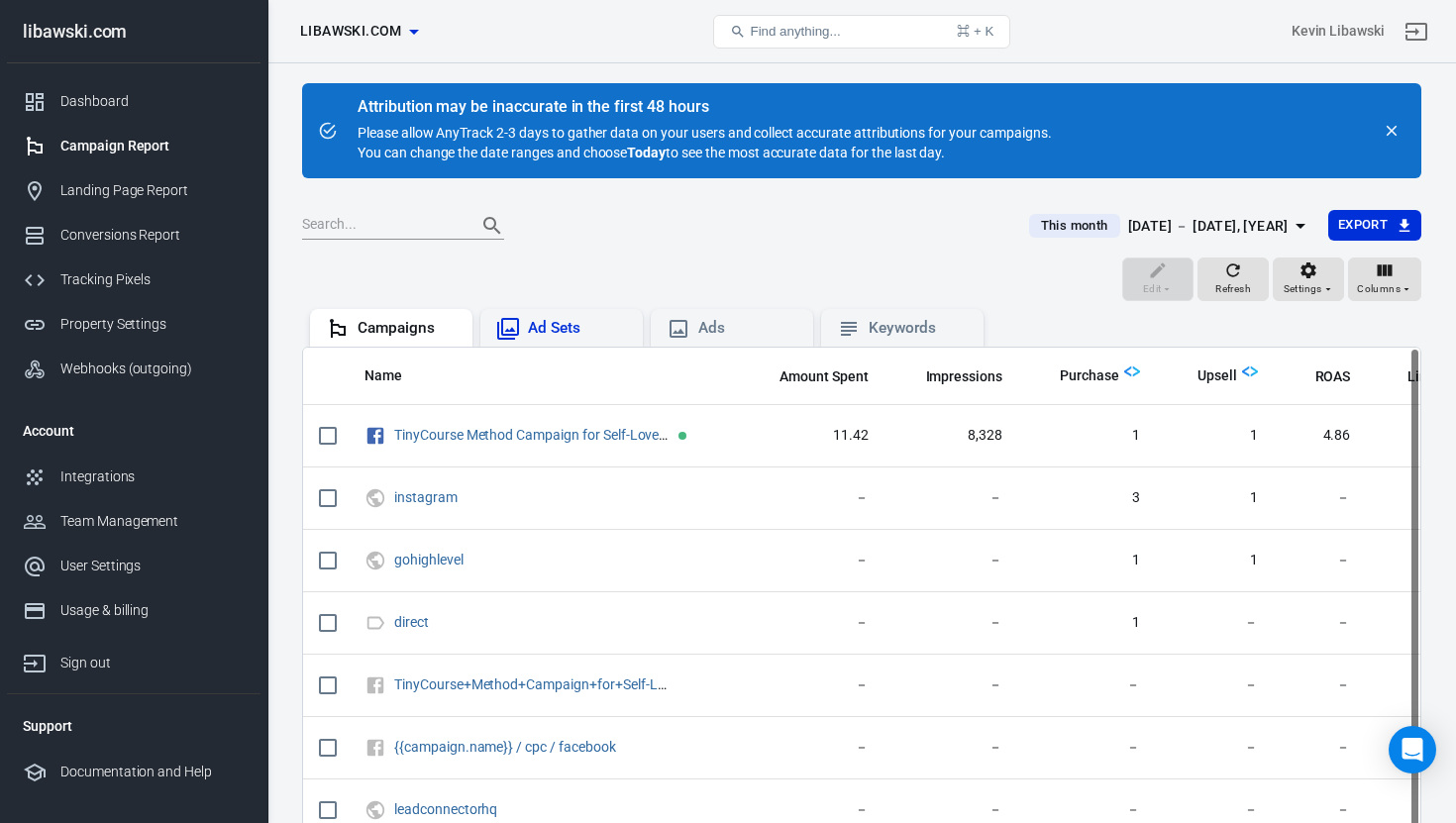 click on "Ad Sets" at bounding box center (577, 328) 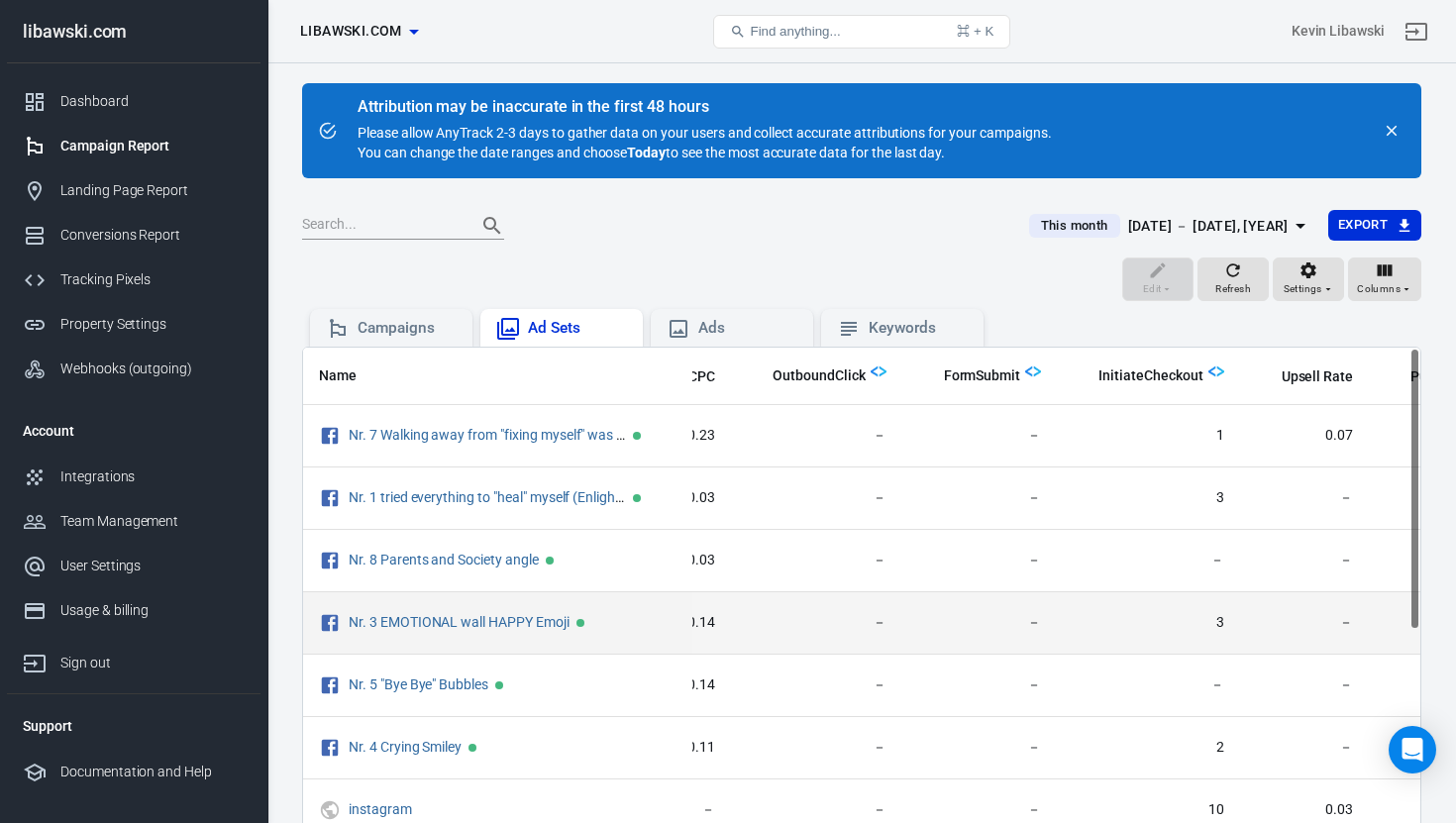 scroll, scrollTop: 0, scrollLeft: 1687, axis: horizontal 